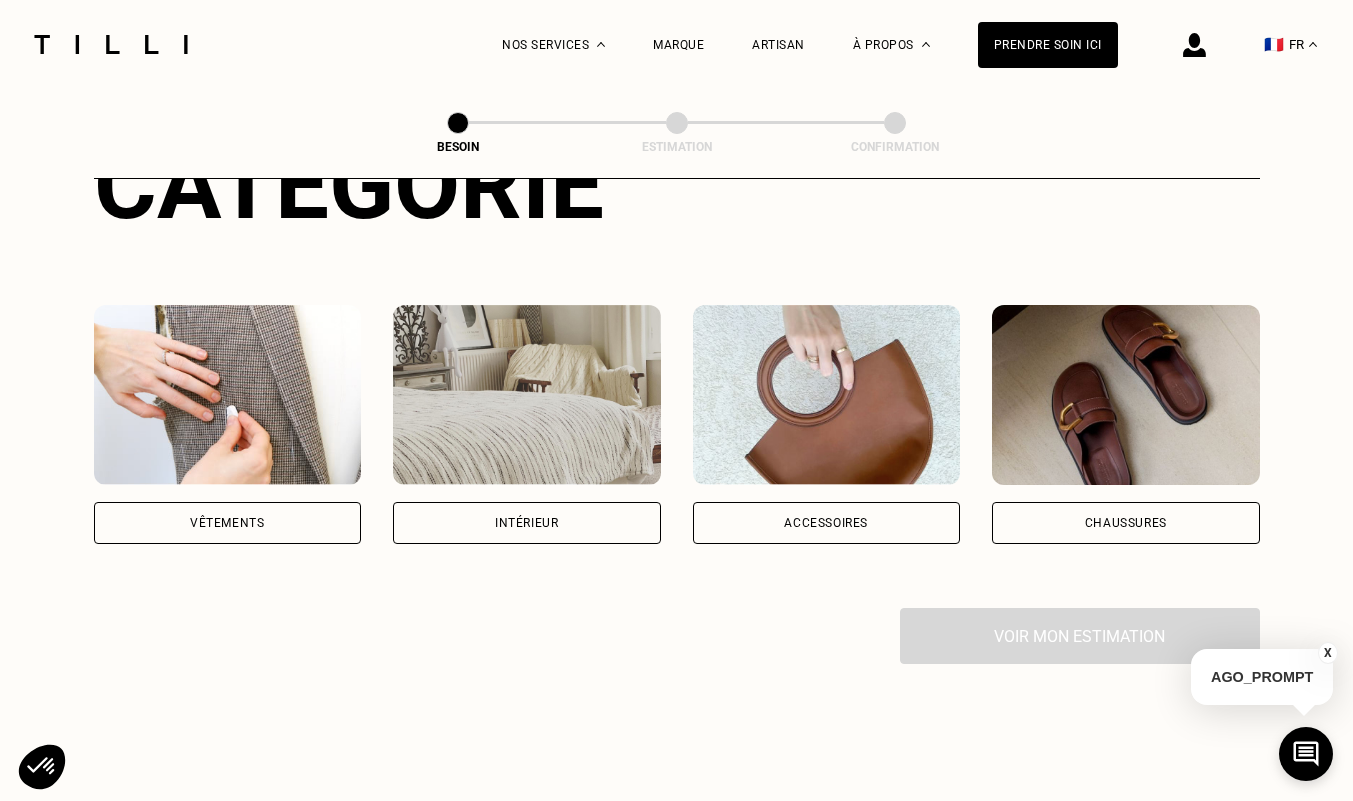 scroll, scrollTop: 0, scrollLeft: 0, axis: both 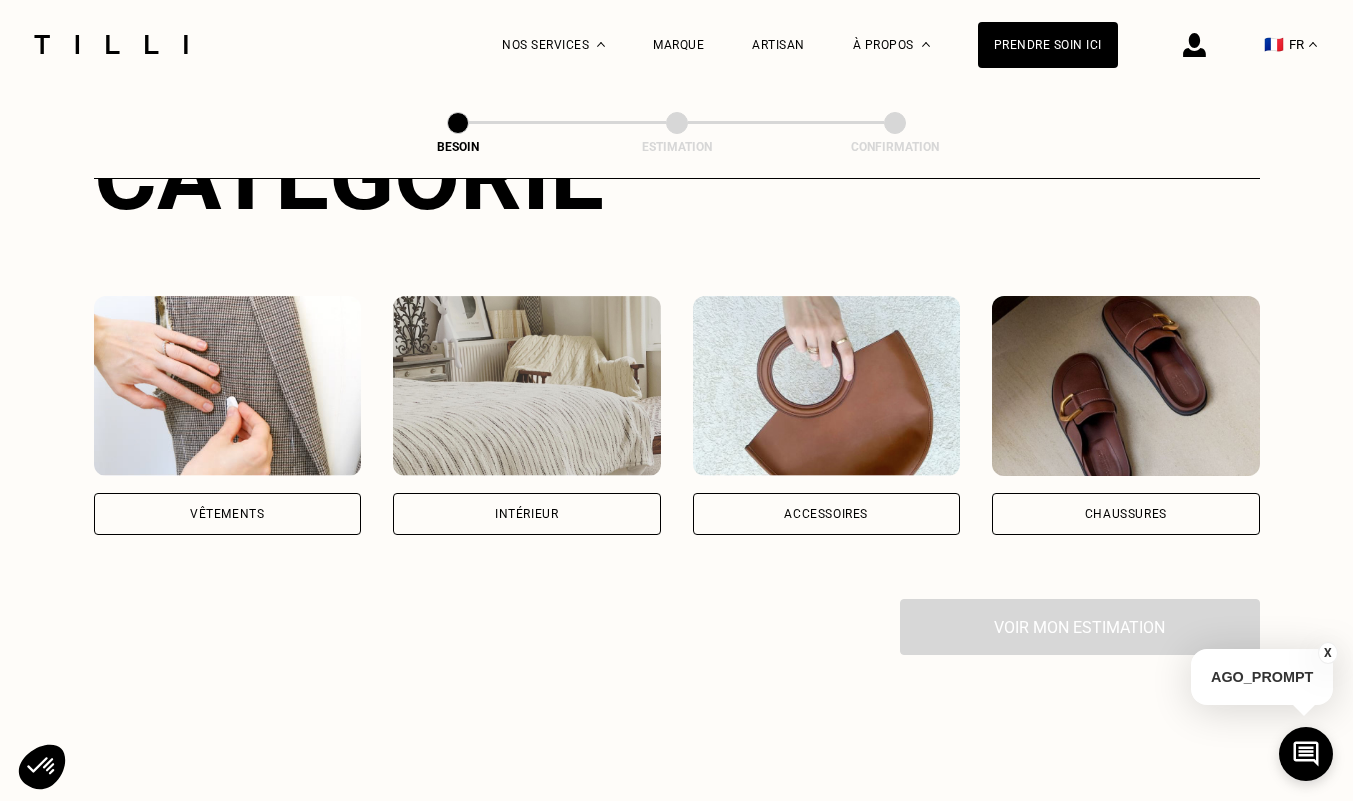 click on "Vêtements" at bounding box center (227, 514) 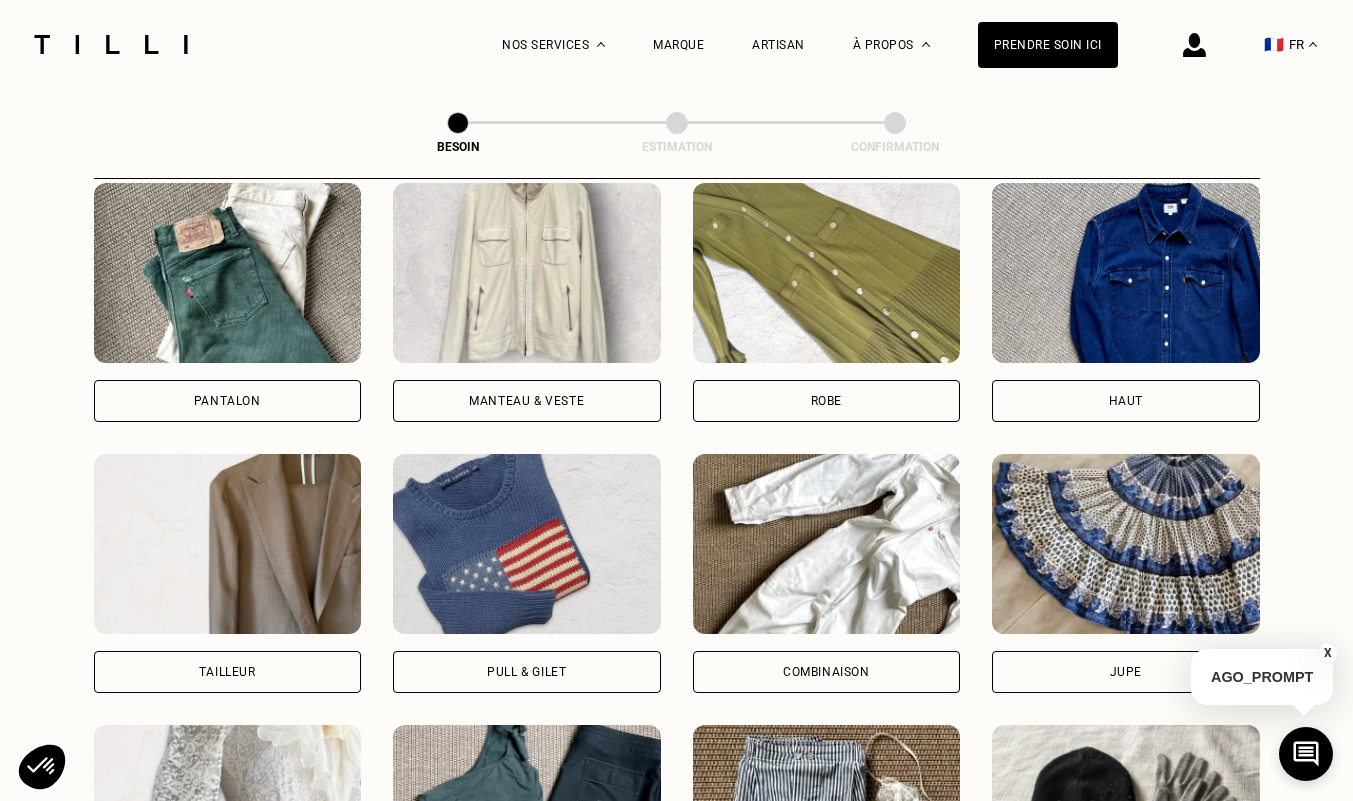 scroll, scrollTop: 854, scrollLeft: 0, axis: vertical 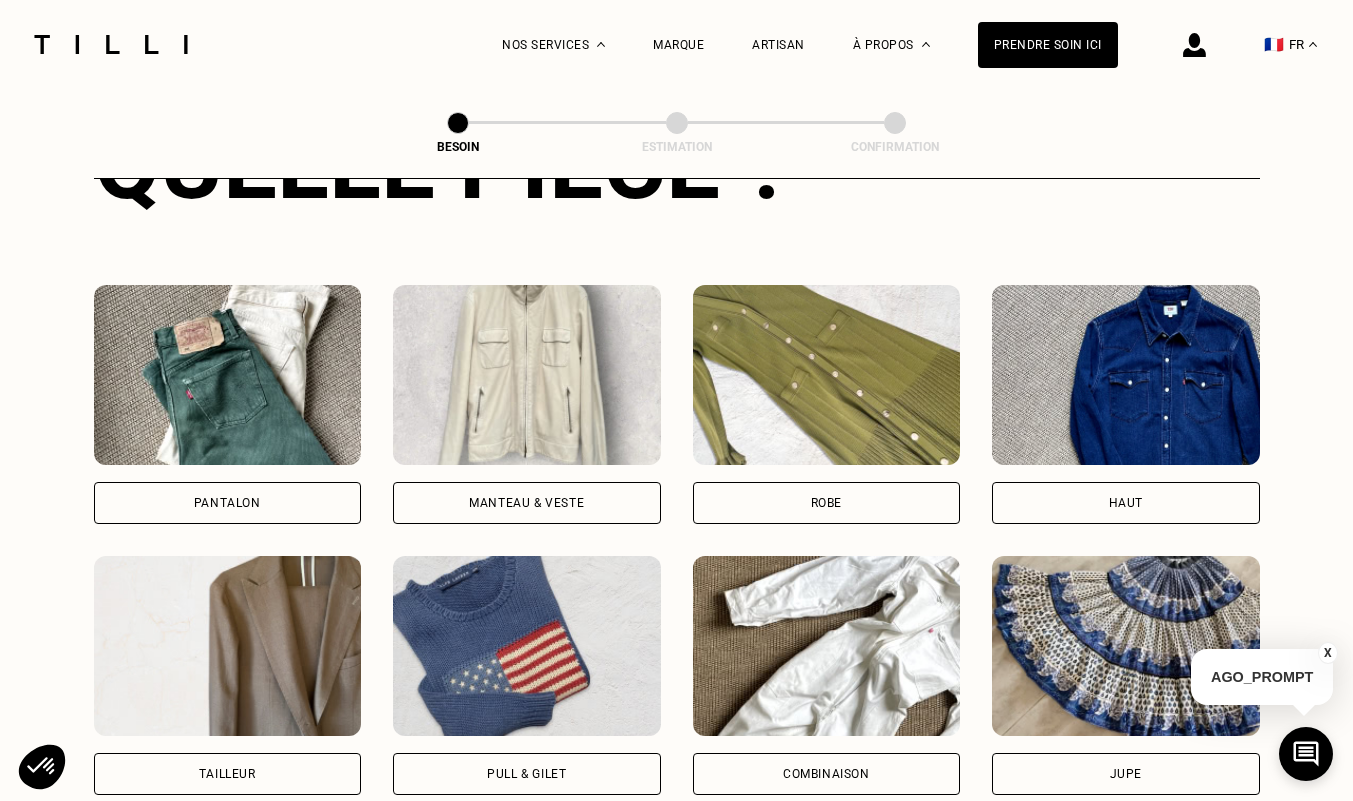 click at bounding box center (228, 646) 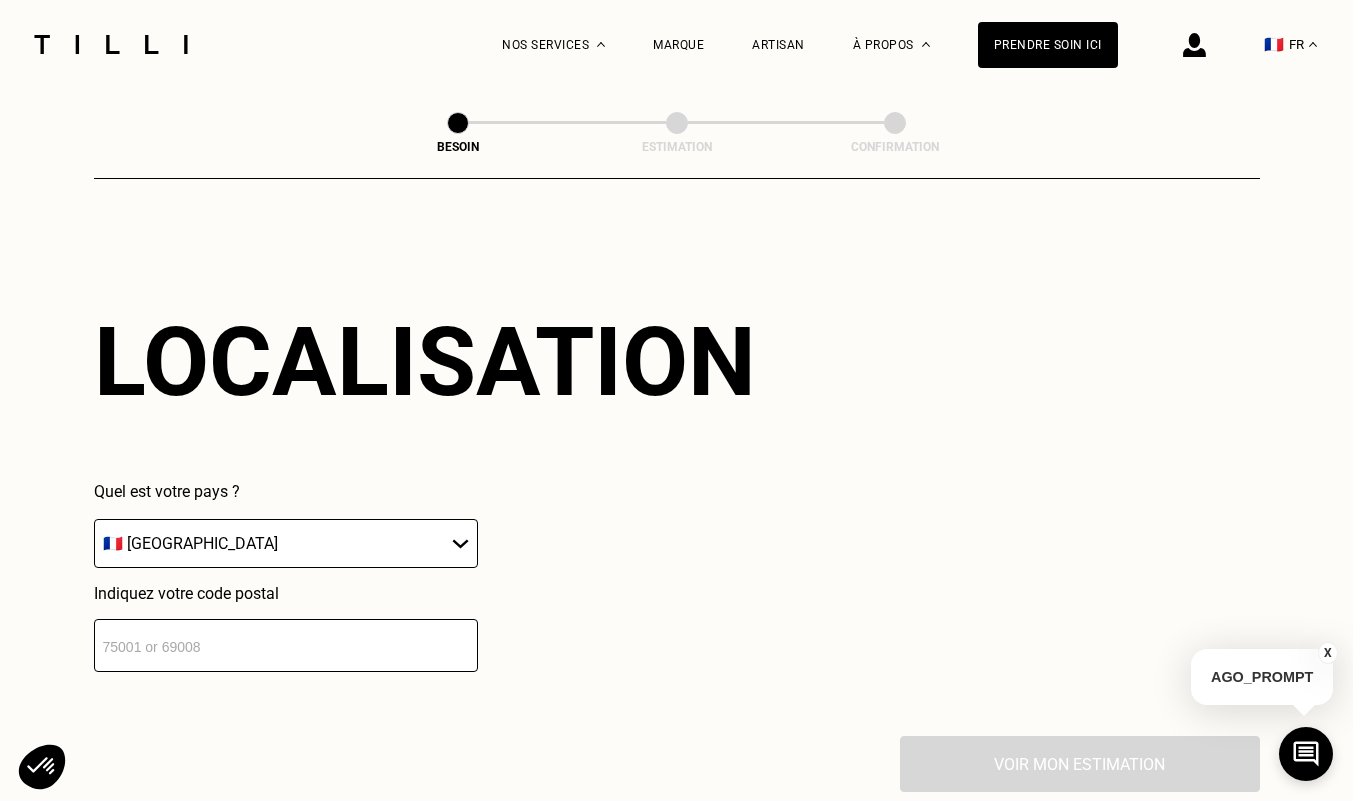 scroll, scrollTop: 1842, scrollLeft: 0, axis: vertical 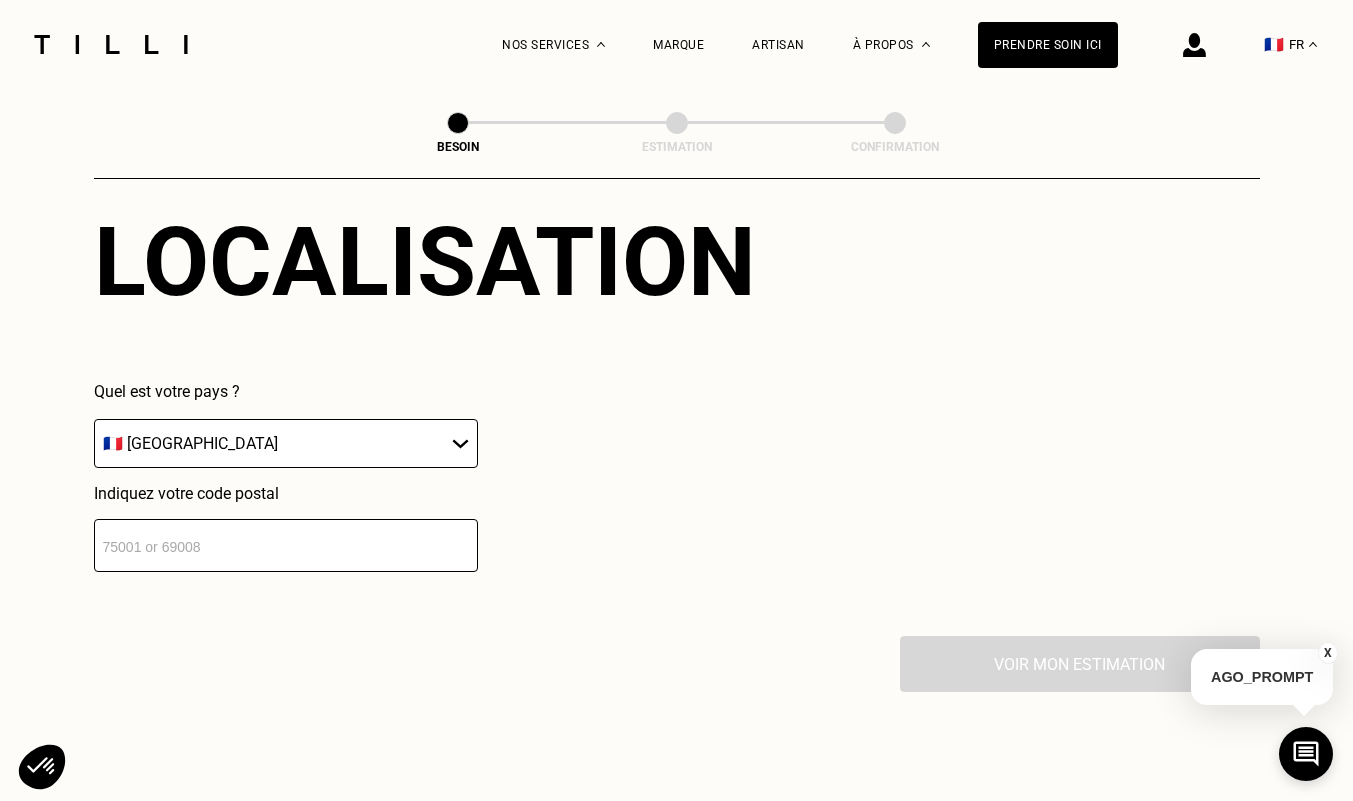 click at bounding box center [286, 545] 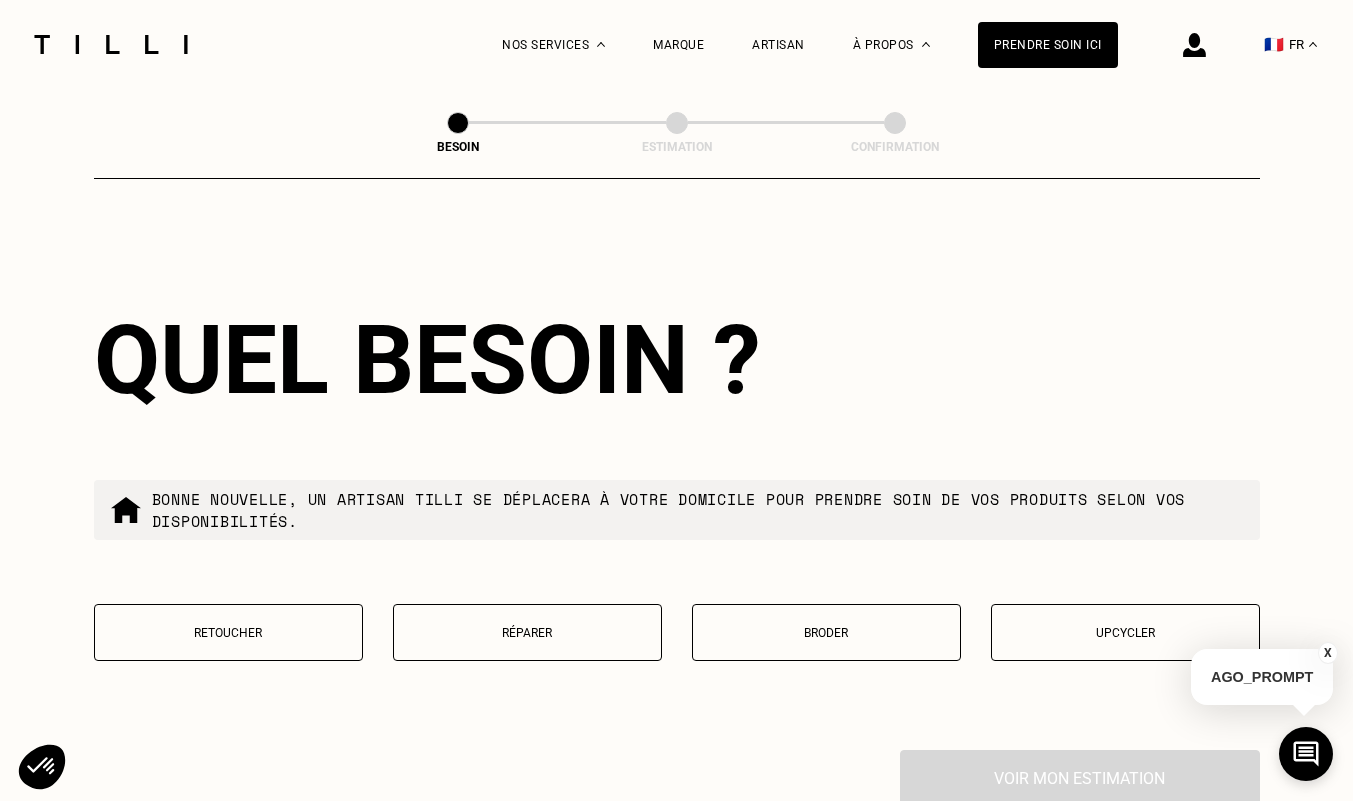 scroll, scrollTop: 2338, scrollLeft: 0, axis: vertical 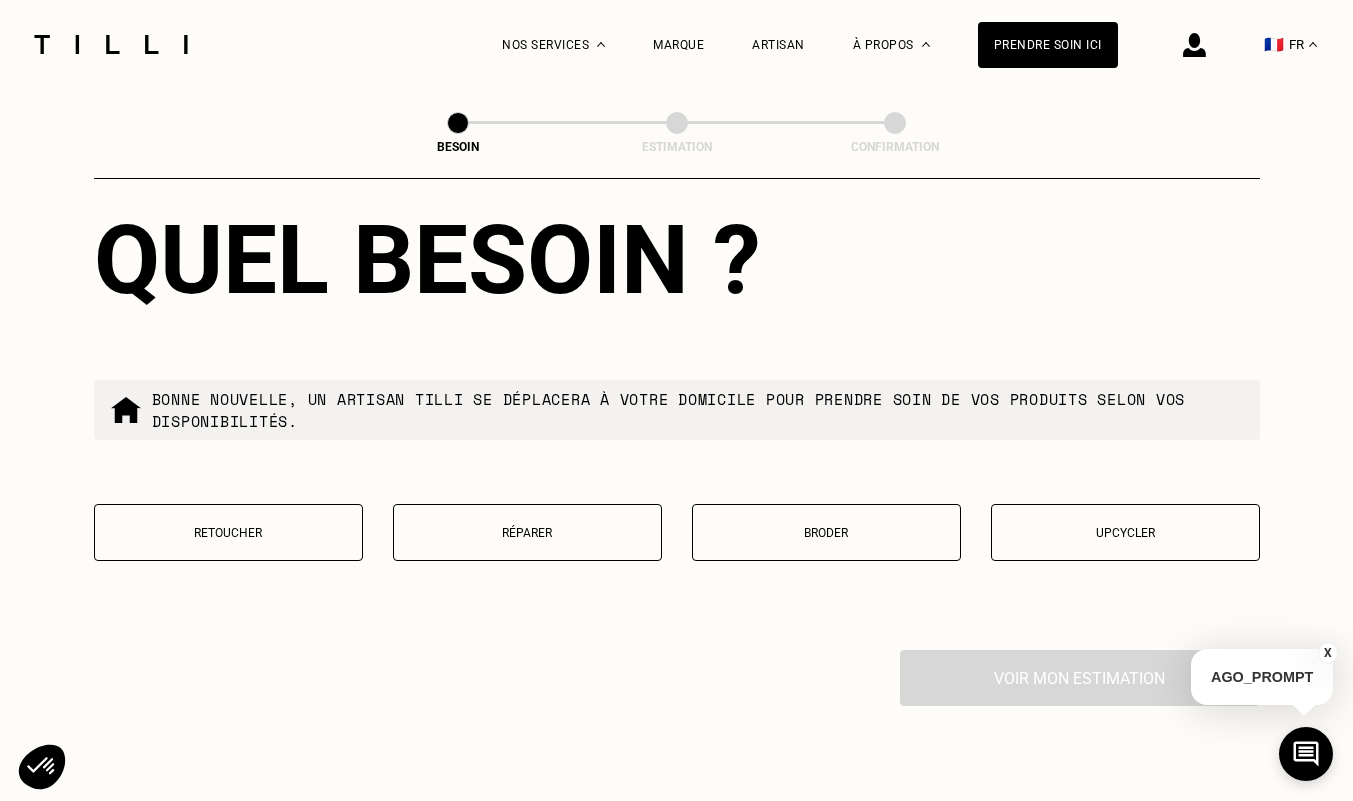 type on "75011" 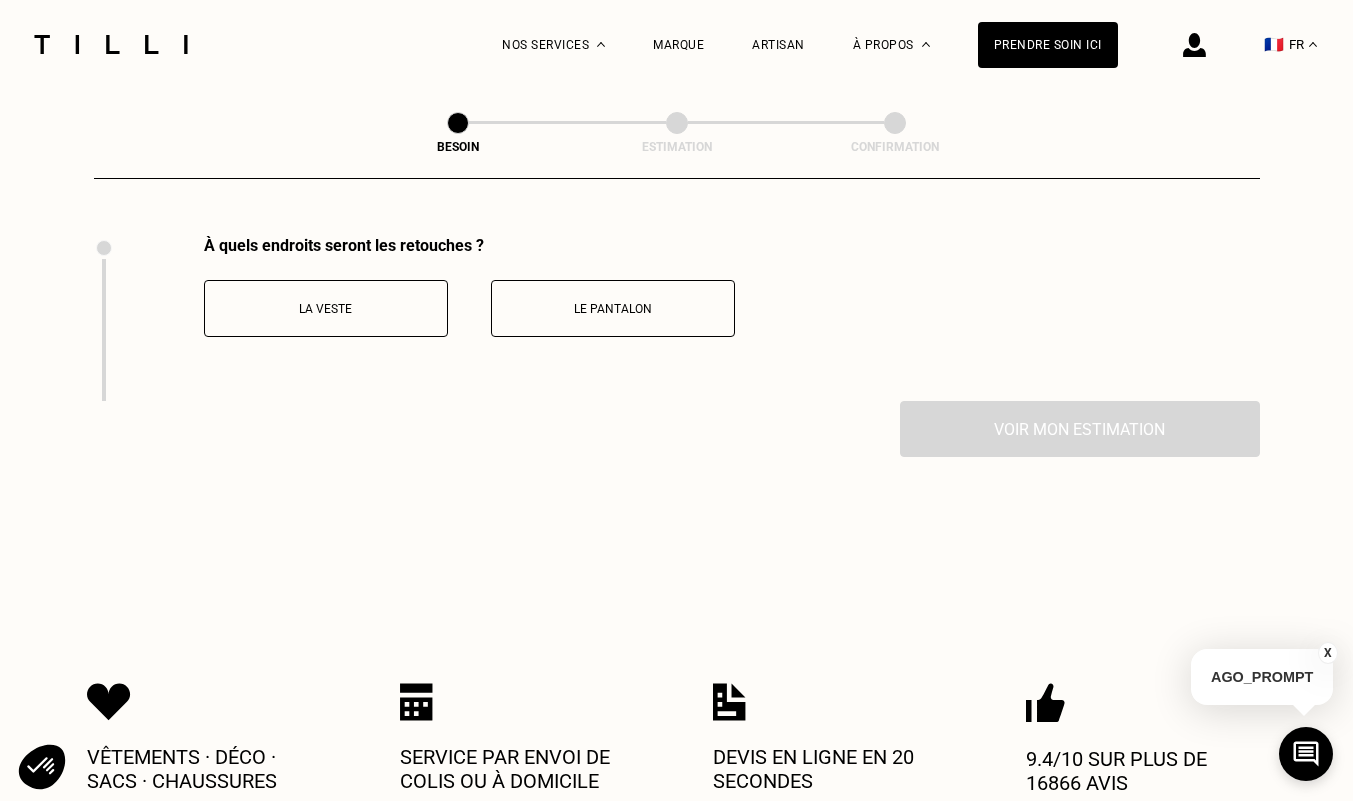 scroll, scrollTop: 2752, scrollLeft: 0, axis: vertical 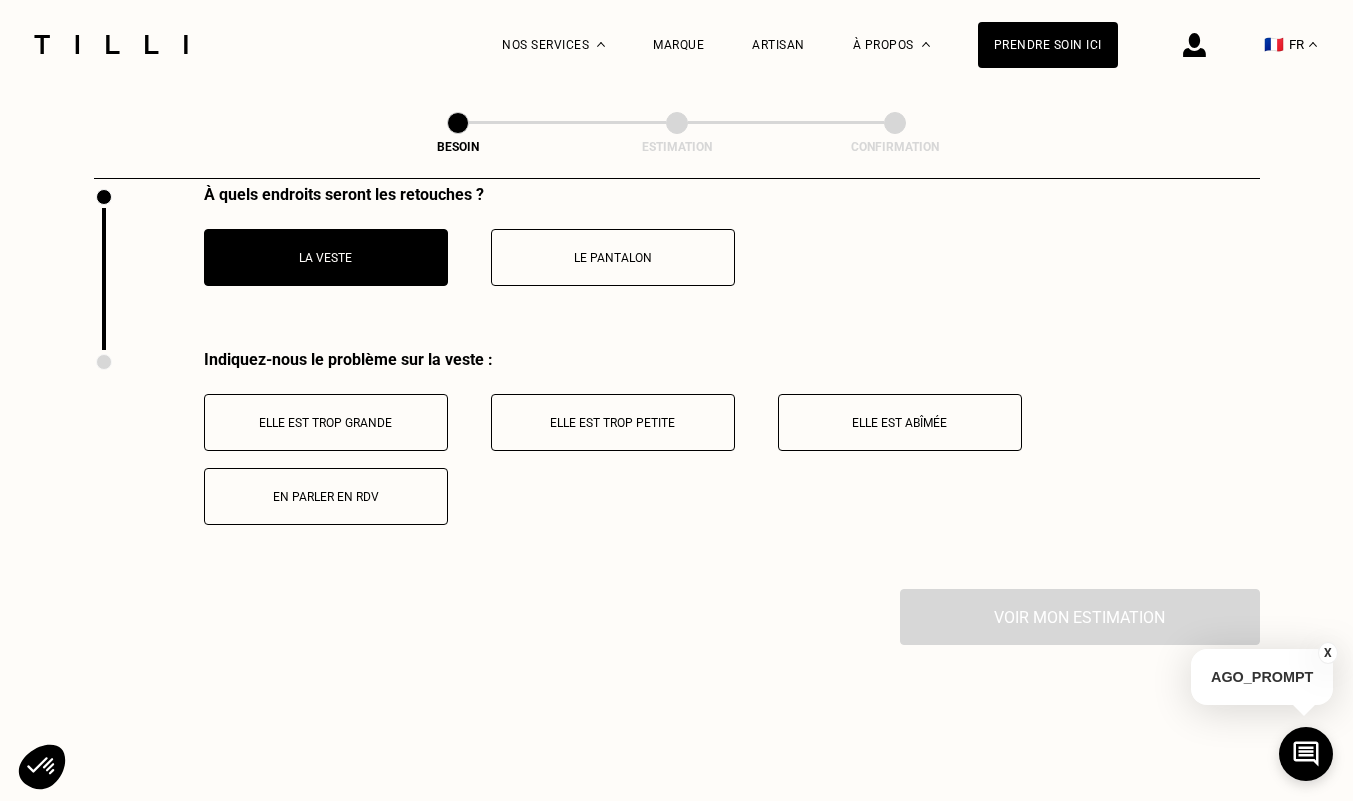 click on "Quelle pièce ? Pantalon Manteau & Veste Robe Haut Tailleur Pull & gilet Combinaison Jupe Robe de mariée Maillot de bain Lingerie Bonnet, écharpe, gants Accessoires Localisation Quel est votre pays ? 🇩🇪   [GEOGRAPHIC_DATA] 🇦🇹   [GEOGRAPHIC_DATA] 🇧🇪   [GEOGRAPHIC_DATA] 🇧🇬   Bulgarie 🇨🇾   Chypre 🇭🇷   Croatie 🇩🇰   [GEOGRAPHIC_DATA] 🇪🇸   [GEOGRAPHIC_DATA] 🇪🇪   [GEOGRAPHIC_DATA] 🇫🇮   [GEOGRAPHIC_DATA] 🇫🇷   [GEOGRAPHIC_DATA] 🇬🇷   [GEOGRAPHIC_DATA] 🇭🇺   [GEOGRAPHIC_DATA] 🇮🇪   [GEOGRAPHIC_DATA] 🇮🇹   [GEOGRAPHIC_DATA] 🇱🇻   [GEOGRAPHIC_DATA] 🇱🇮   [GEOGRAPHIC_DATA] 🇱🇹   [GEOGRAPHIC_DATA] 🇱🇺   [GEOGRAPHIC_DATA] 🇲🇹   [GEOGRAPHIC_DATA] 🇳🇴   [GEOGRAPHIC_DATA] 🇳🇱   [GEOGRAPHIC_DATA] 🇵🇱   [GEOGRAPHIC_DATA] 🇵🇹   [GEOGRAPHIC_DATA] 🇨🇿   [GEOGRAPHIC_DATA] 🇷🇴   [GEOGRAPHIC_DATA] 🇬🇧   [GEOGRAPHIC_DATA] 🇸🇰   Slovaquie 🇸🇮   [GEOGRAPHIC_DATA] 🇸🇪   [GEOGRAPHIC_DATA] 🇨🇭   [GEOGRAPHIC_DATA] Indiquez votre code postal 75011 [GEOGRAPHIC_DATA] besoin ? Bonne nouvelle, un artisan tilli se déplacera à votre domicile pour prendre soin de vos produits selon vos disponibilités. Retoucher Réparer" at bounding box center [677, -658] 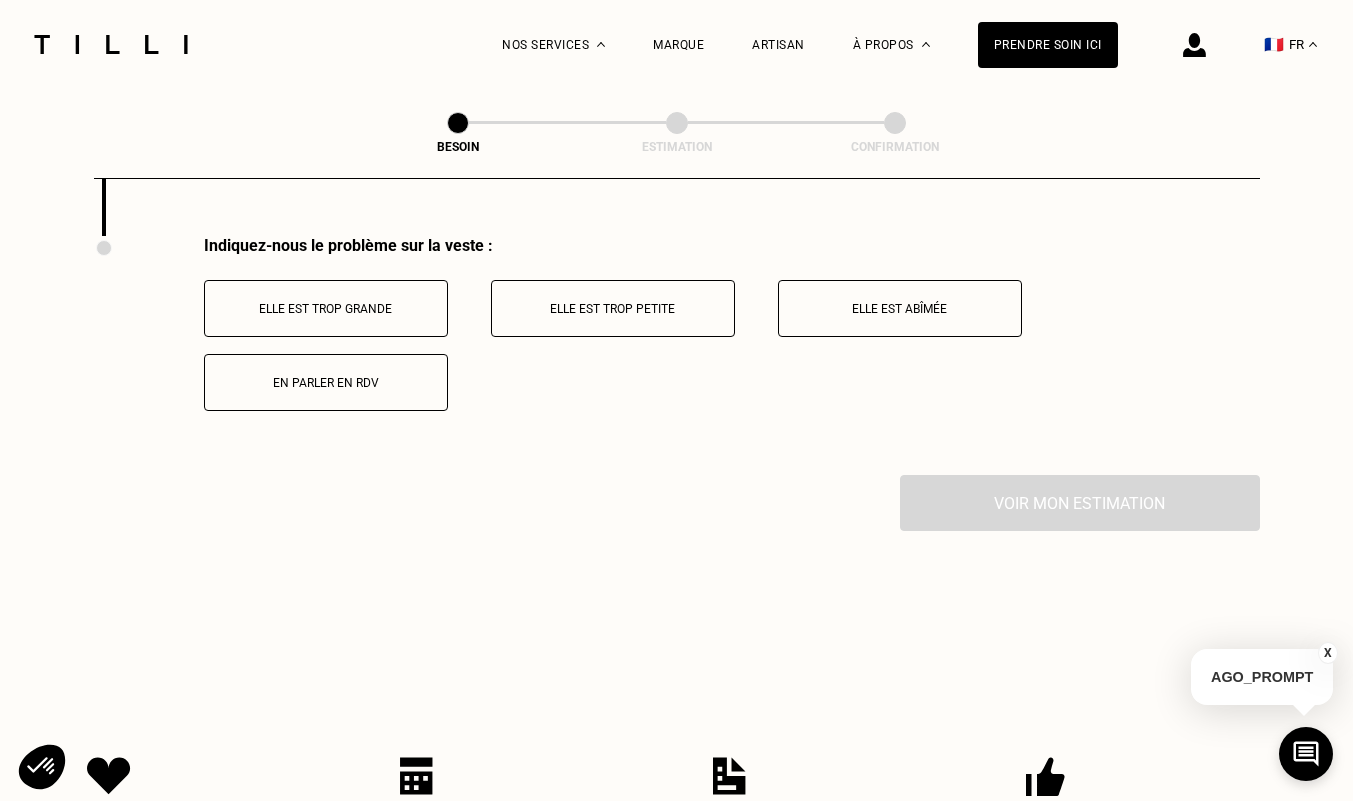 scroll, scrollTop: 2717, scrollLeft: 0, axis: vertical 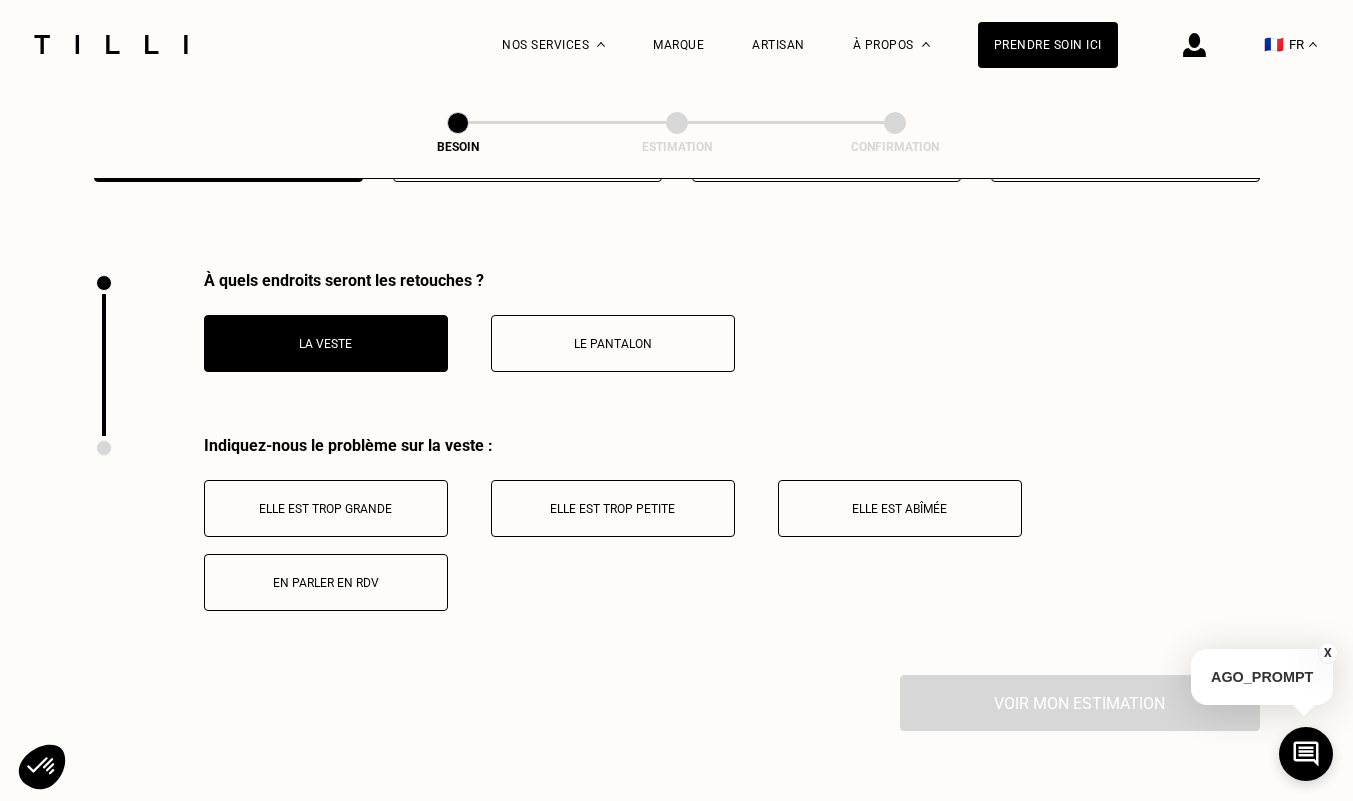 click on "Le pantalon" at bounding box center (613, 343) 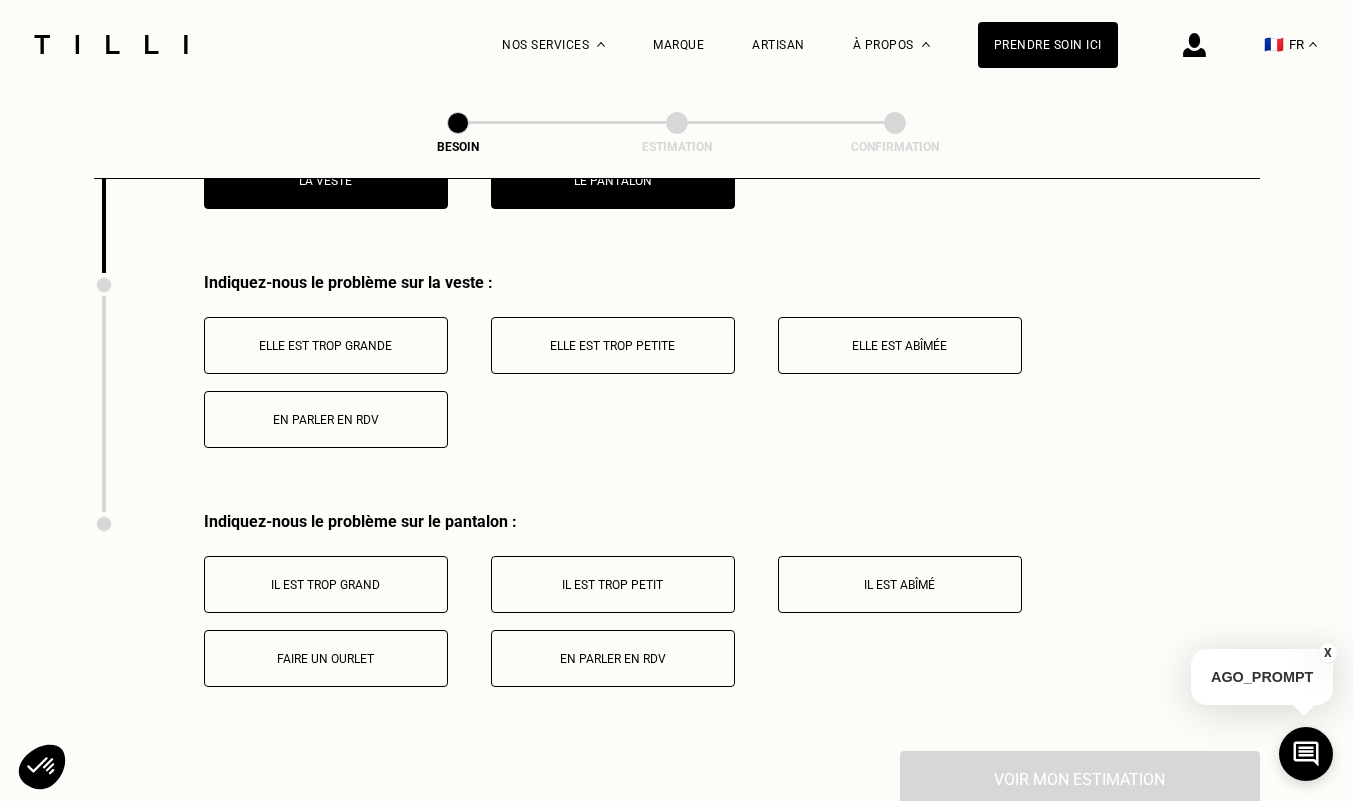 scroll, scrollTop: 2917, scrollLeft: 0, axis: vertical 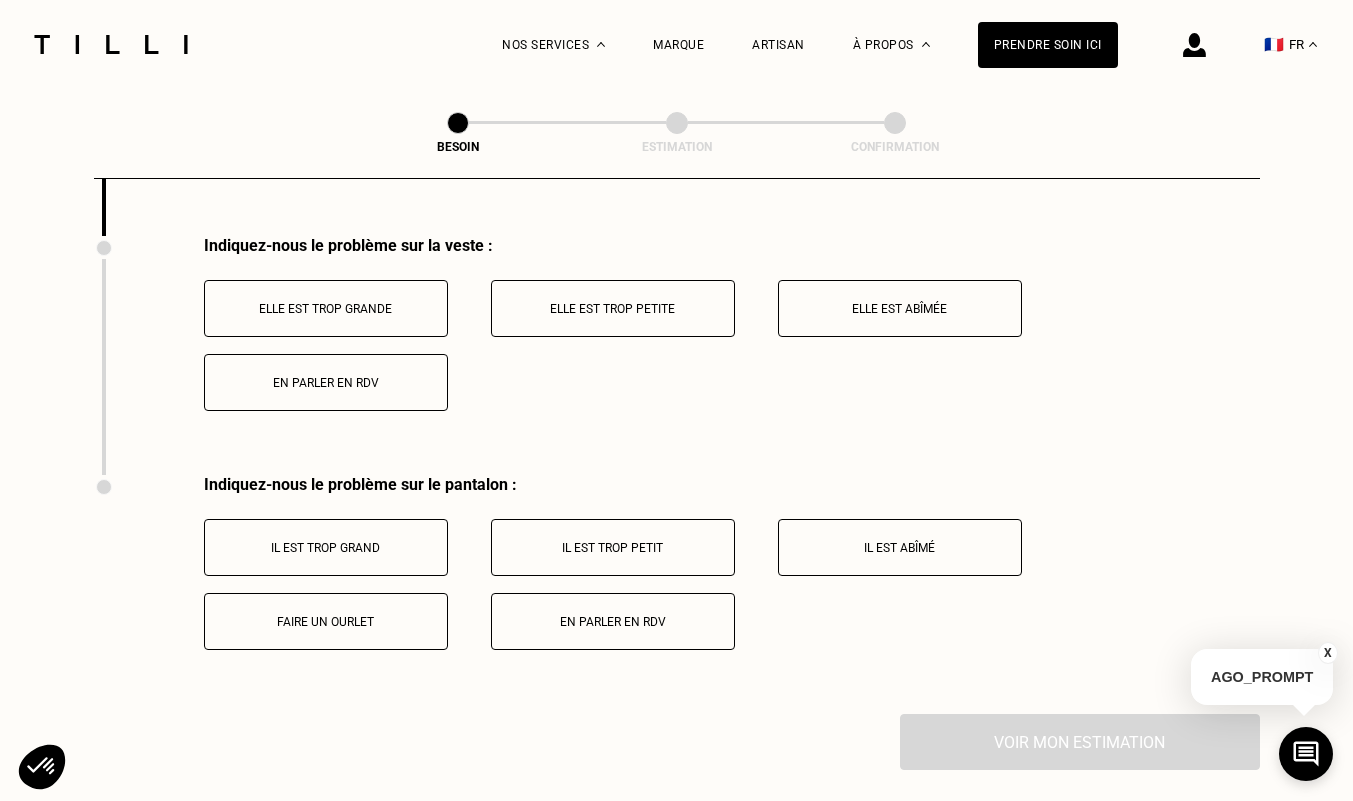 click on "Elle est trop petite" at bounding box center [613, 308] 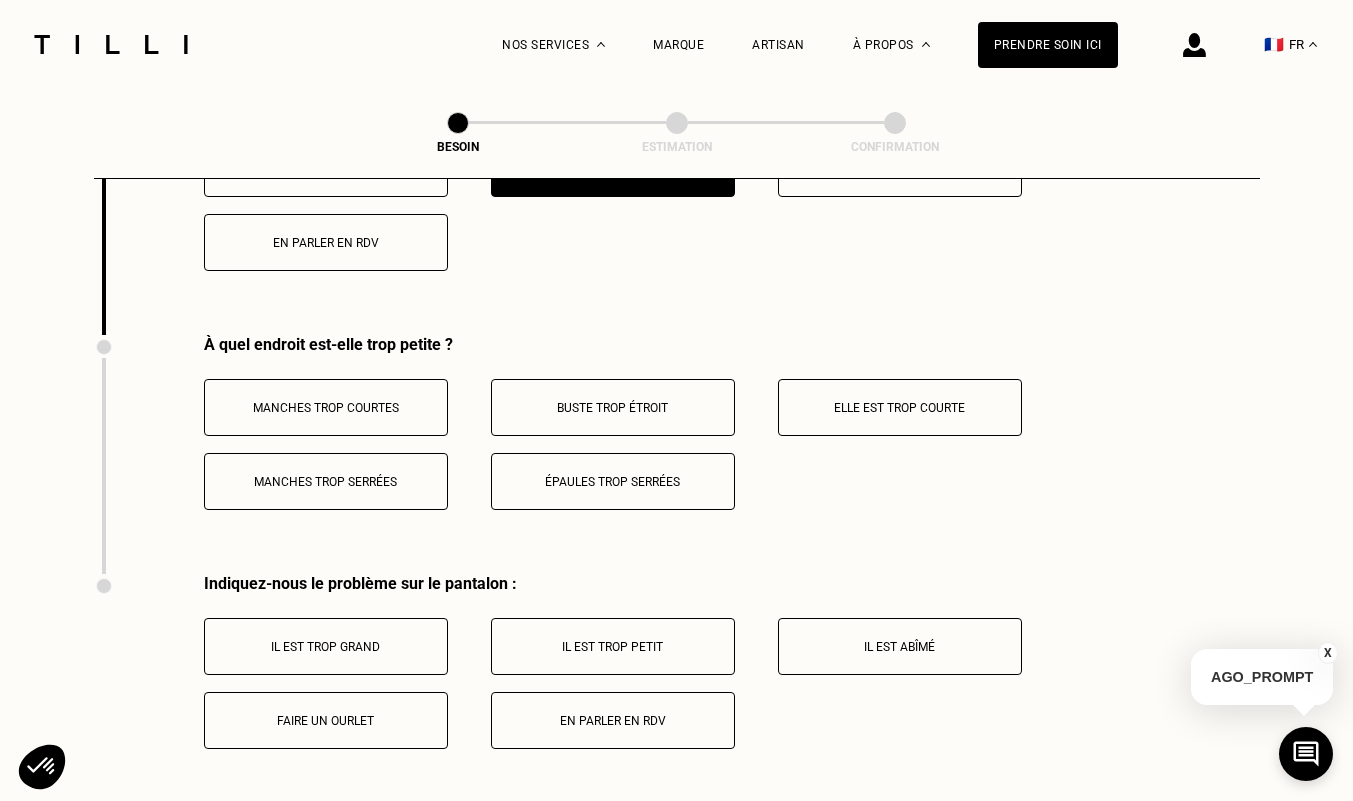 scroll, scrollTop: 3156, scrollLeft: 0, axis: vertical 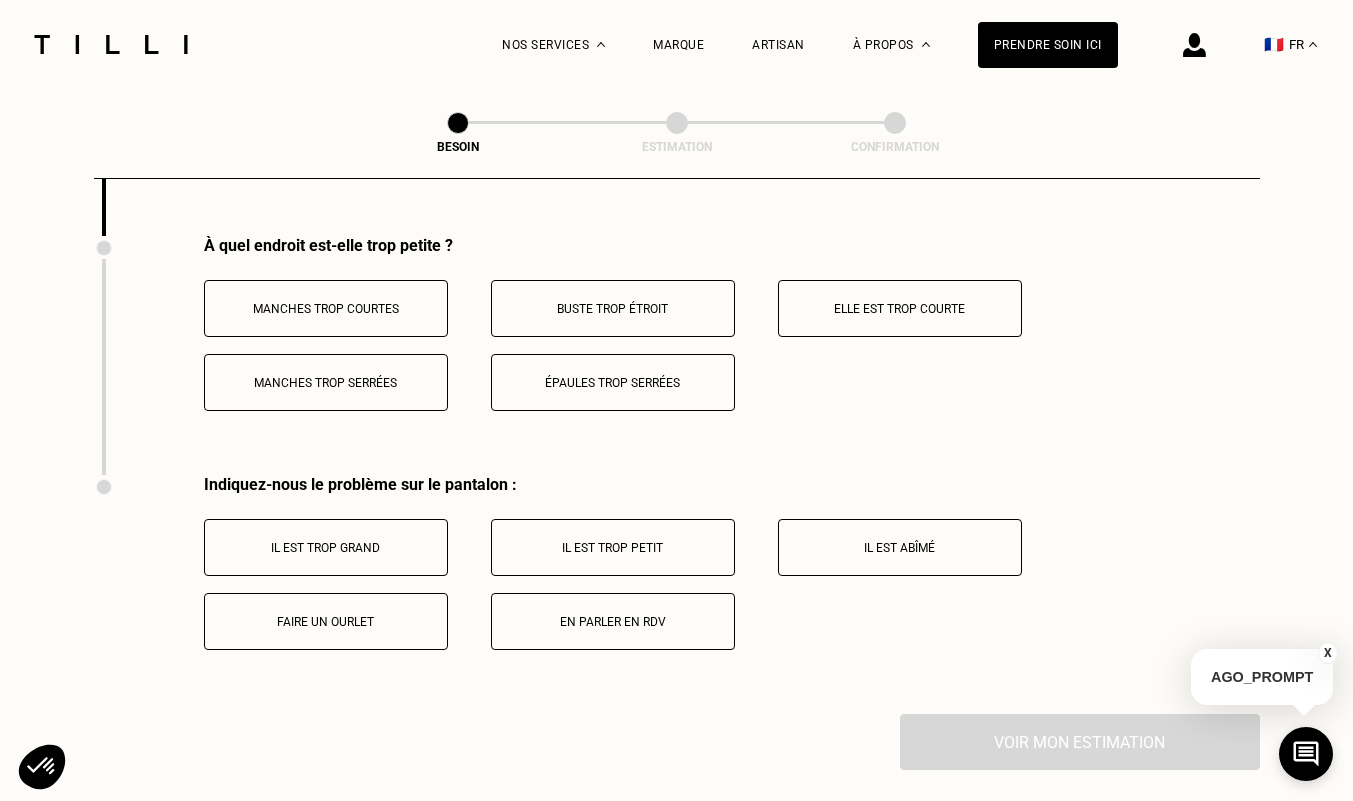 click on "Manches trop courtes" at bounding box center (326, 308) 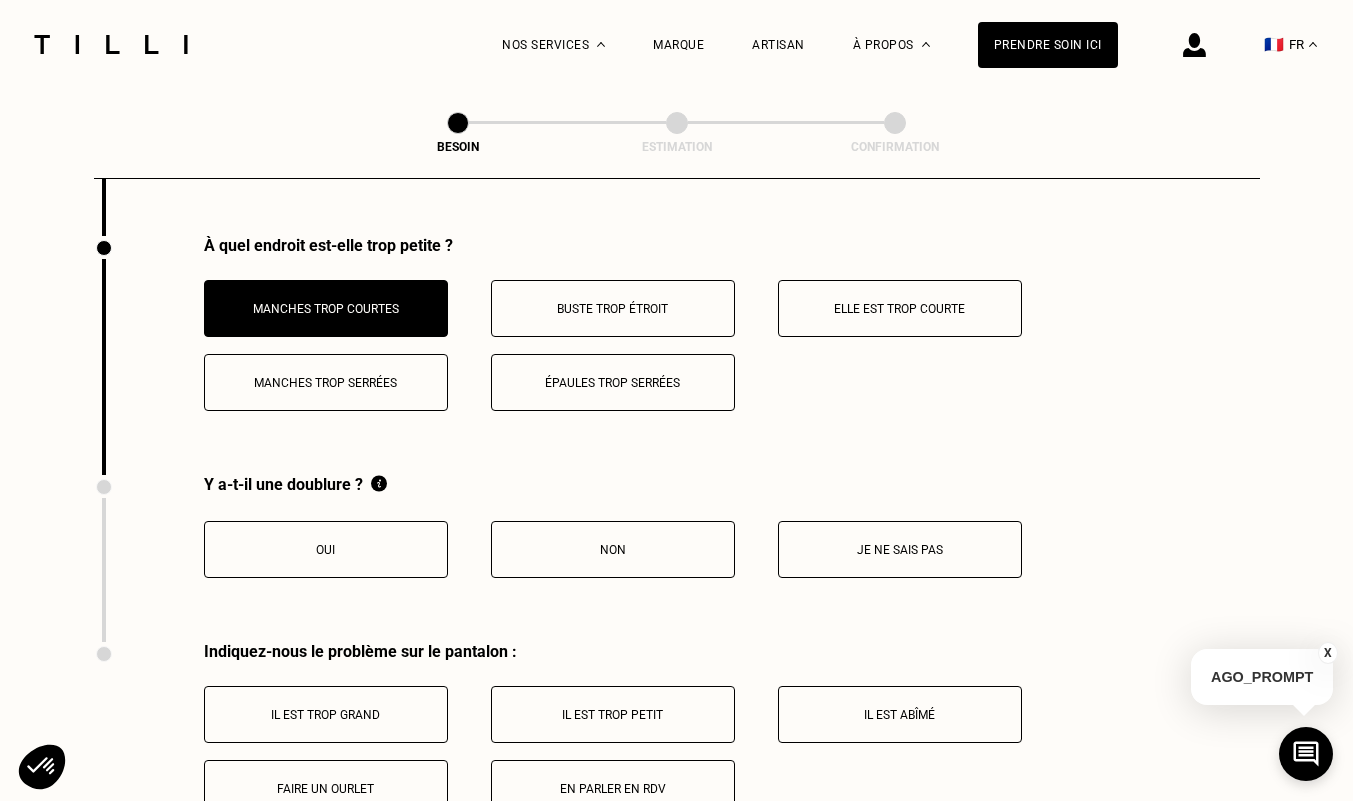 click on "Oui" at bounding box center [326, 550] 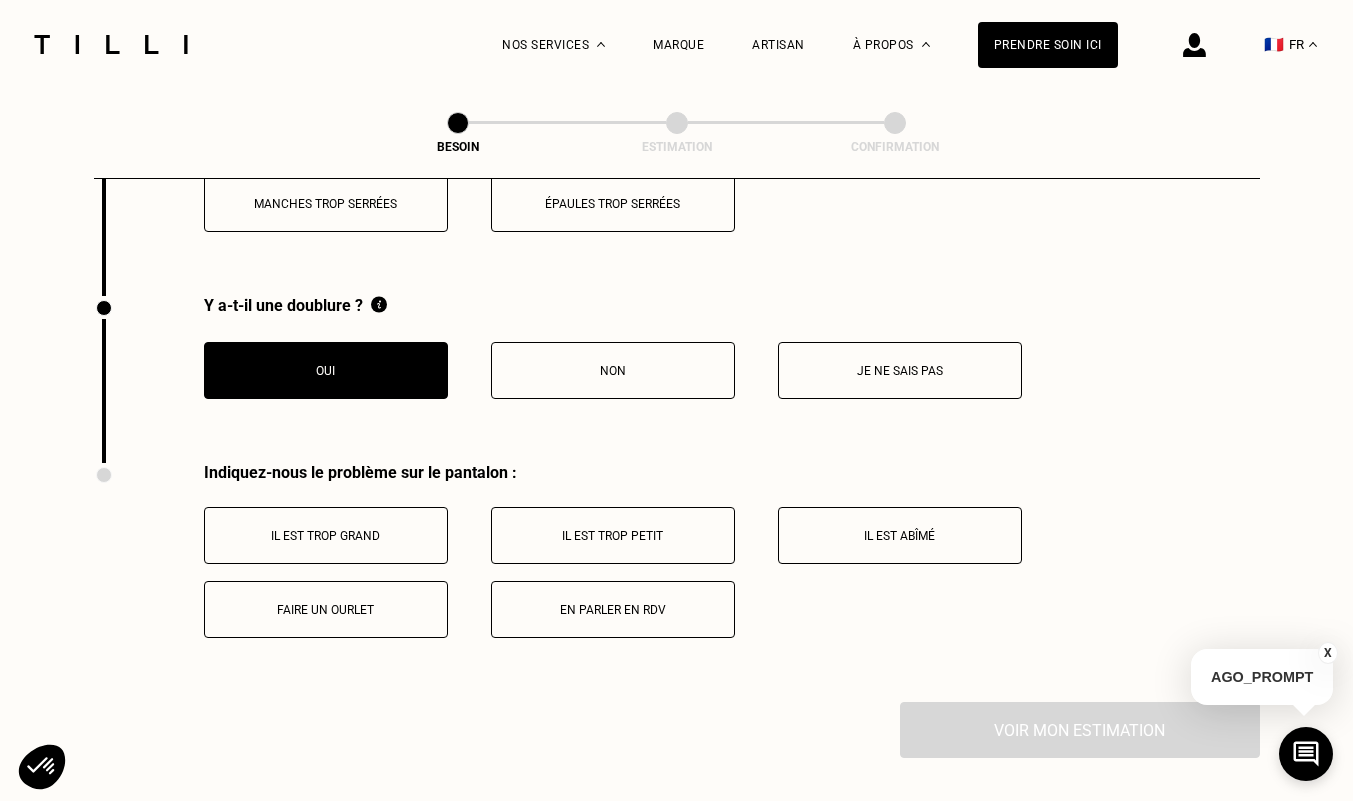 scroll, scrollTop: 3356, scrollLeft: 0, axis: vertical 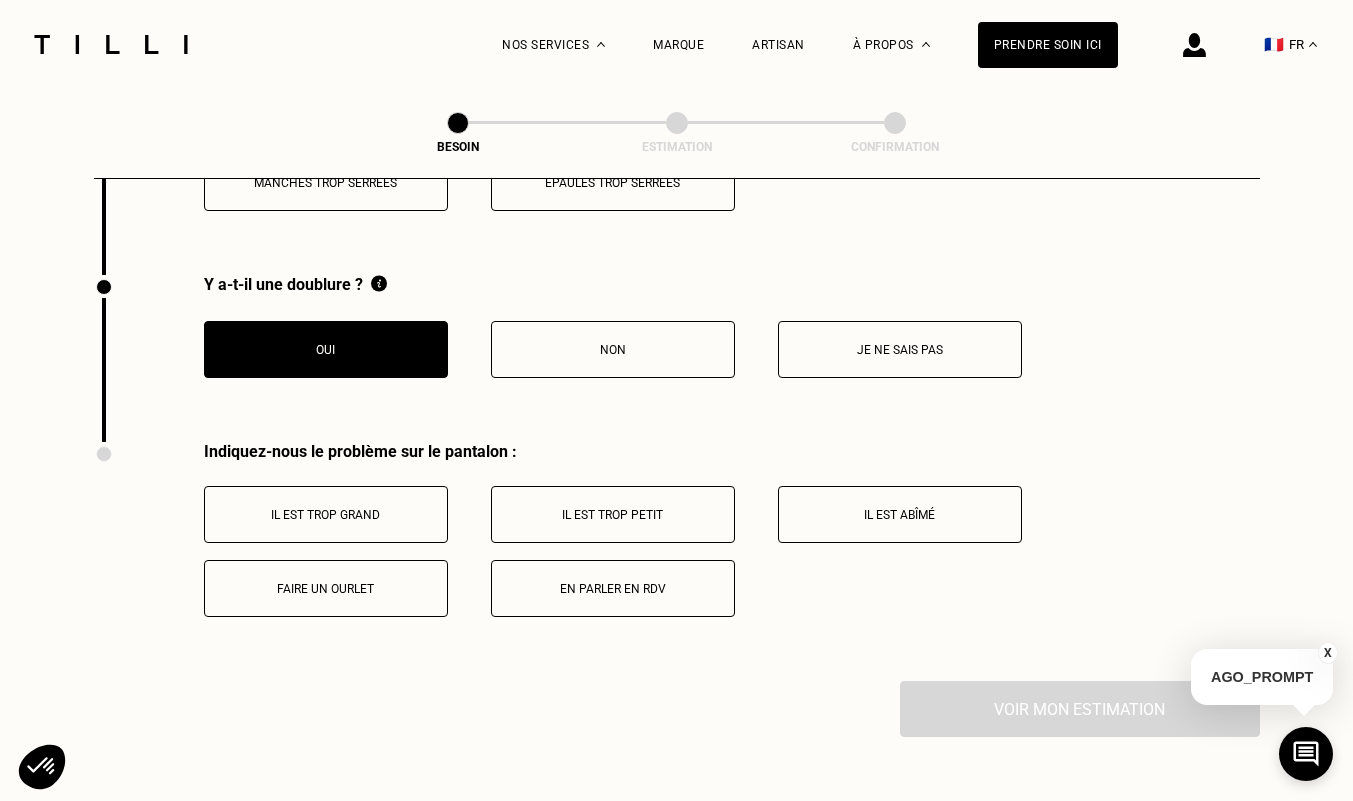 click on "Il est trop grand" at bounding box center (326, 515) 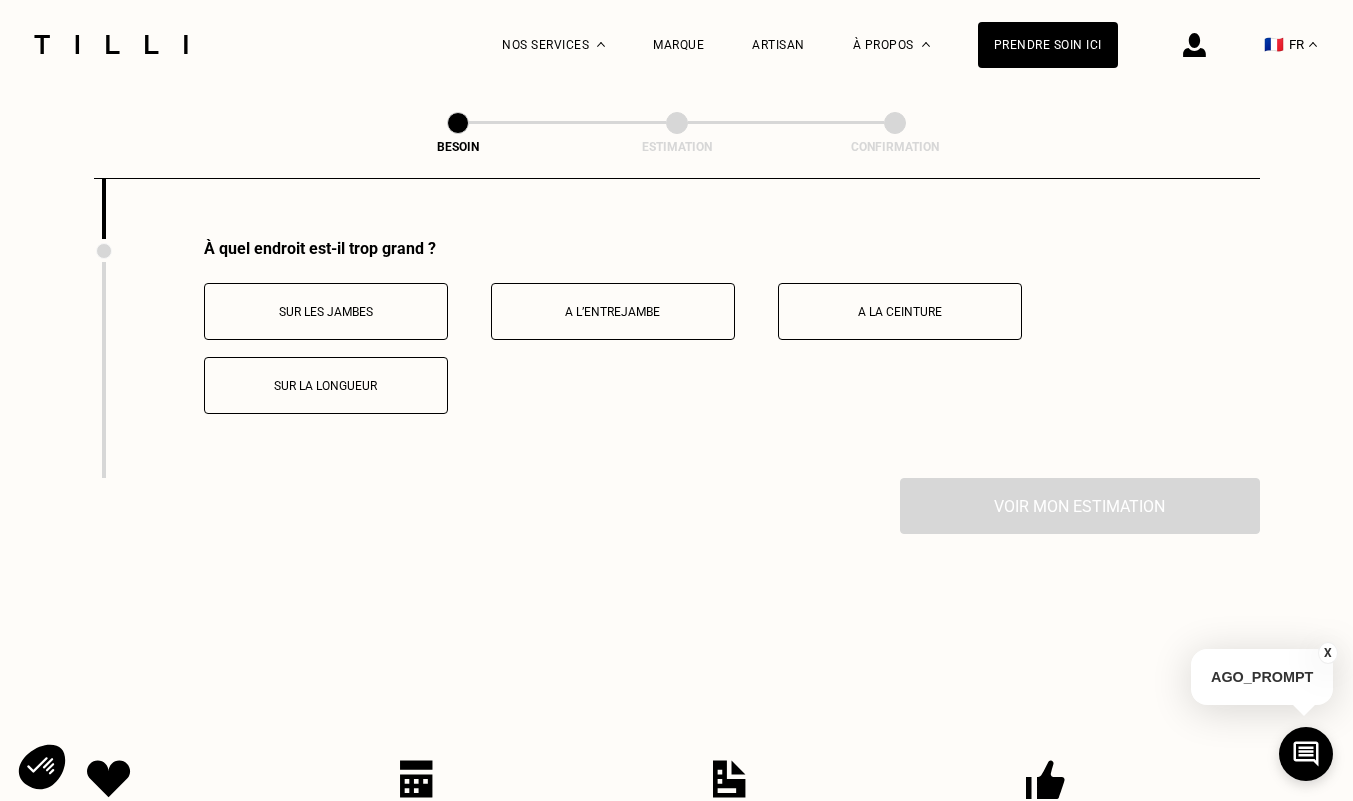 scroll, scrollTop: 3801, scrollLeft: 0, axis: vertical 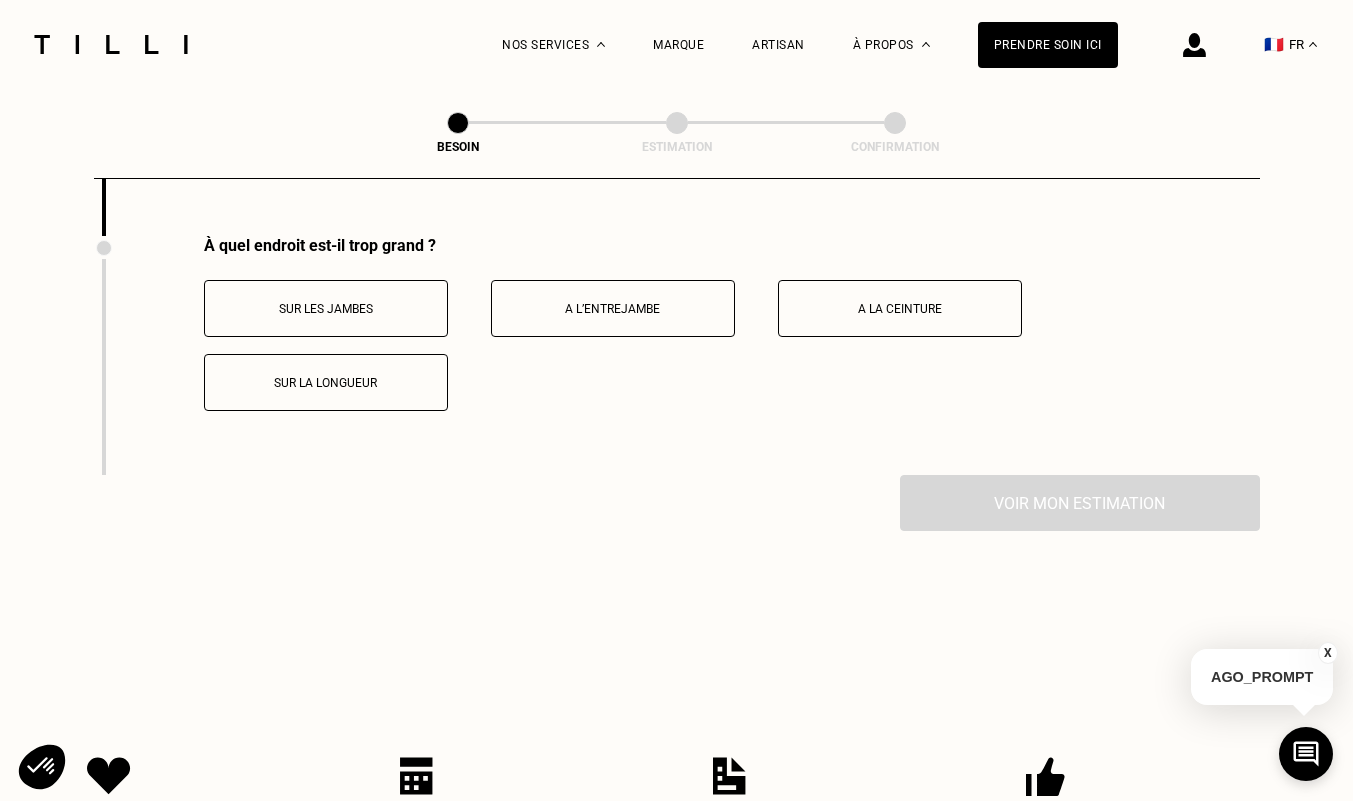 click on "A la ceinture" at bounding box center [900, 309] 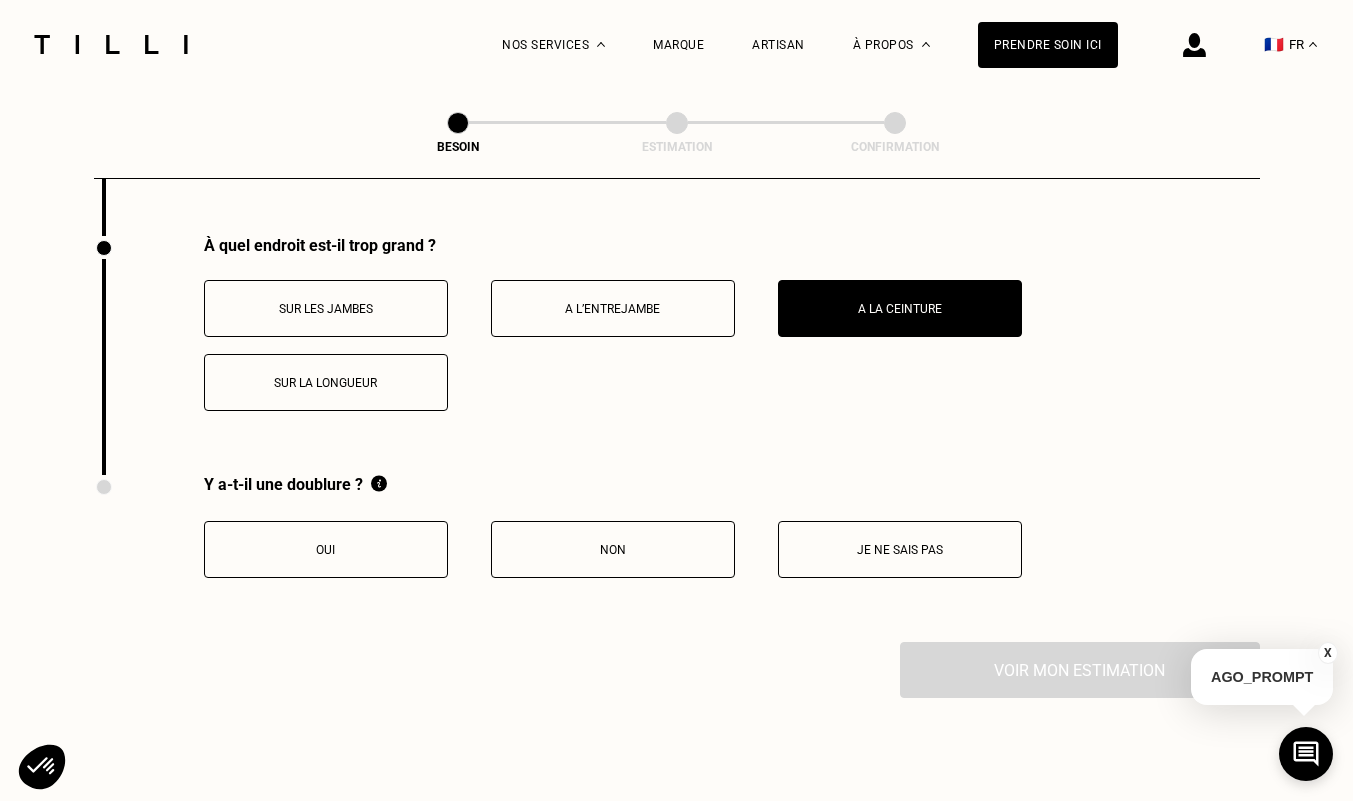click on "Oui" at bounding box center (326, 549) 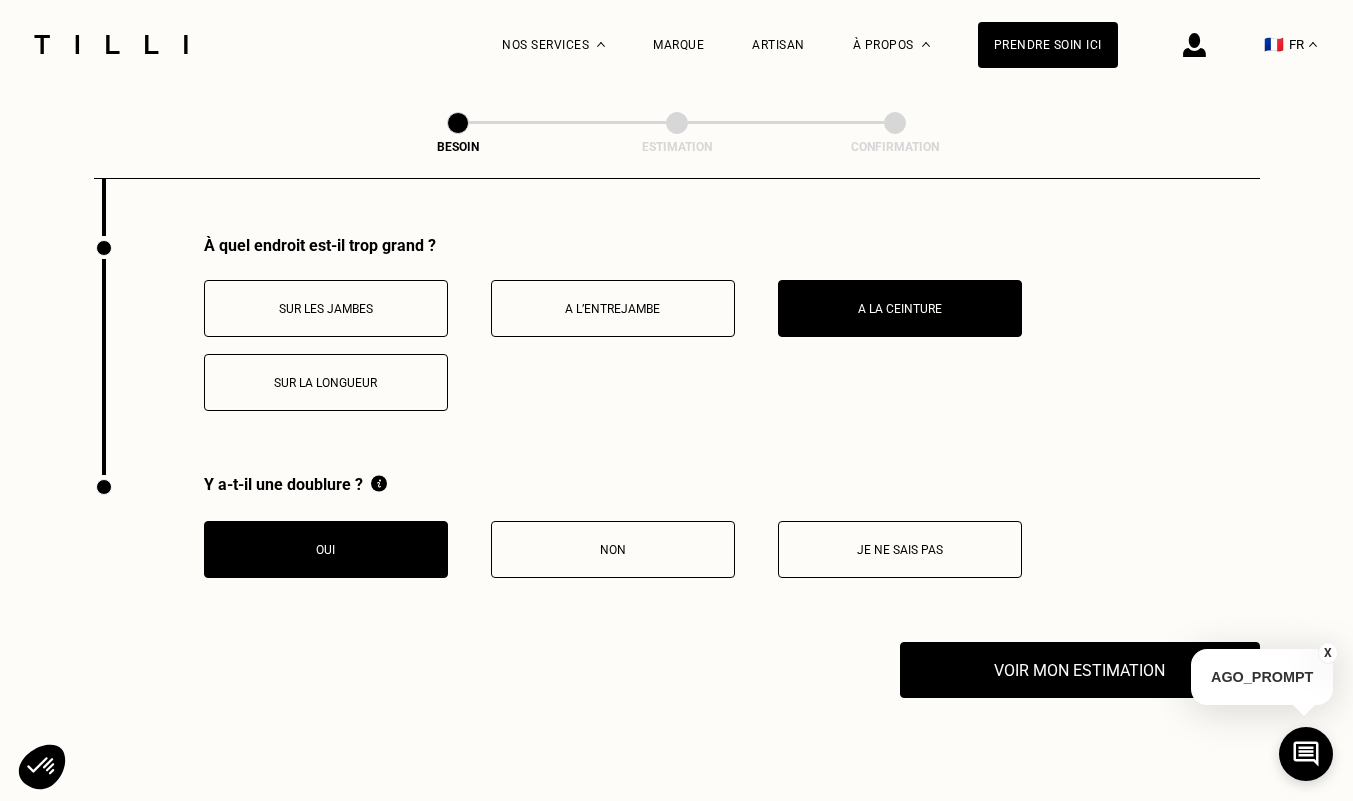 click on "Je ne sais pas" at bounding box center [900, 550] 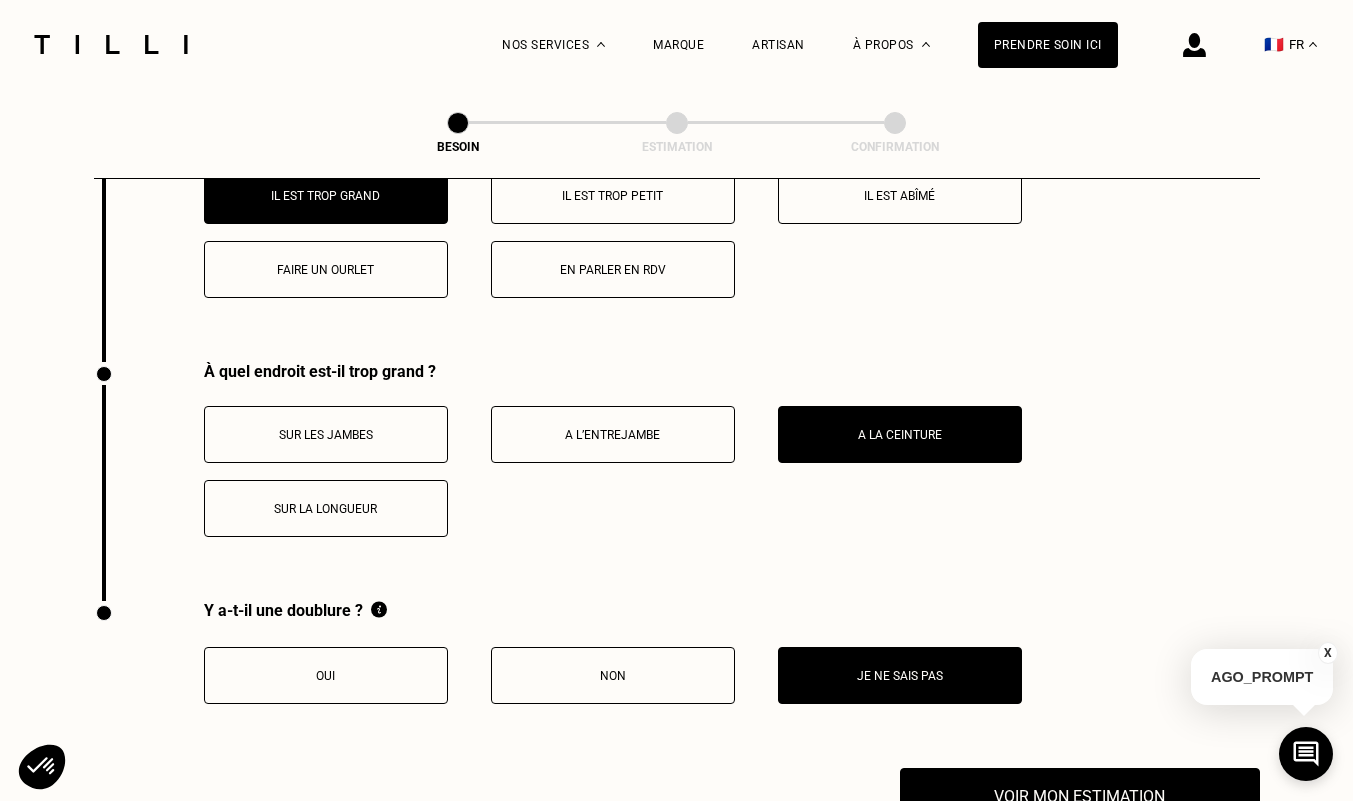 scroll, scrollTop: 3601, scrollLeft: 0, axis: vertical 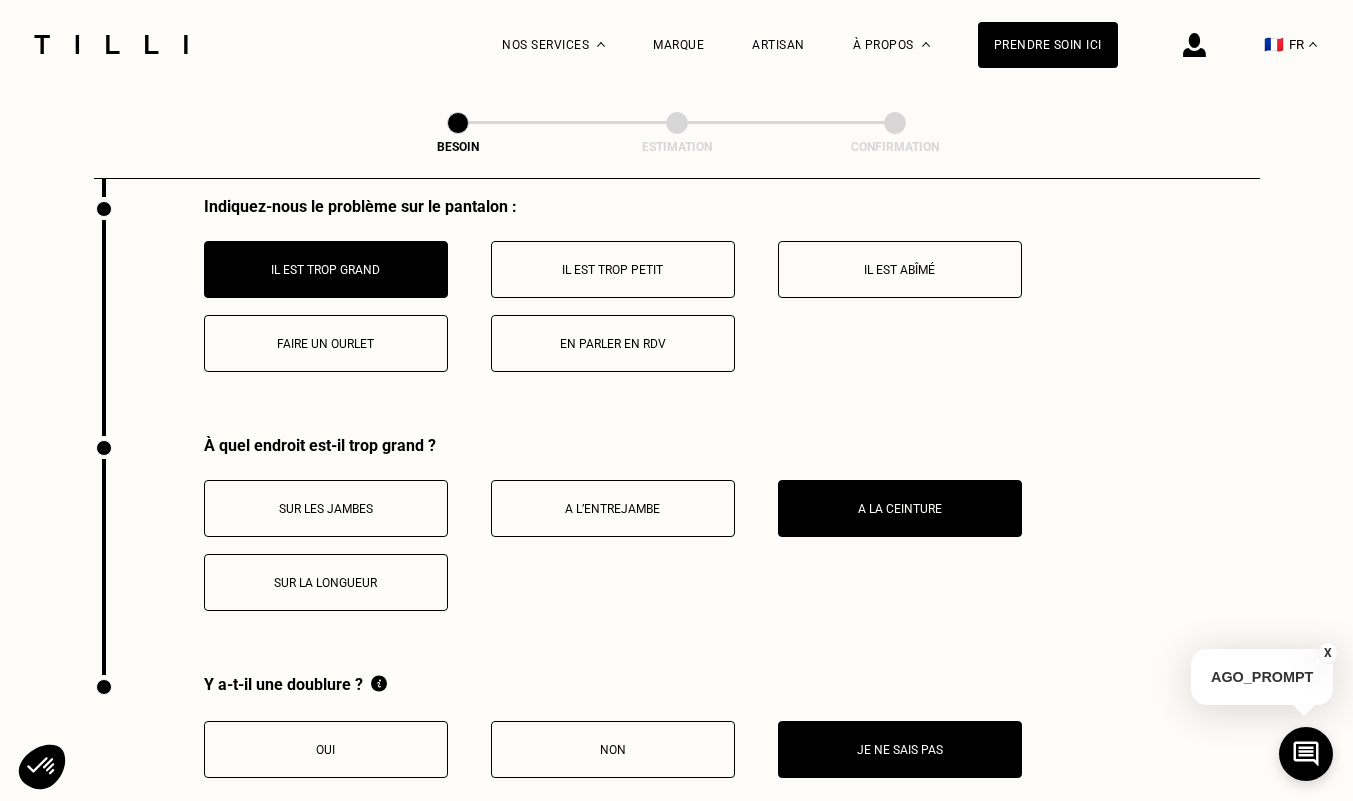 click on "Il est trop petit" at bounding box center (613, 269) 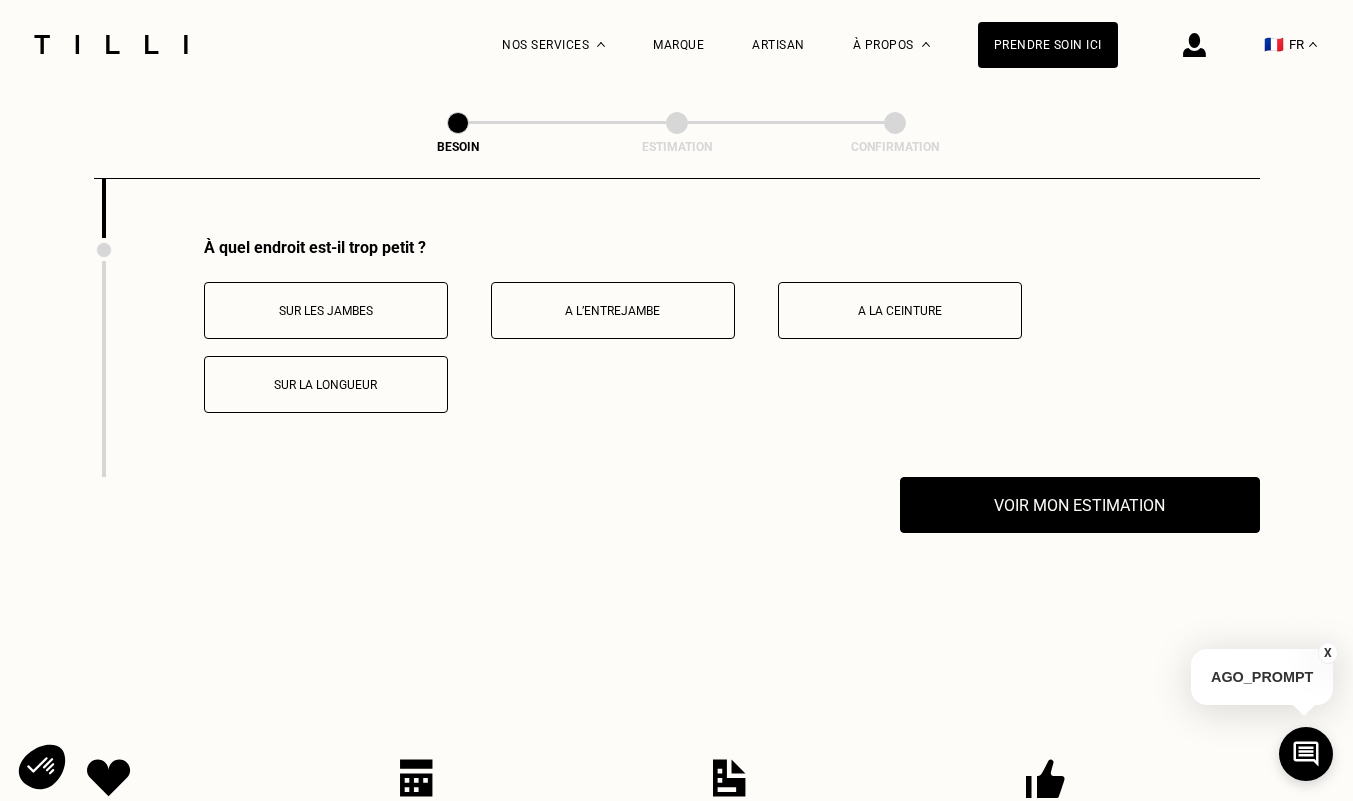 scroll, scrollTop: 4040, scrollLeft: 0, axis: vertical 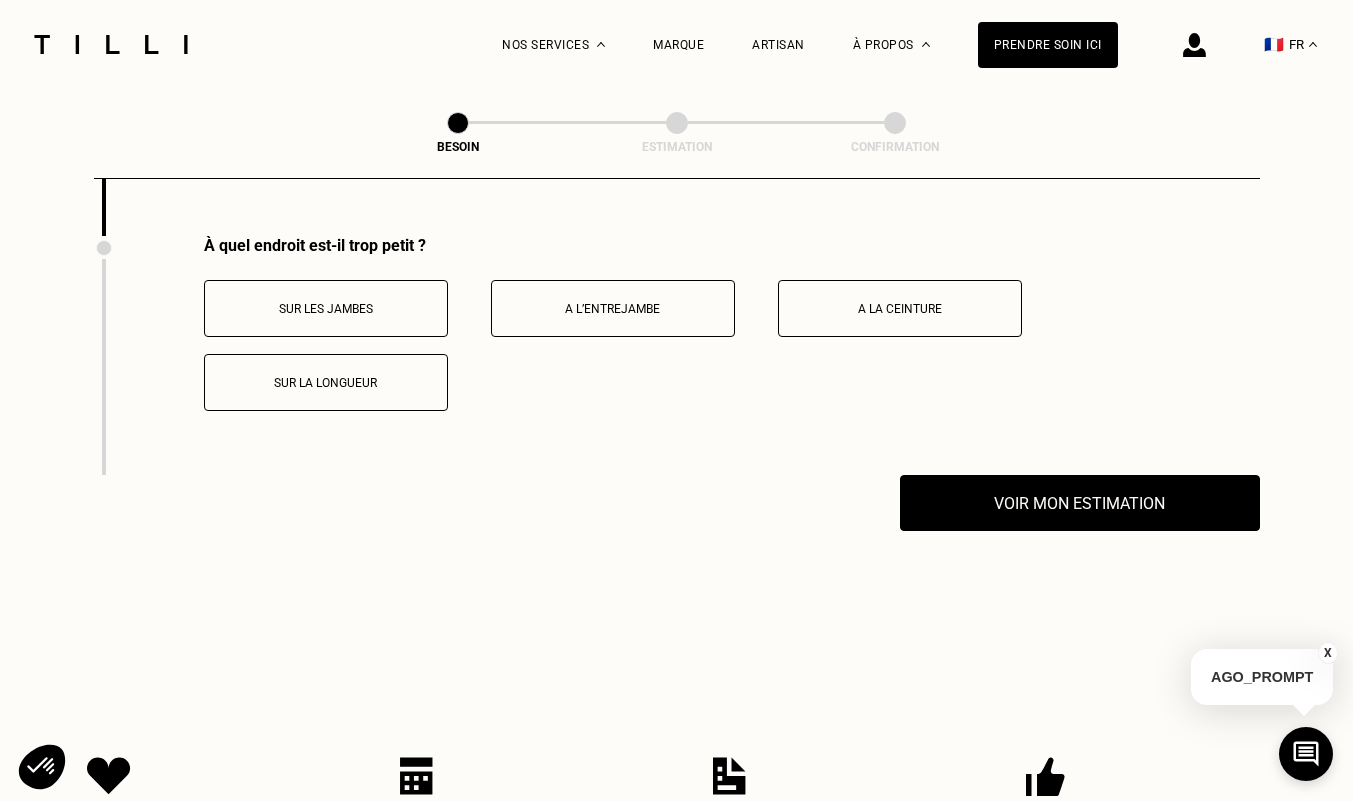click on "Sur les jambes" at bounding box center [326, 309] 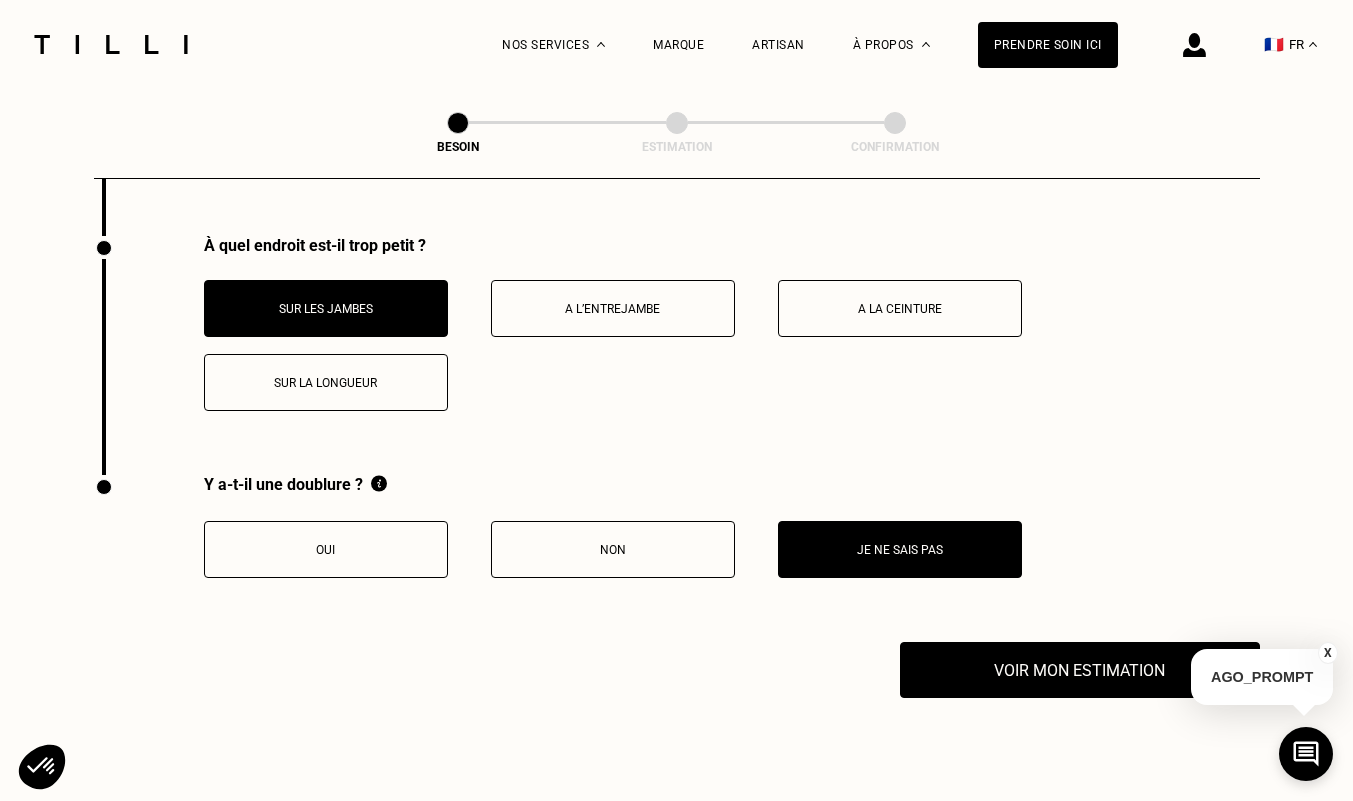 click on "Sur la longueur" at bounding box center (326, 383) 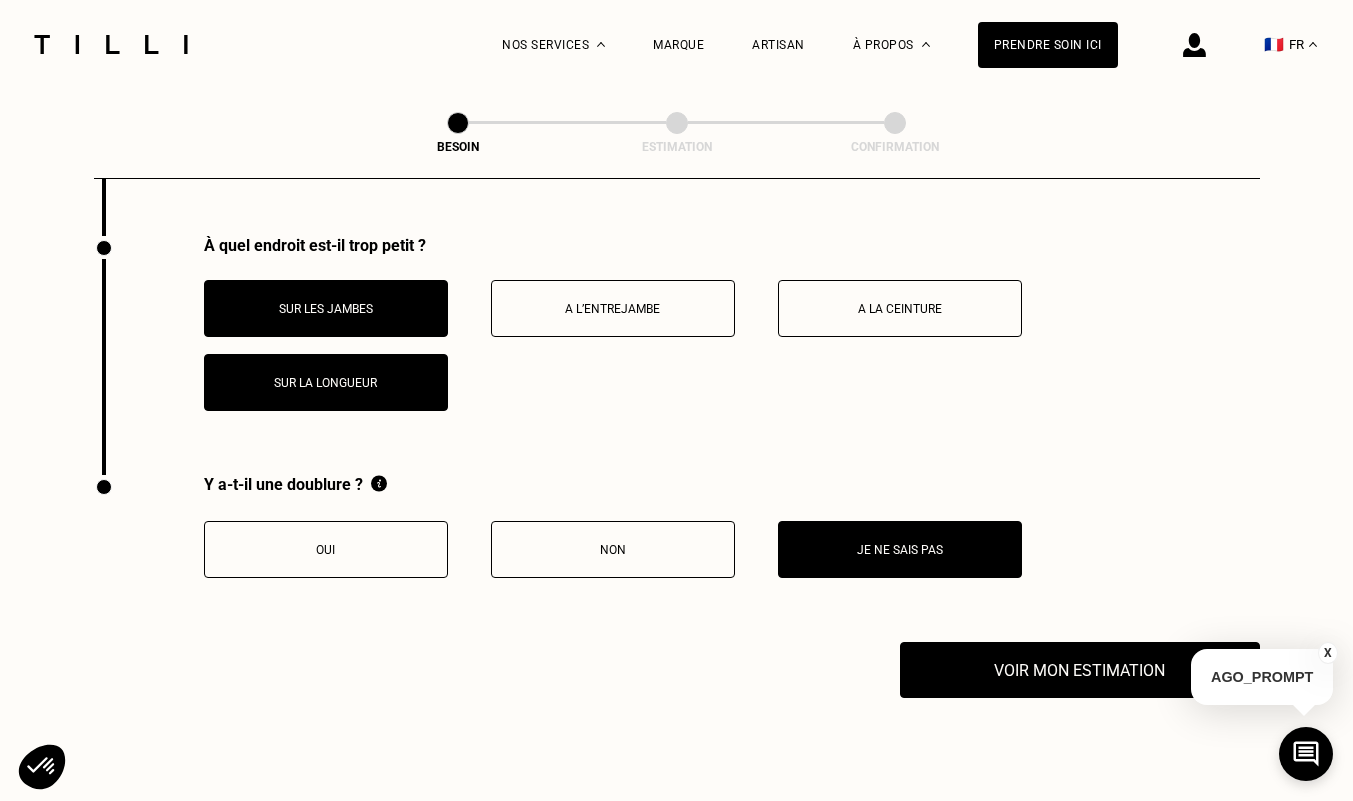 click on "Oui" at bounding box center (326, 549) 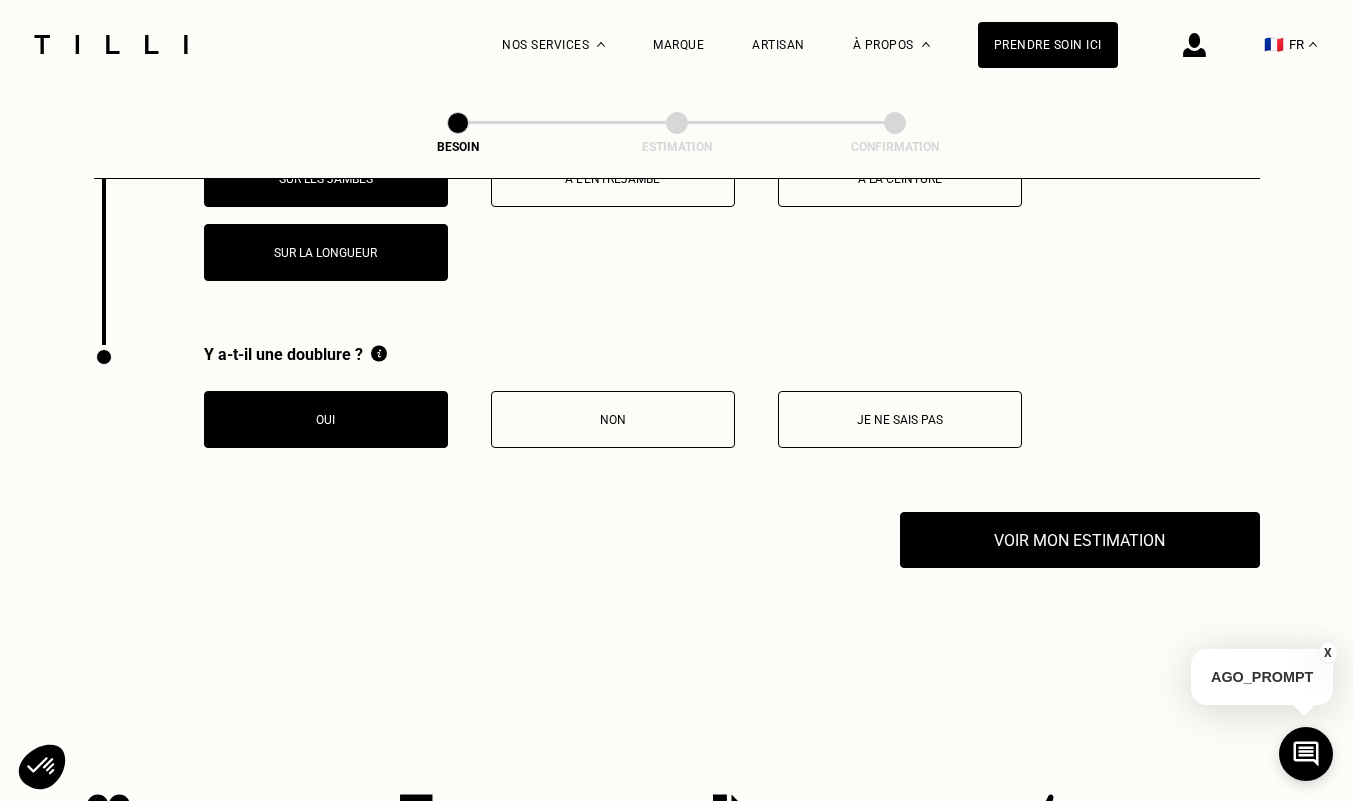 scroll, scrollTop: 4240, scrollLeft: 0, axis: vertical 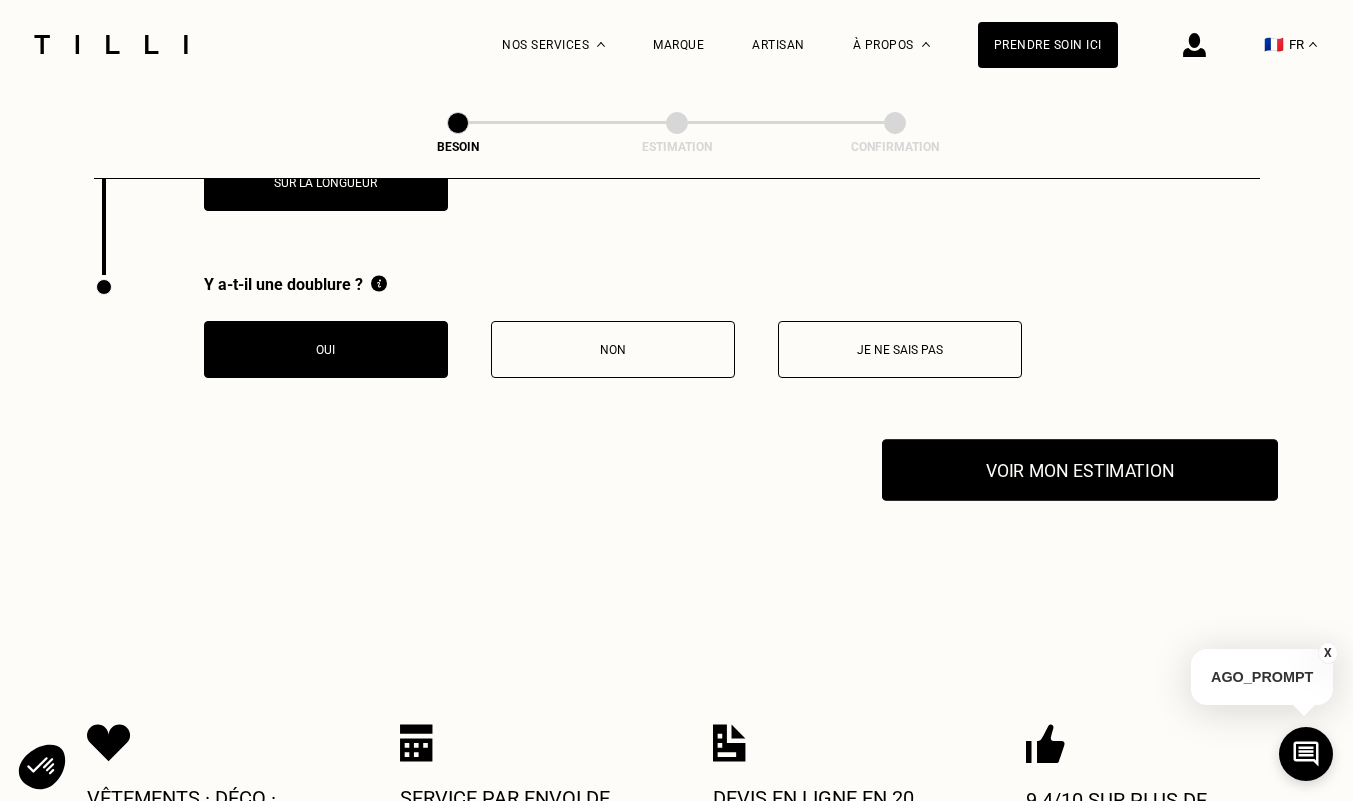 click on "Voir mon estimation" at bounding box center [1080, 470] 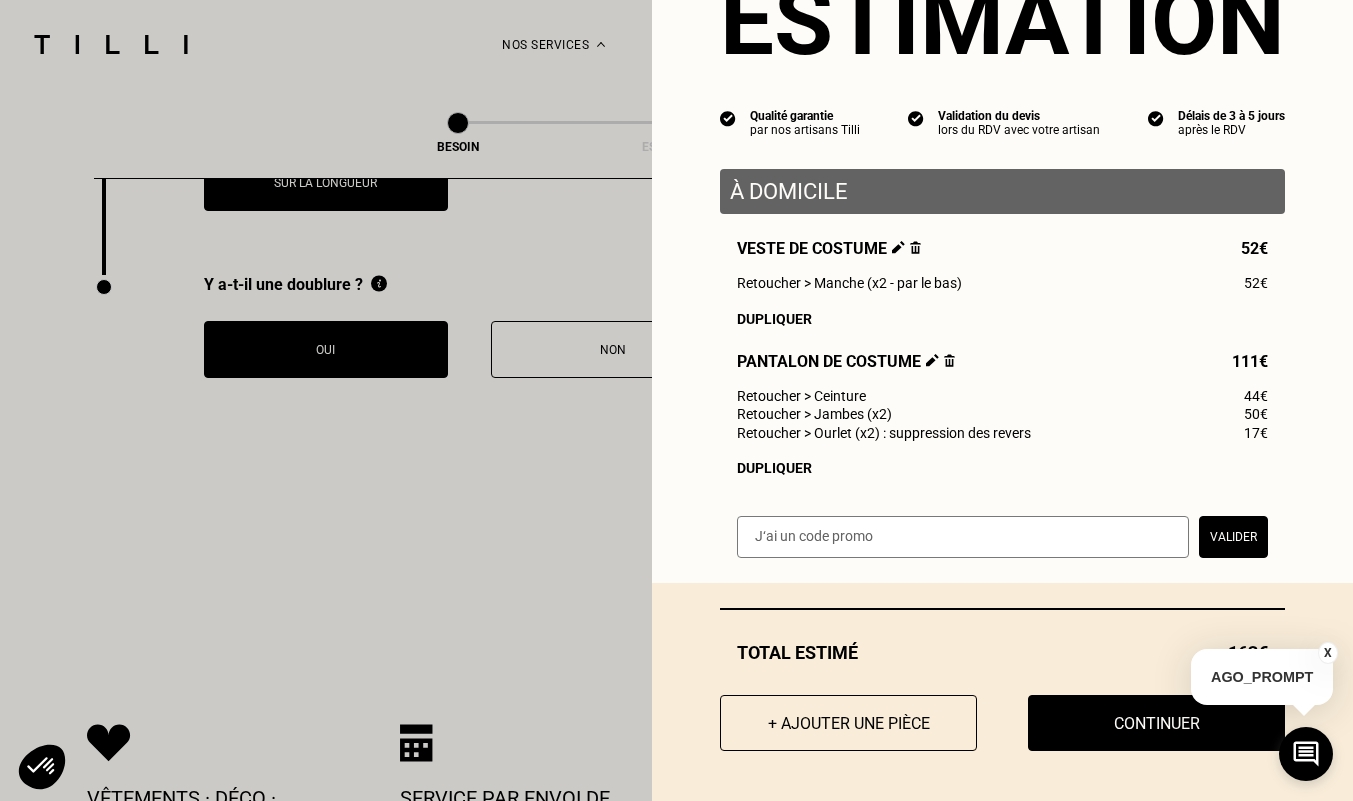 scroll, scrollTop: 110, scrollLeft: 0, axis: vertical 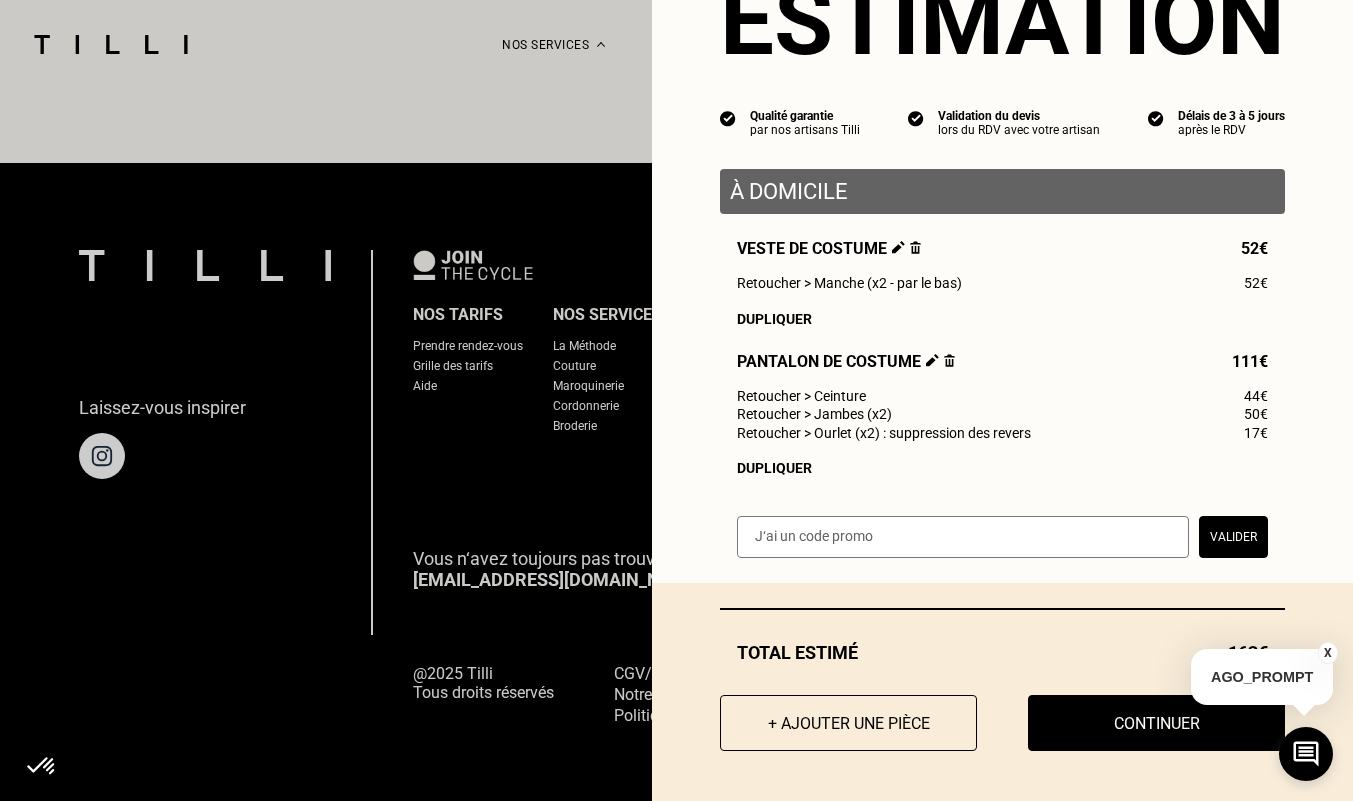 click on "AGO_PROMPT" at bounding box center [1262, 677] 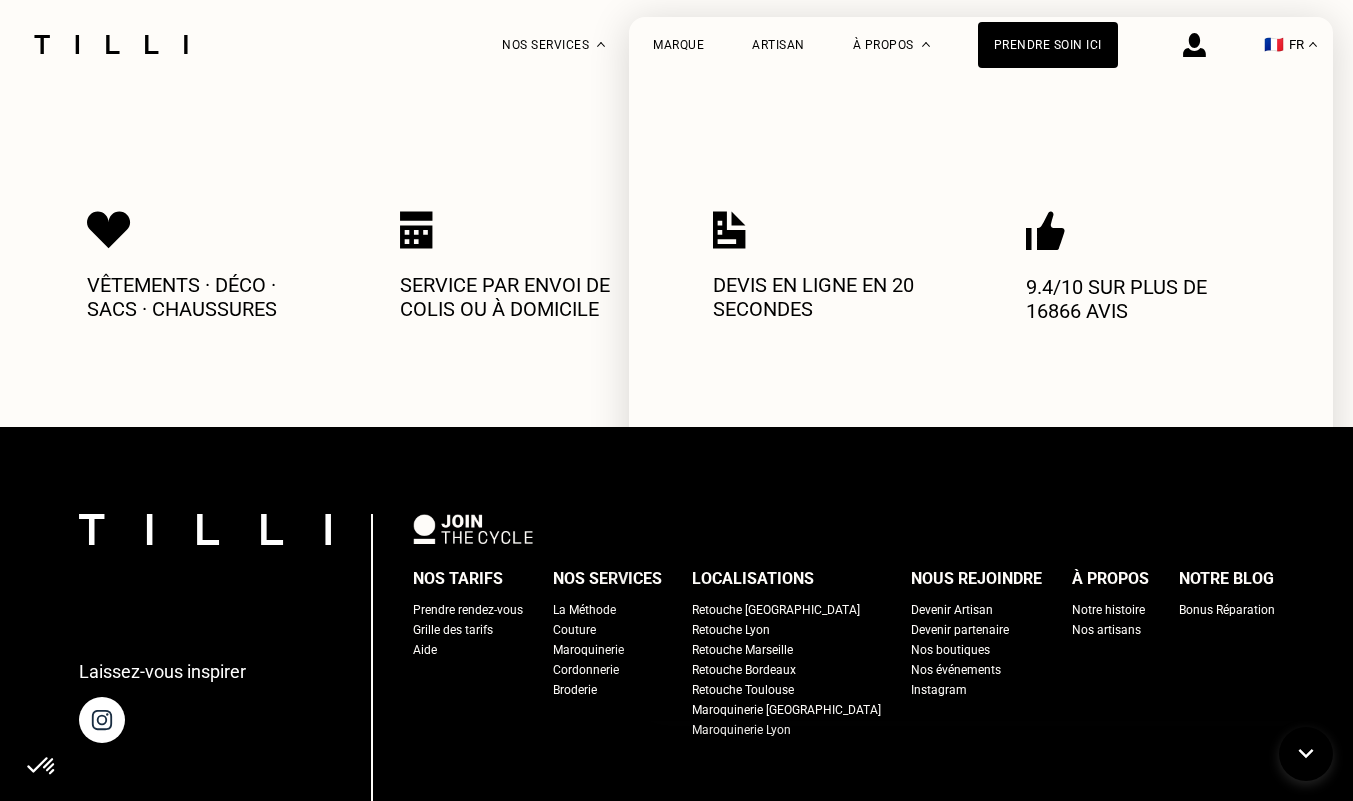 scroll, scrollTop: 4617, scrollLeft: 0, axis: vertical 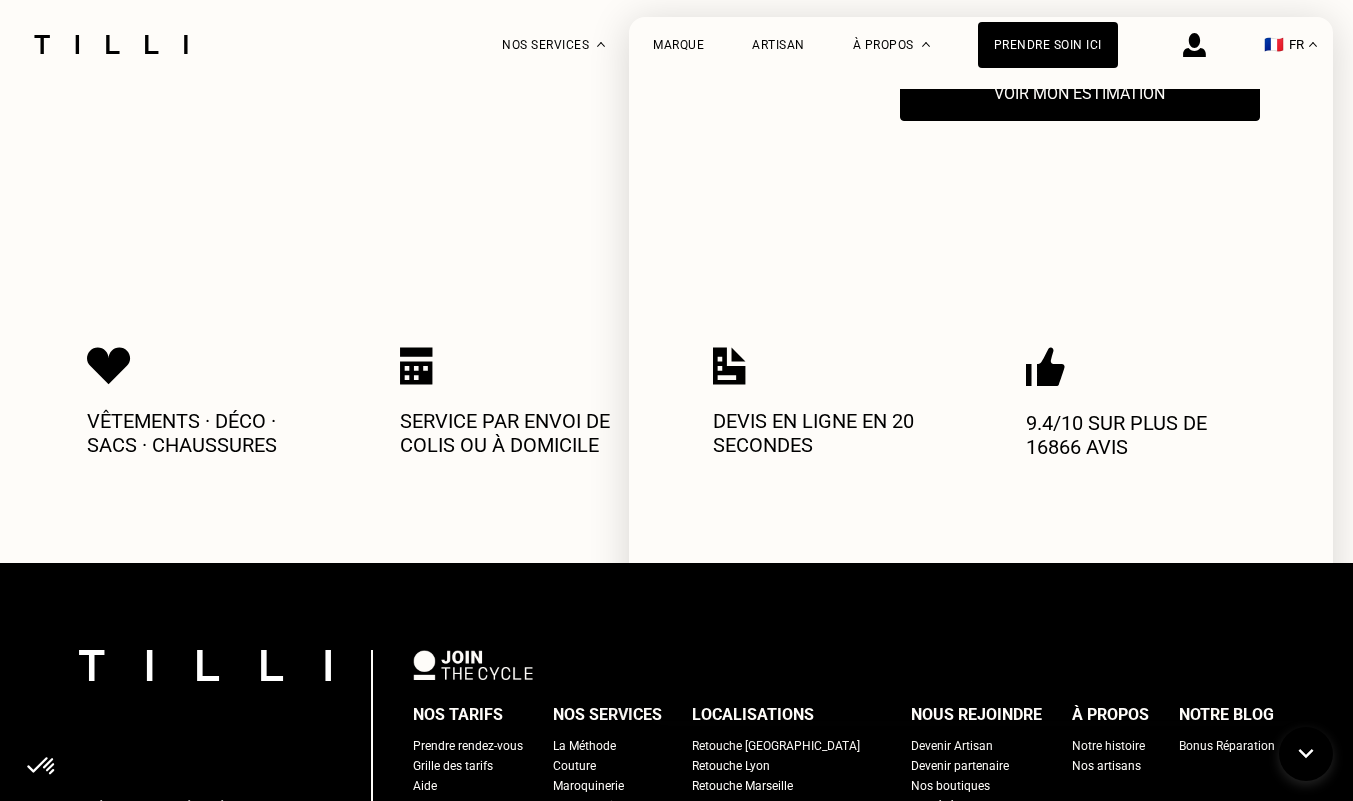 click on "Besoin Estimation Confirmation Dites nous de quoi vous avez besoin en 2 minutes top chrono Chez Tilli nous faisons appel aux meilleurs artisans couturiers , maroquiniers et cordonniers   français pour prendre soin de vos objets du quotidien. Catégorie Vêtements Intérieur Accessoires Chaussures Quelle pièce ? Pantalon Manteau & Veste Robe Haut Tailleur Pull & gilet Combinaison Jupe Robe de mariée Maillot de bain Lingerie Bonnet, écharpe, gants Accessoires Localisation Quel est votre pays ? 🇩🇪   [GEOGRAPHIC_DATA] 🇦🇹   [GEOGRAPHIC_DATA] 🇧🇪   [GEOGRAPHIC_DATA] 🇧🇬   Bulgarie 🇨🇾   Chypre 🇭🇷   Croatie 🇩🇰   [GEOGRAPHIC_DATA] 🇪🇸   [GEOGRAPHIC_DATA] 🇪🇪   [GEOGRAPHIC_DATA] 🇫🇮   [GEOGRAPHIC_DATA] 🇫🇷   [GEOGRAPHIC_DATA] 🇬🇷   [GEOGRAPHIC_DATA] 🇭🇺   [GEOGRAPHIC_DATA] 🇮🇪   [GEOGRAPHIC_DATA] 🇮🇹   [GEOGRAPHIC_DATA] 🇱🇻   [GEOGRAPHIC_DATA] 🇱🇮   [GEOGRAPHIC_DATA] 🇱🇹   [GEOGRAPHIC_DATA] 🇱🇺   [GEOGRAPHIC_DATA] 🇲🇹   [GEOGRAPHIC_DATA] 🇳🇴   [GEOGRAPHIC_DATA] 🇳🇱   [GEOGRAPHIC_DATA] 🇵🇱   [GEOGRAPHIC_DATA] 🇵🇹   [GEOGRAPHIC_DATA] 🇨🇿   [GEOGRAPHIC_DATA] 🇷🇴" at bounding box center [676, -2144] 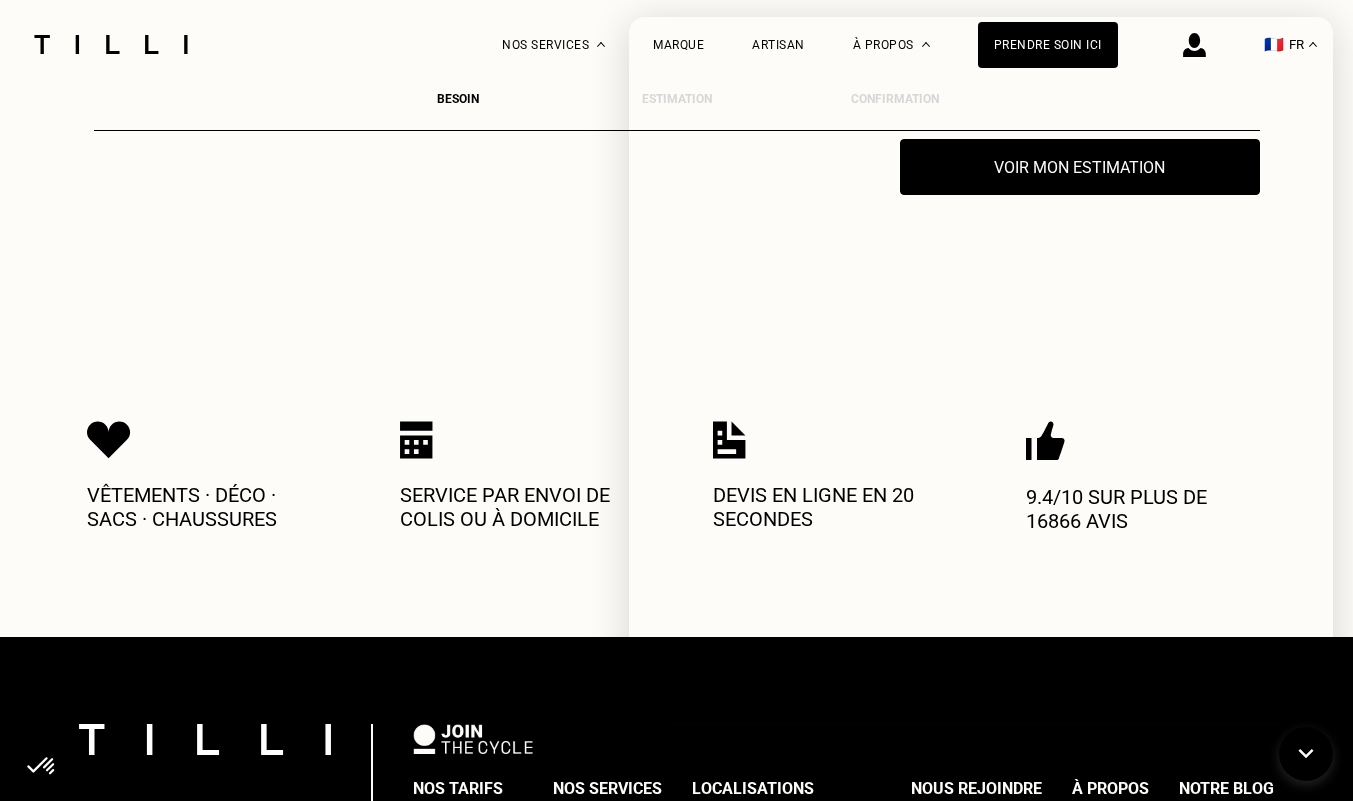 scroll, scrollTop: 4717, scrollLeft: 0, axis: vertical 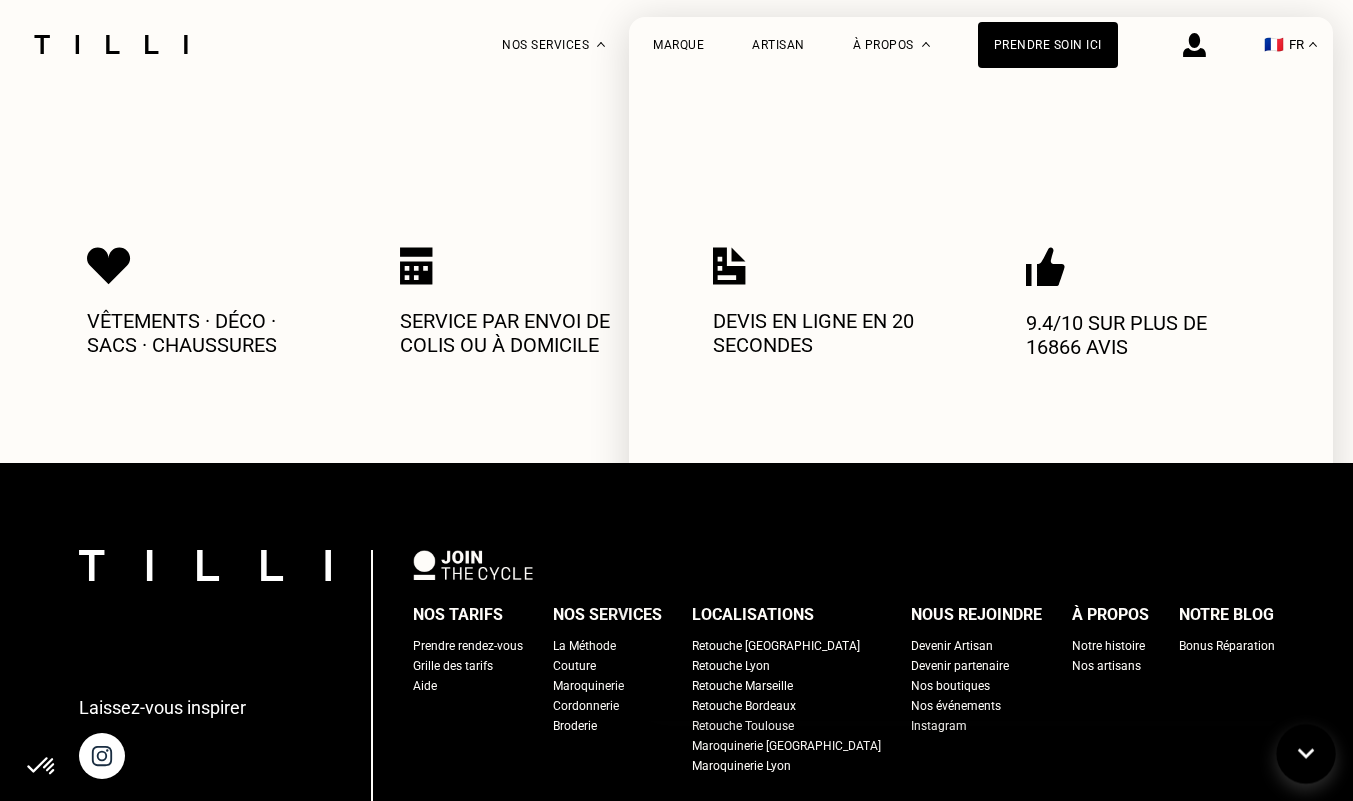 click 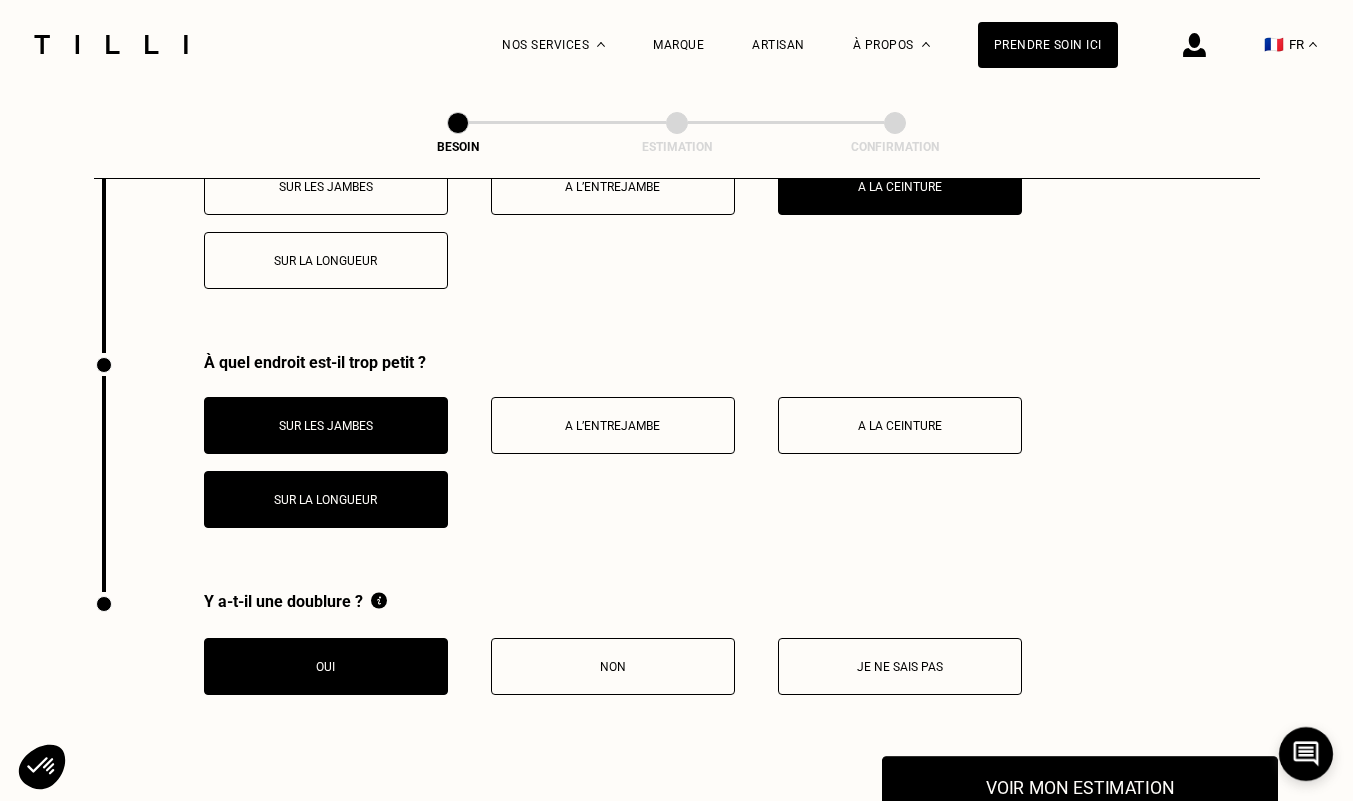 scroll, scrollTop: 4217, scrollLeft: 0, axis: vertical 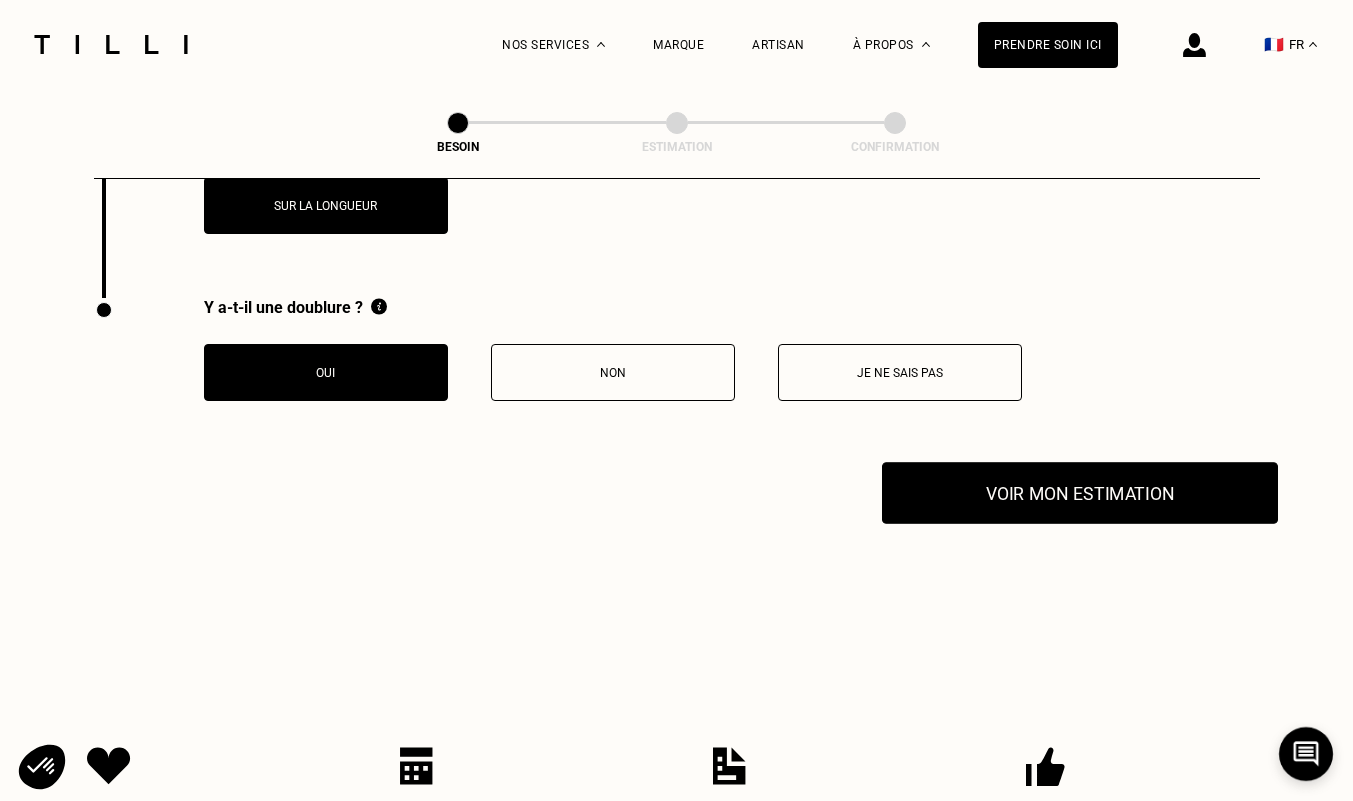 click on "Voir mon estimation" at bounding box center [1080, 493] 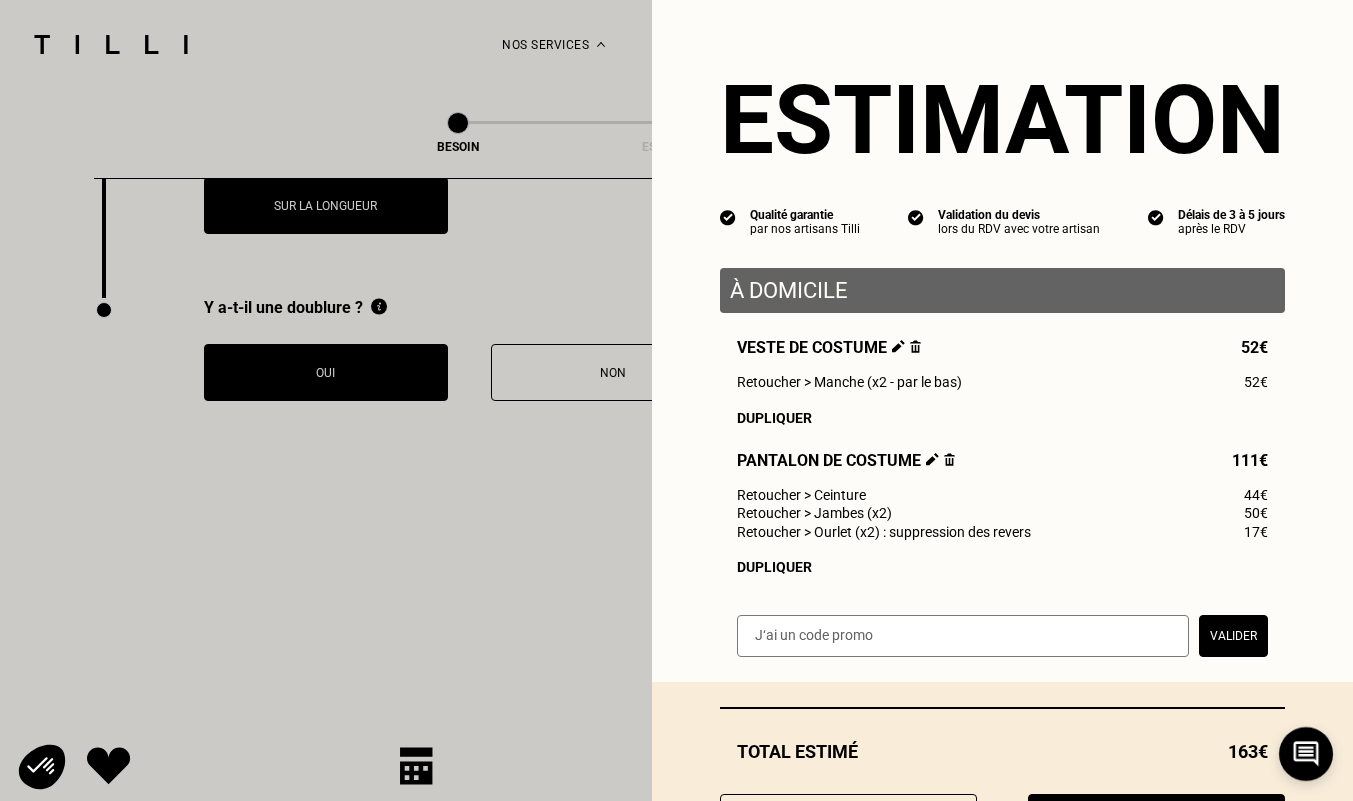 scroll, scrollTop: 110, scrollLeft: 0, axis: vertical 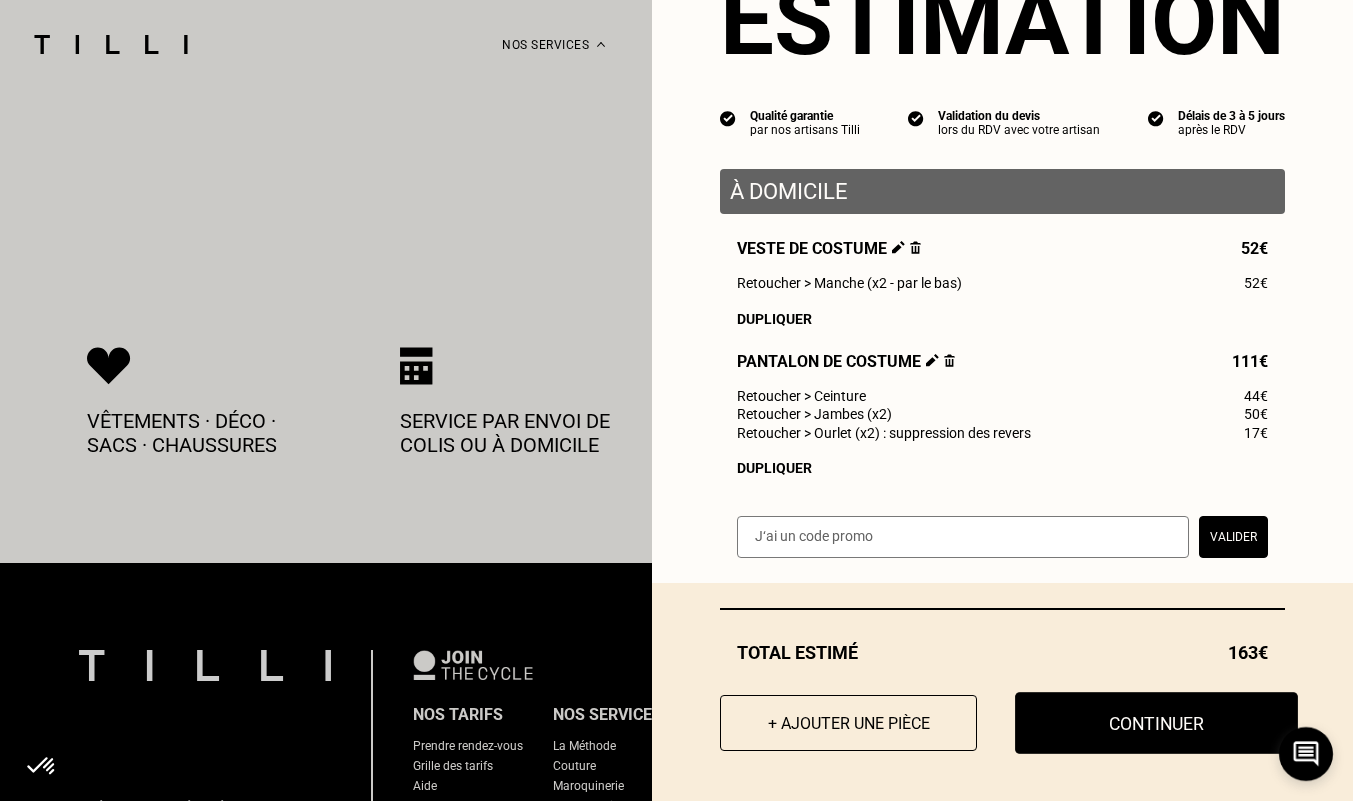 click on "Continuer" at bounding box center [1156, 723] 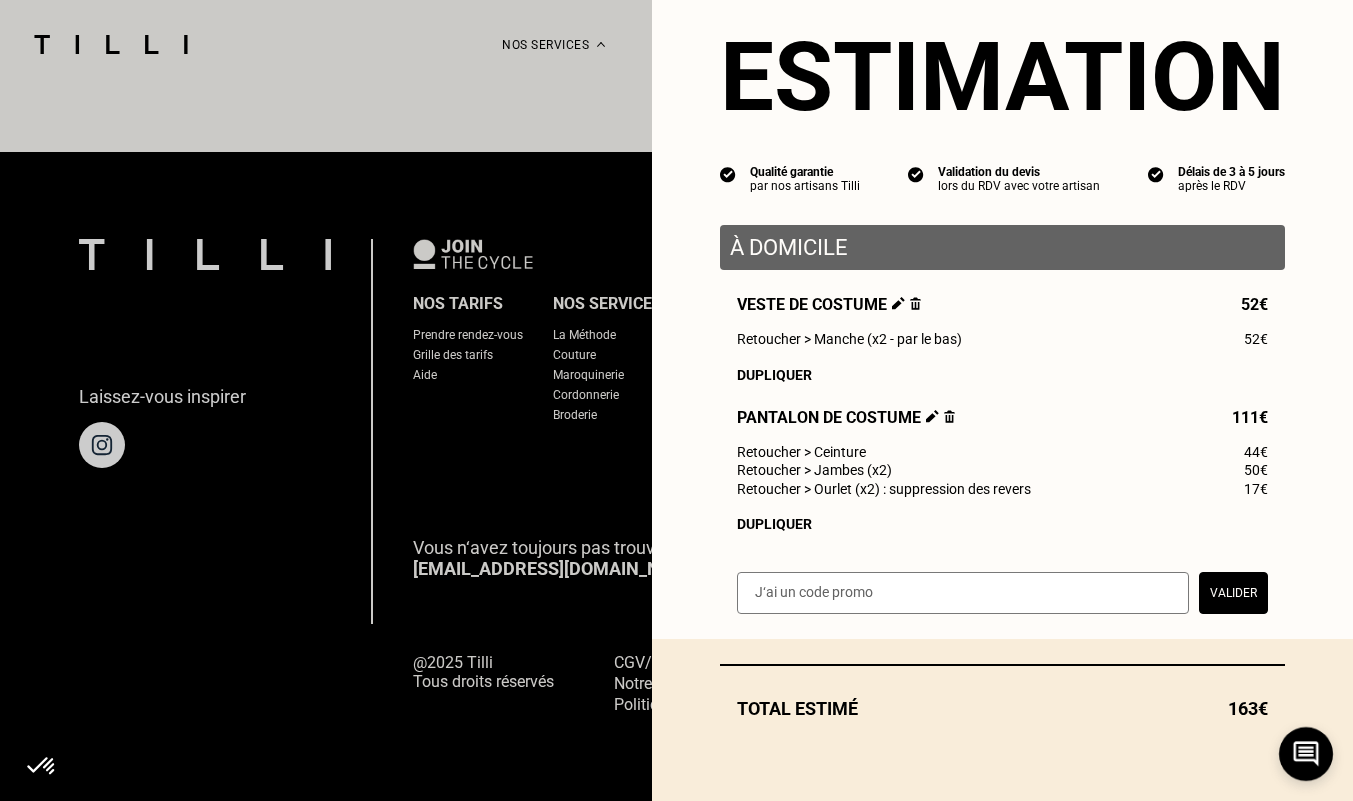 scroll, scrollTop: 1224, scrollLeft: 0, axis: vertical 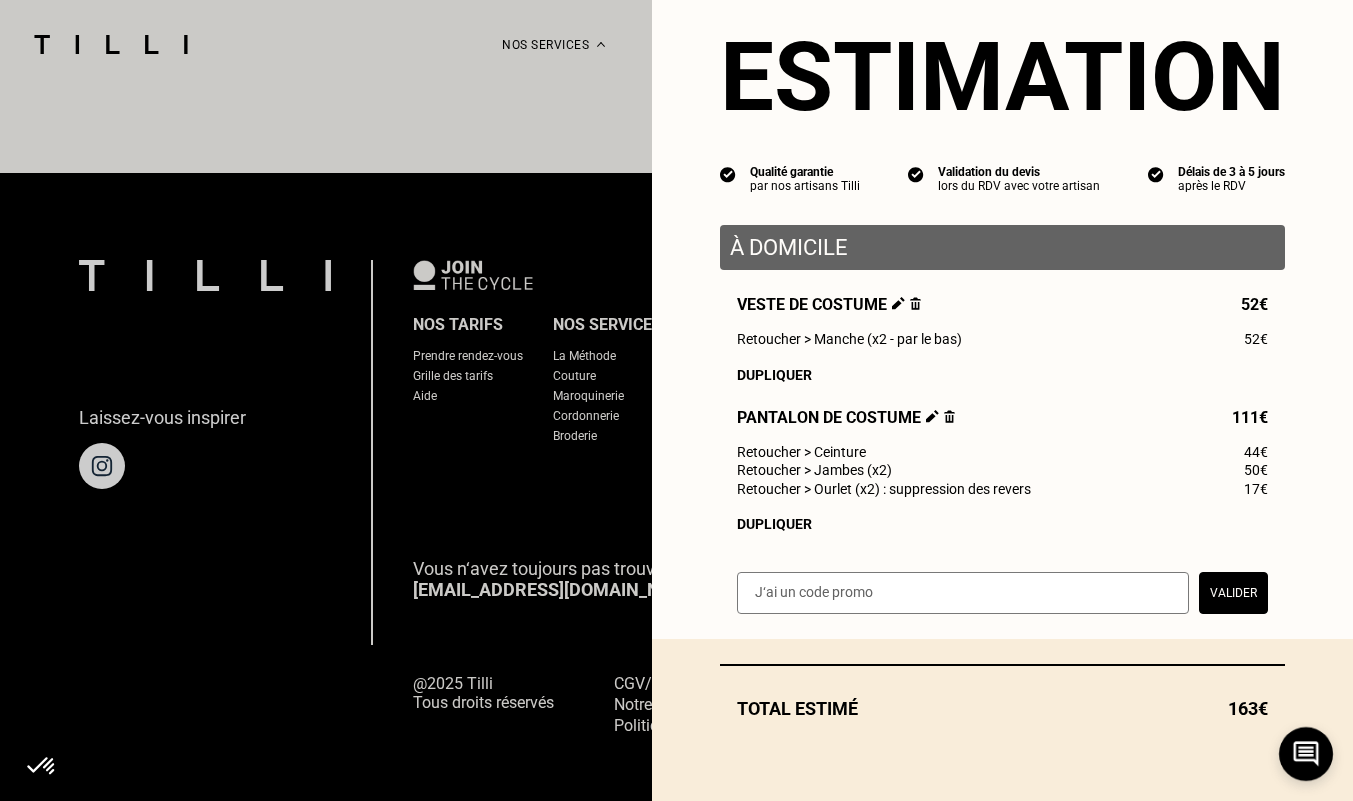 select on "FR" 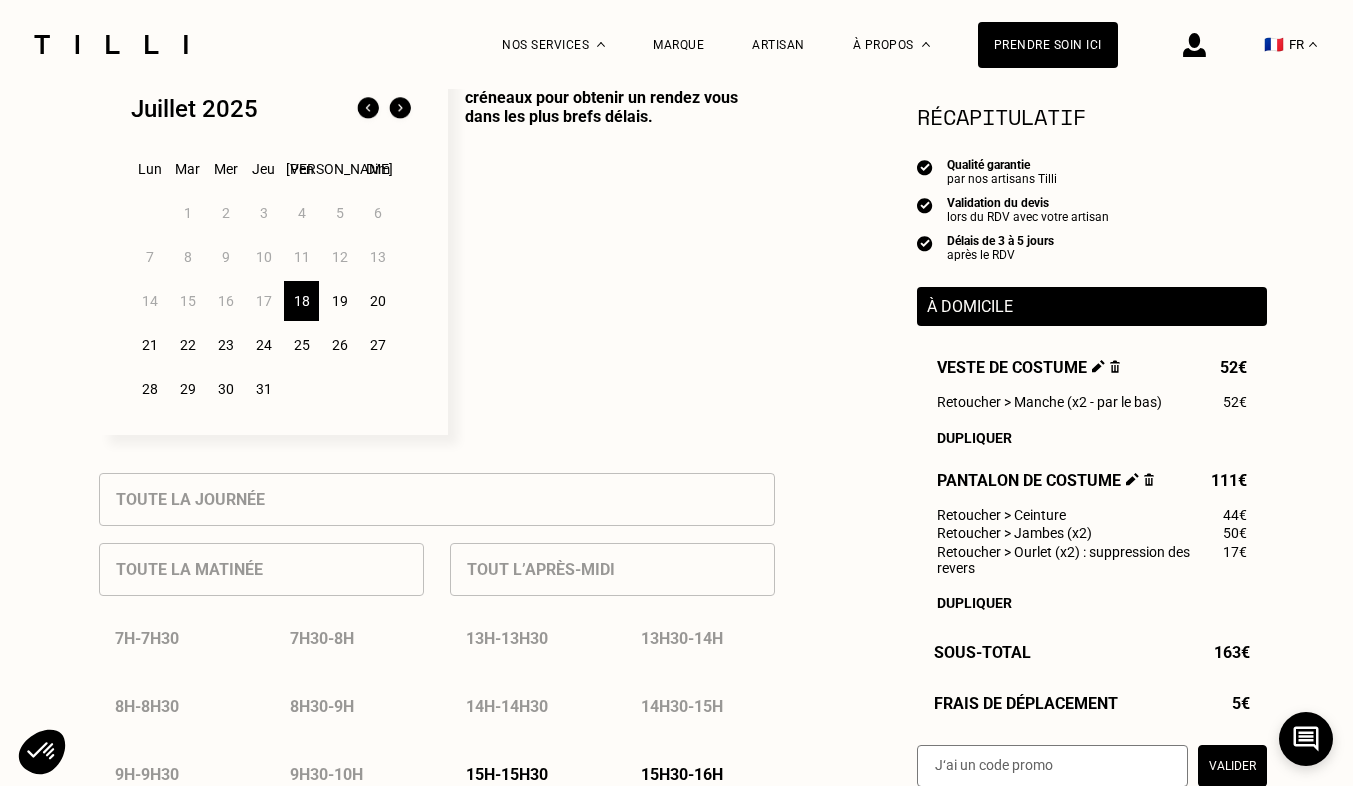 scroll, scrollTop: 600, scrollLeft: 0, axis: vertical 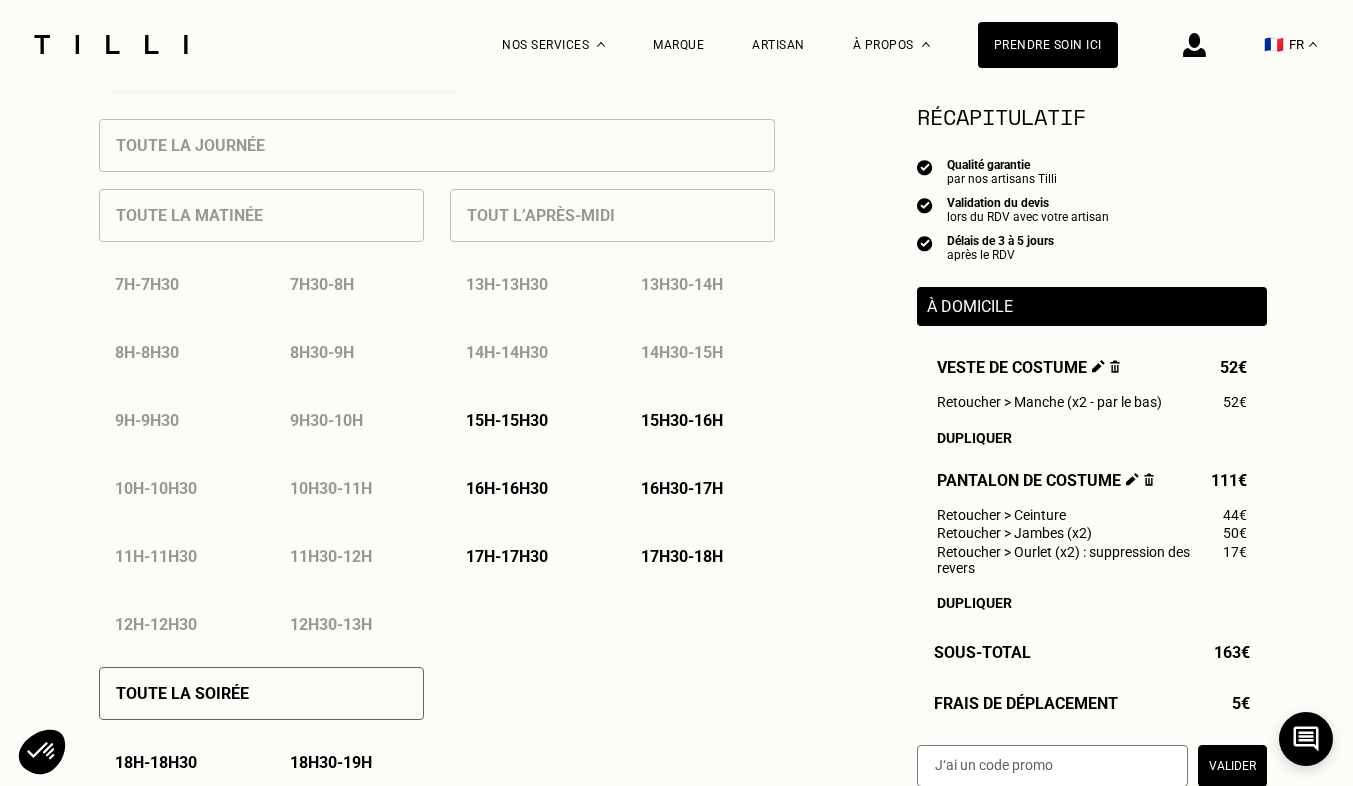 click at bounding box center [1052, 766] 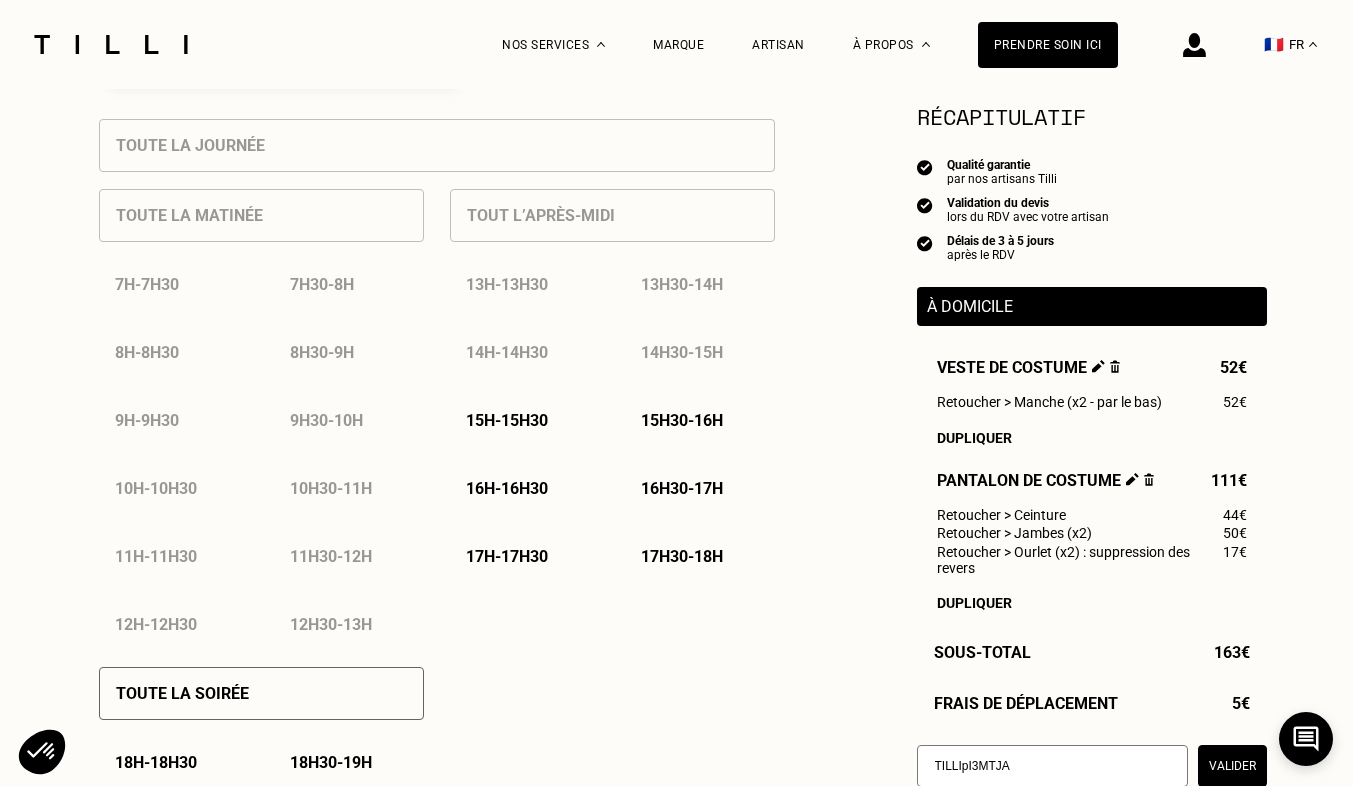 type on "TILLIpI3MTJA" 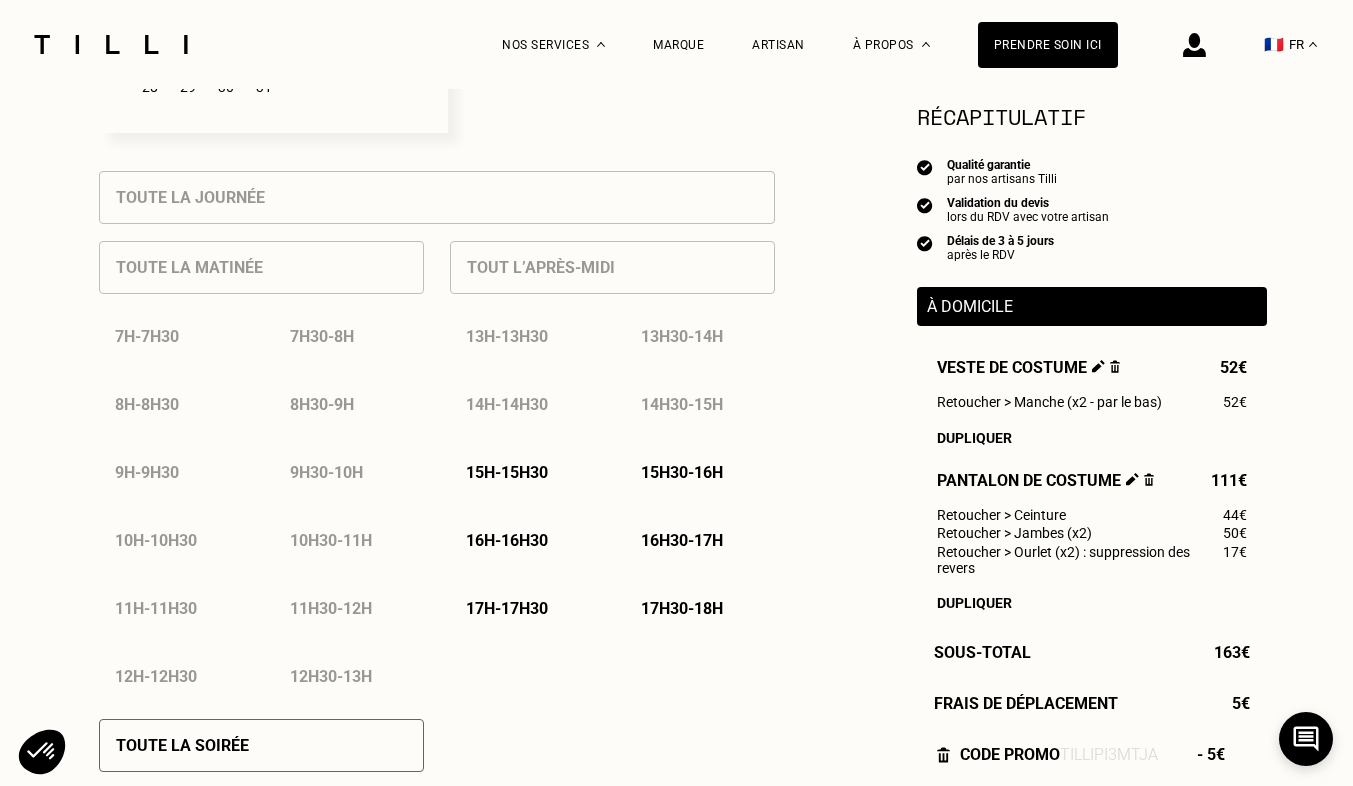 scroll, scrollTop: 900, scrollLeft: 0, axis: vertical 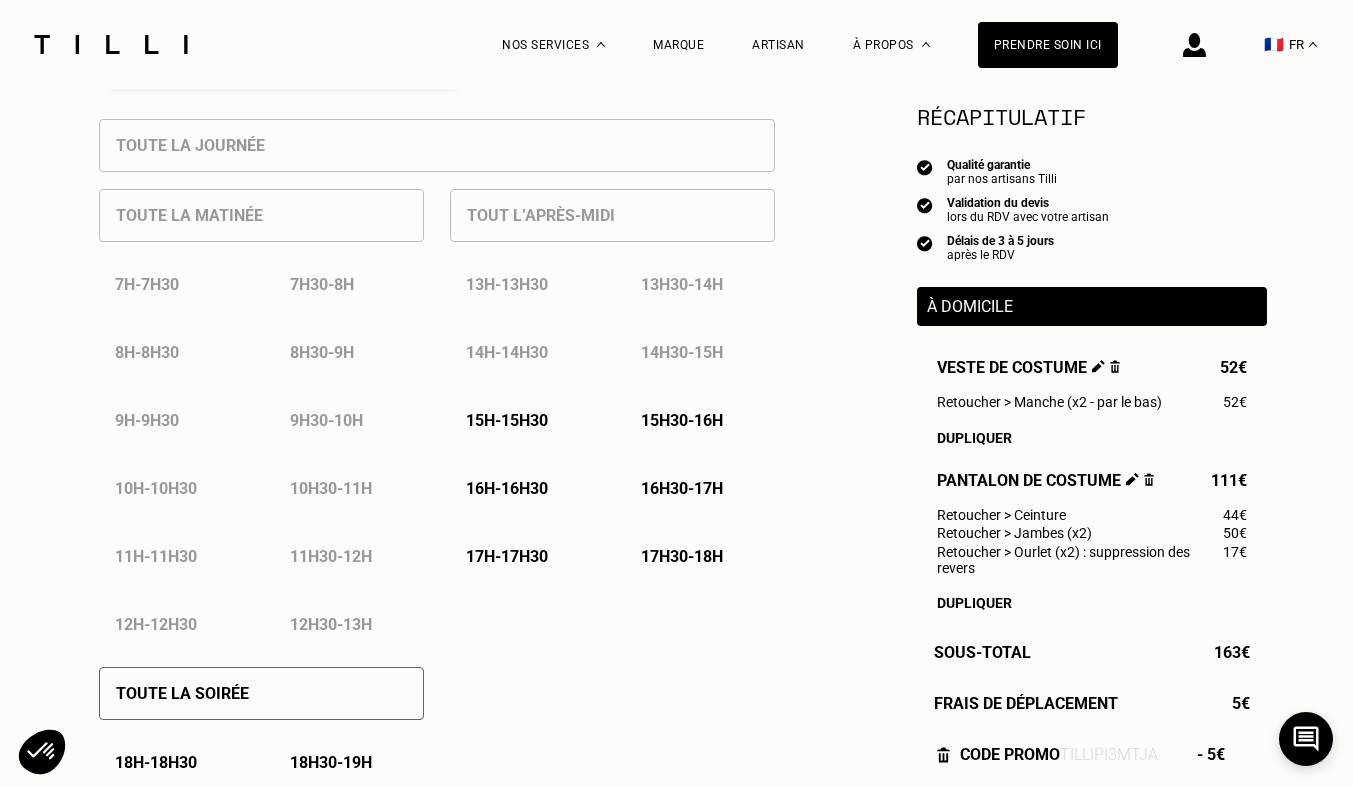 click on "15h  -  15h30" at bounding box center [507, 420] 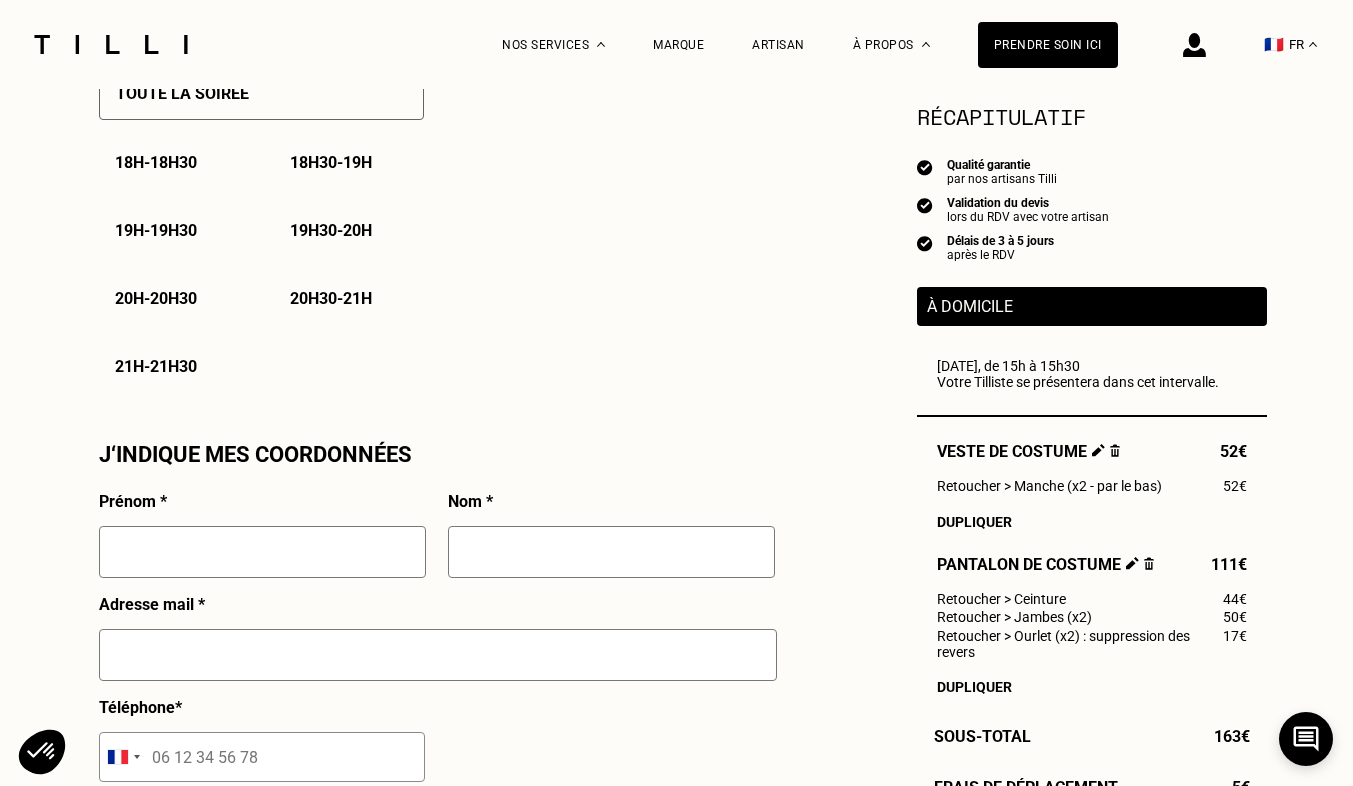 scroll, scrollTop: 1700, scrollLeft: 0, axis: vertical 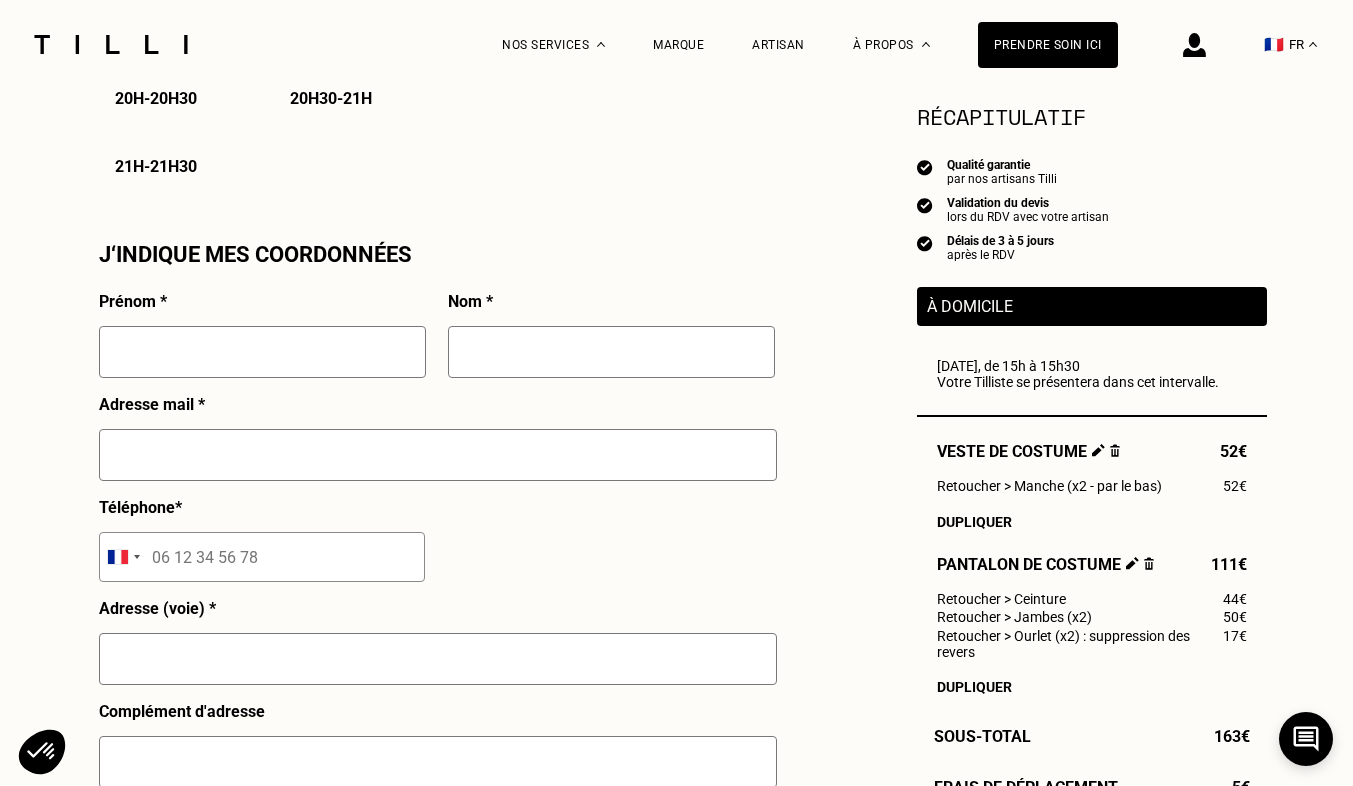 click at bounding box center [262, 352] 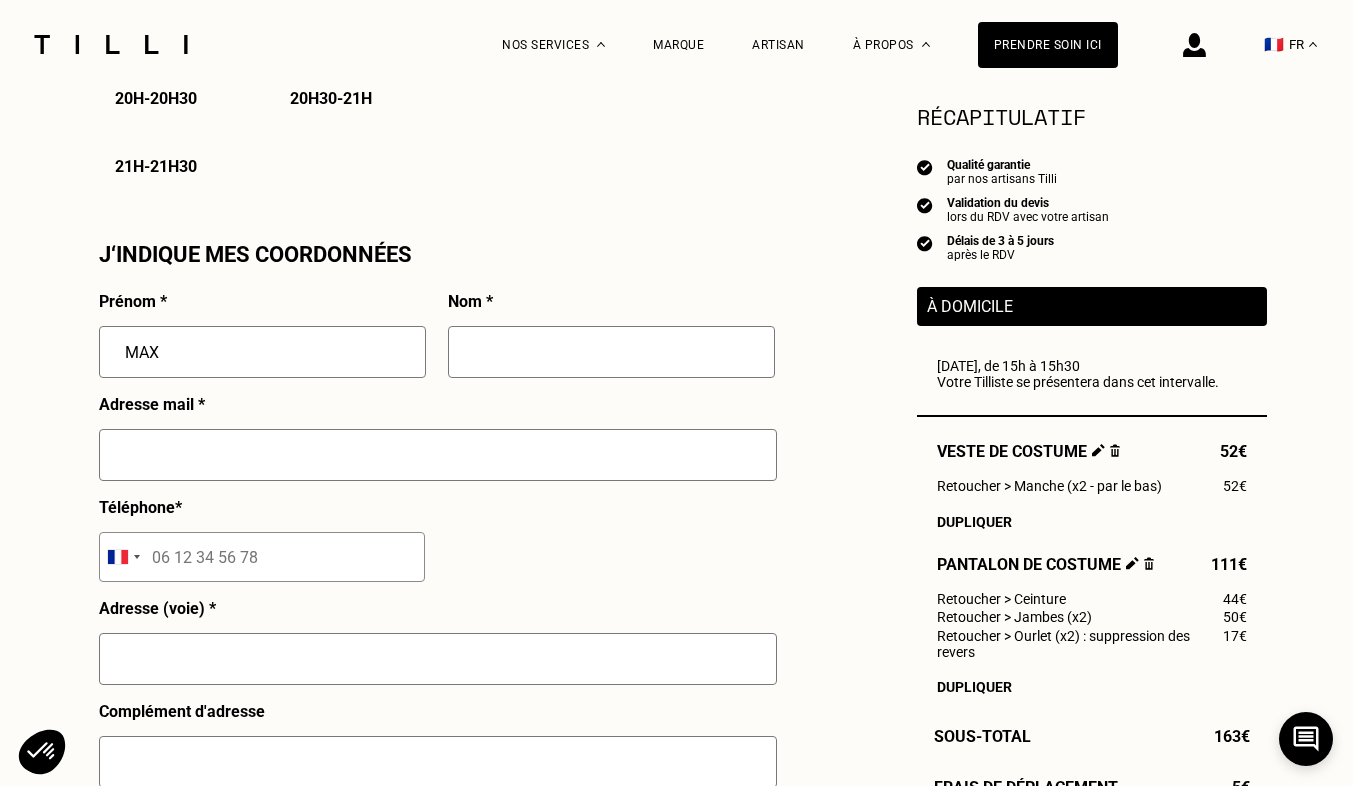 type on "ZYLBERMAN" 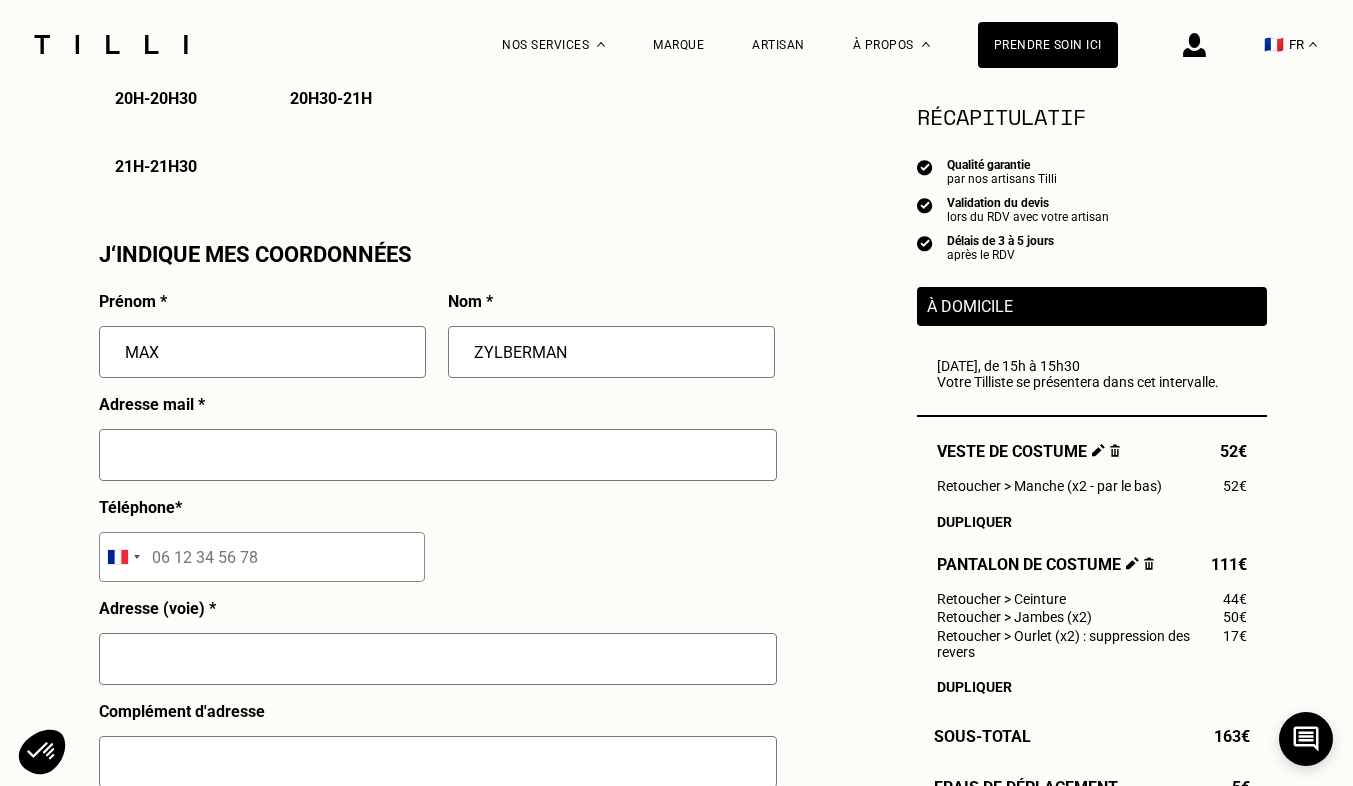 type on "[EMAIL_ADDRESS][DOMAIN_NAME]" 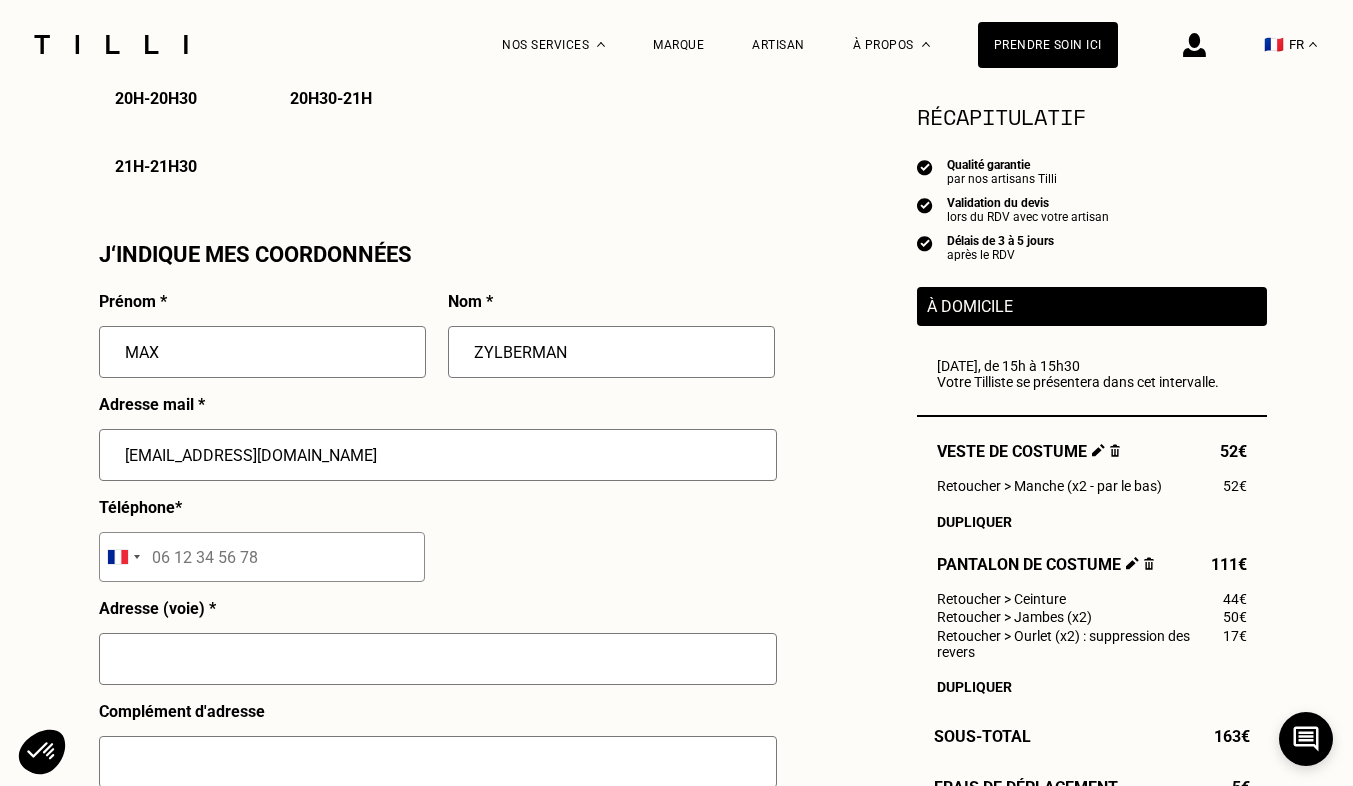 type on "06 61 08 03 44" 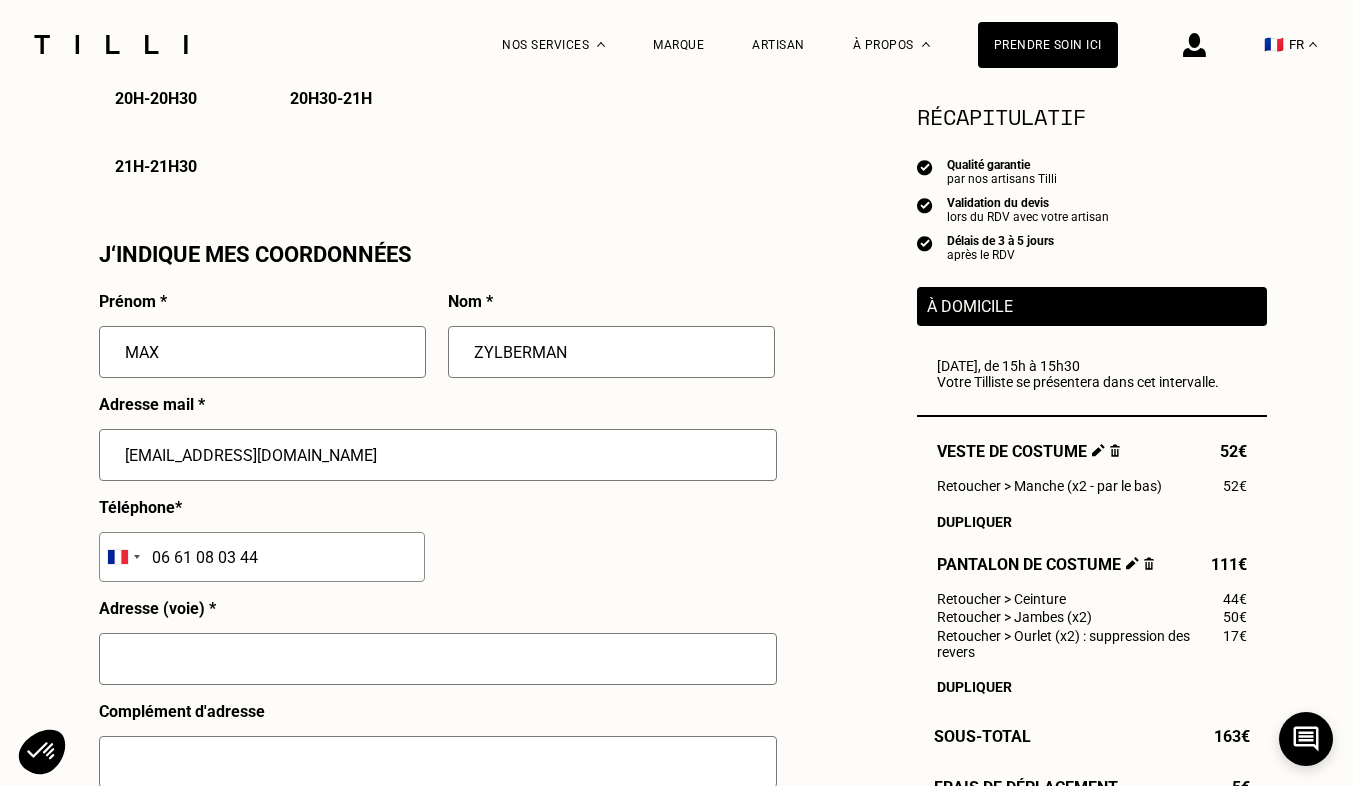 type on "[STREET_ADDRESS][PERSON_NAME]" 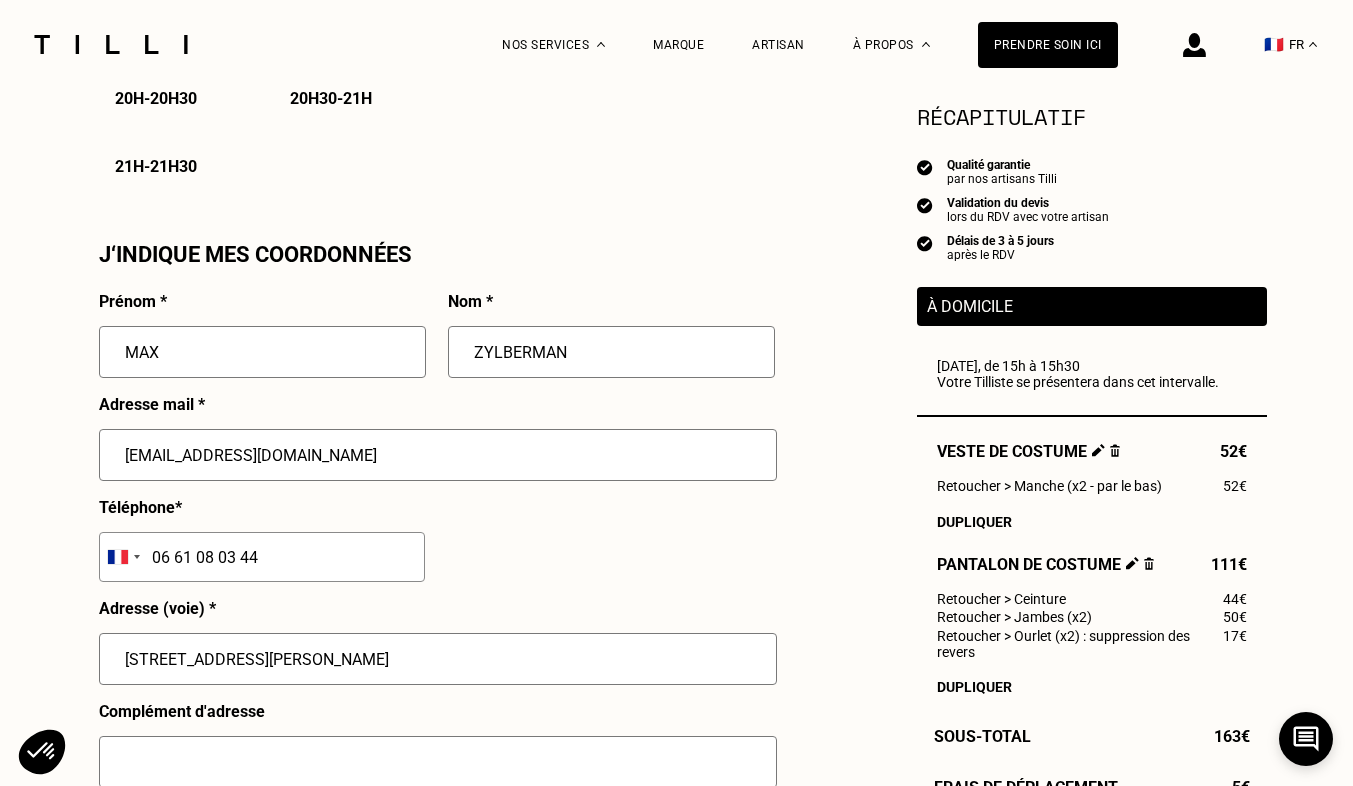 type on "[GEOGRAPHIC_DATA]" 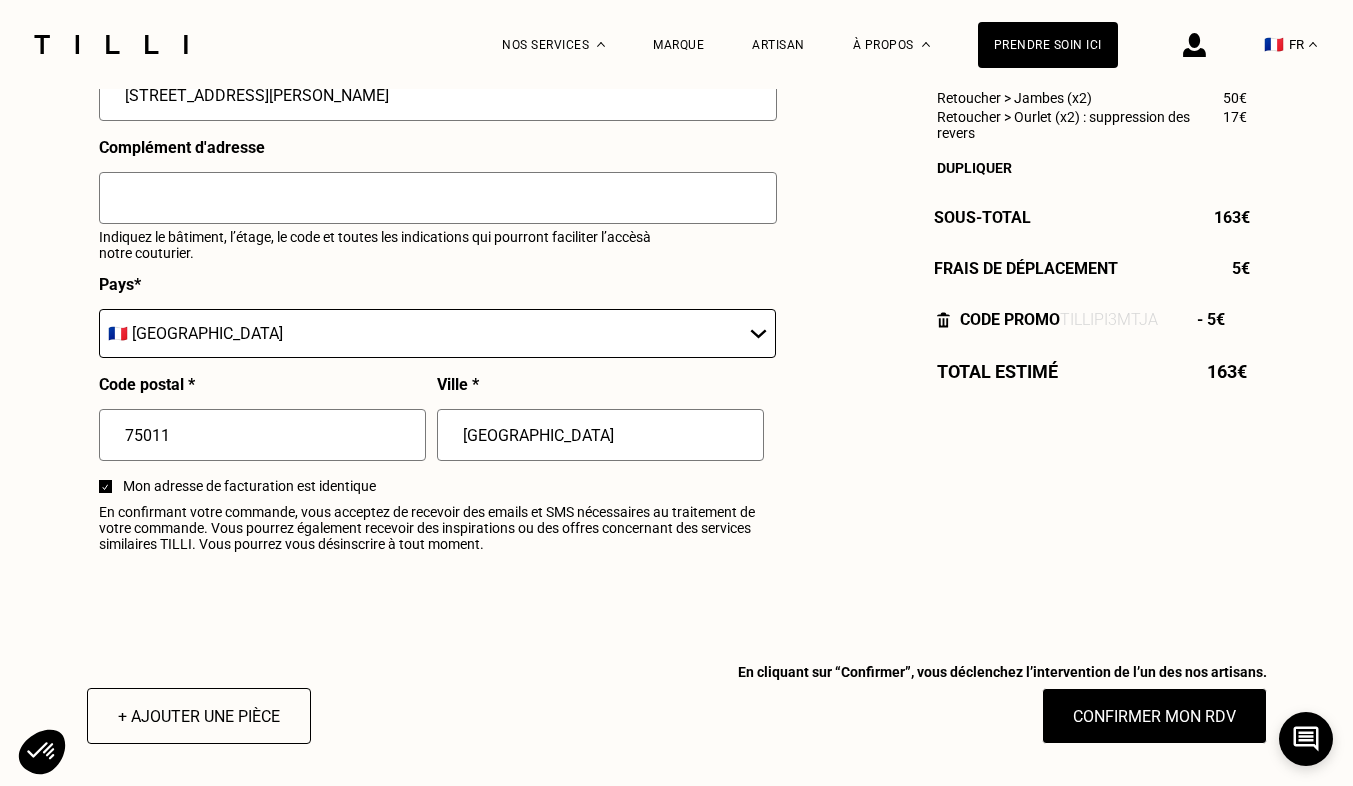 scroll, scrollTop: 2300, scrollLeft: 0, axis: vertical 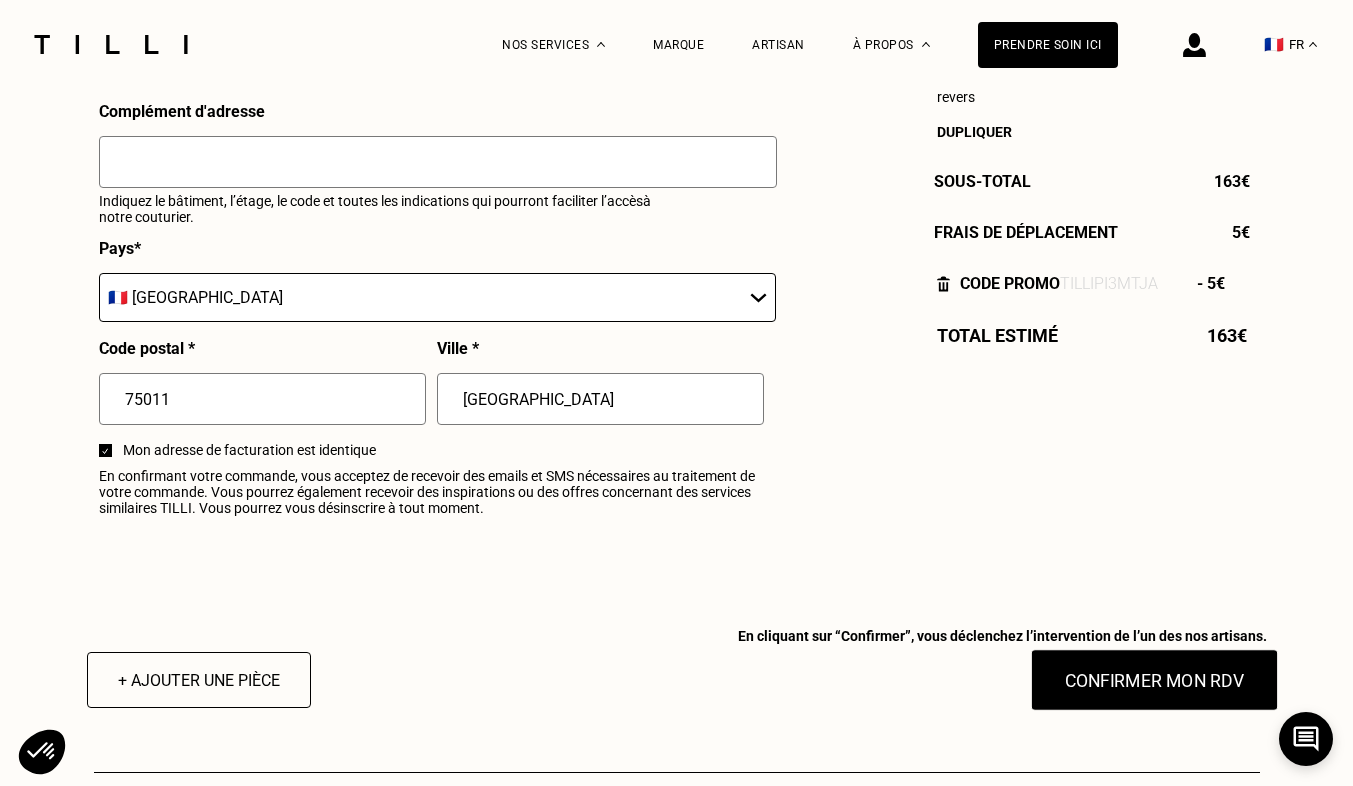 click on "Confirmer mon RDV" at bounding box center (1154, 680) 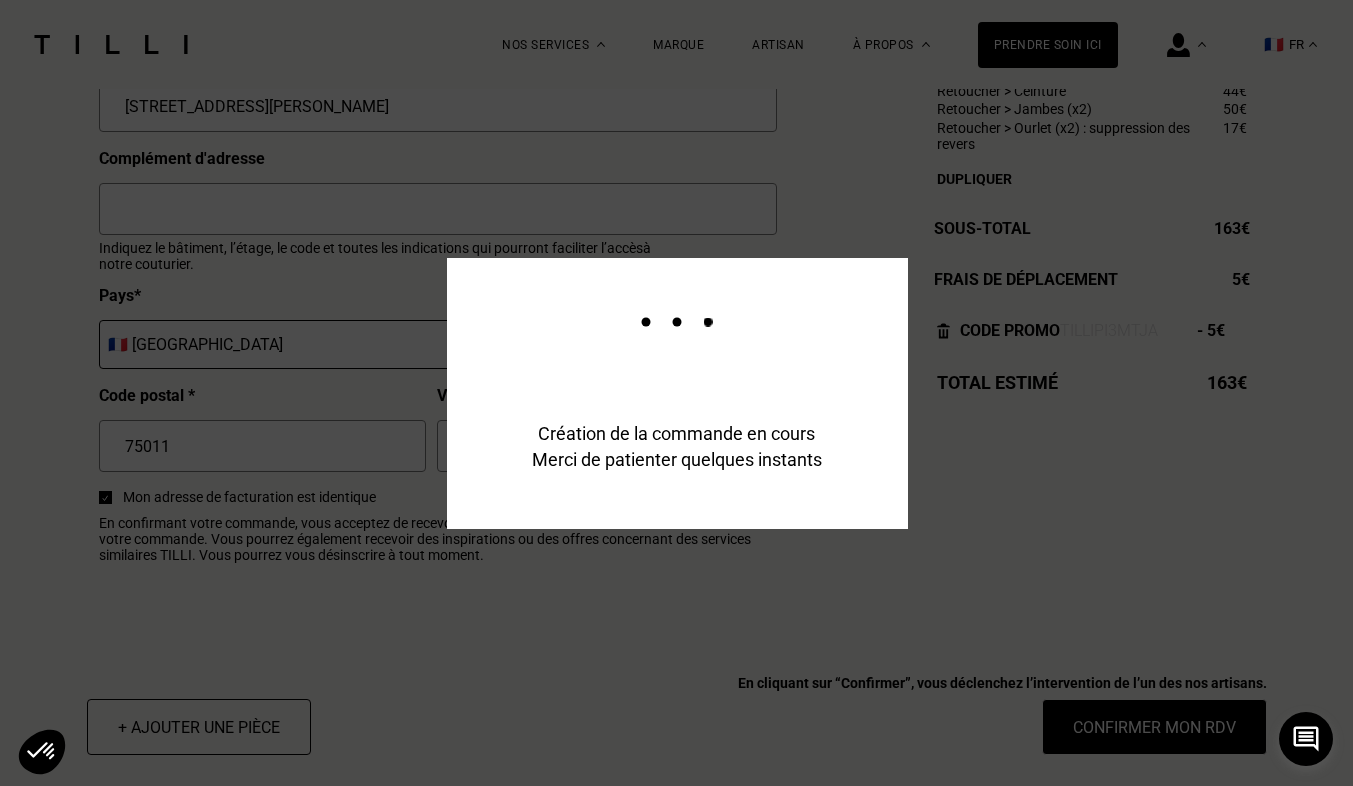 scroll, scrollTop: 2349, scrollLeft: 0, axis: vertical 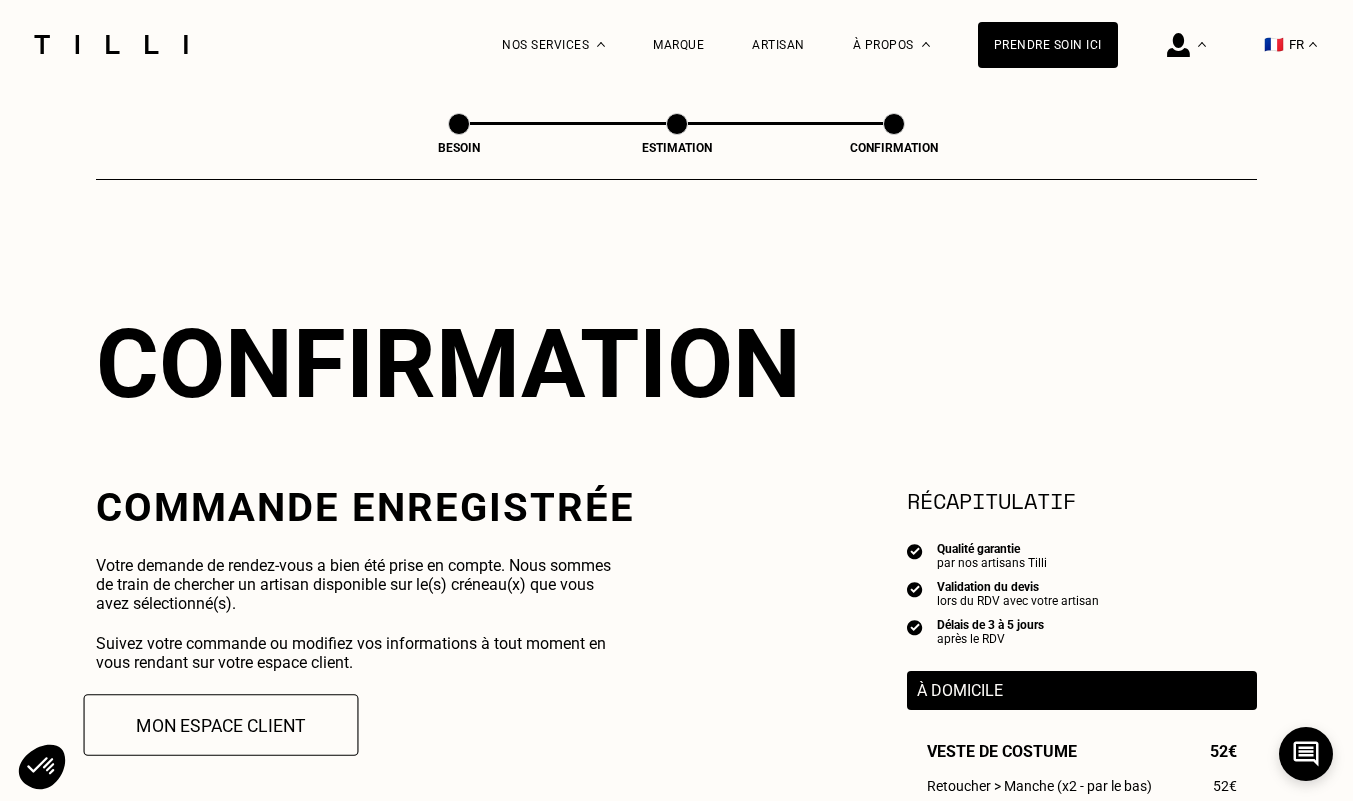 click on "Mon espace client" at bounding box center [221, 725] 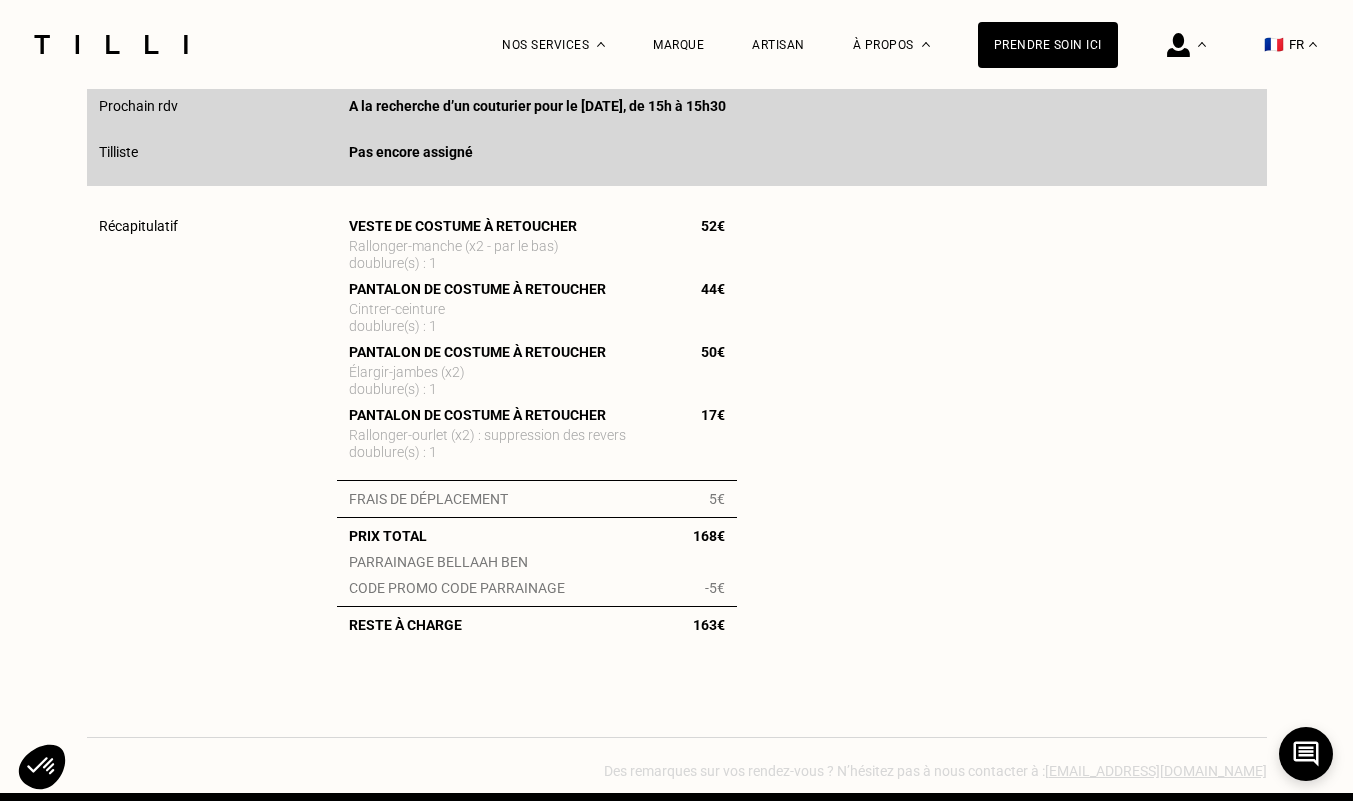 scroll, scrollTop: 600, scrollLeft: 0, axis: vertical 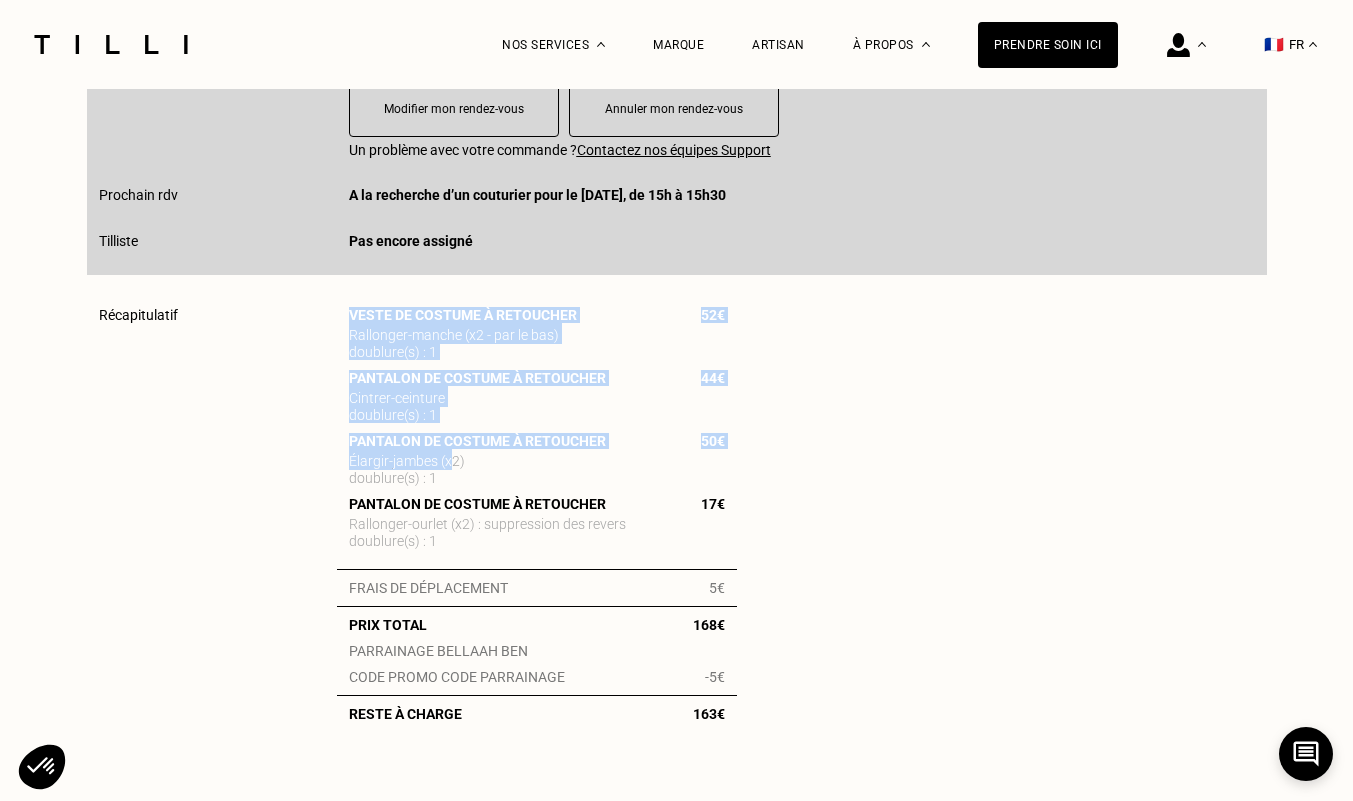 drag, startPoint x: 461, startPoint y: 480, endPoint x: 292, endPoint y: 474, distance: 169.10648 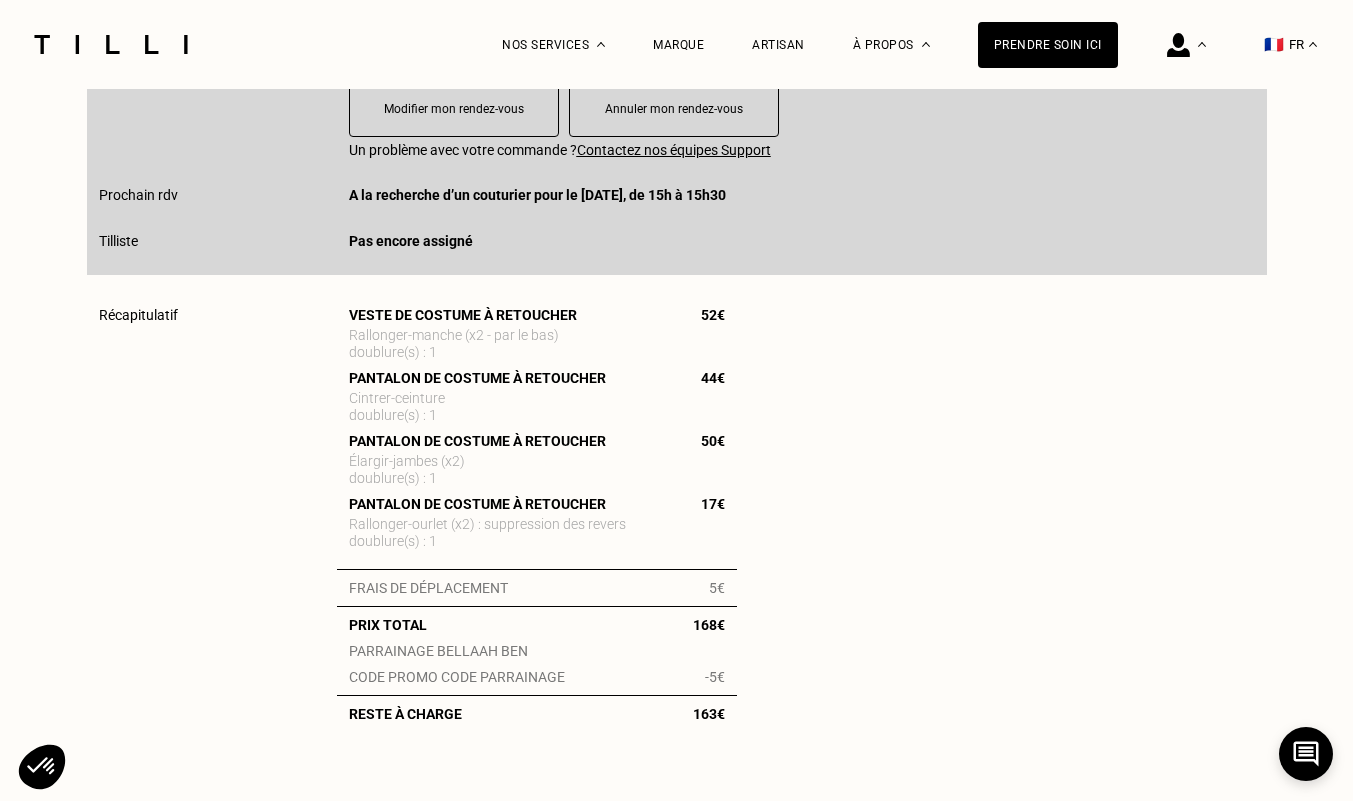 scroll, scrollTop: 400, scrollLeft: 0, axis: vertical 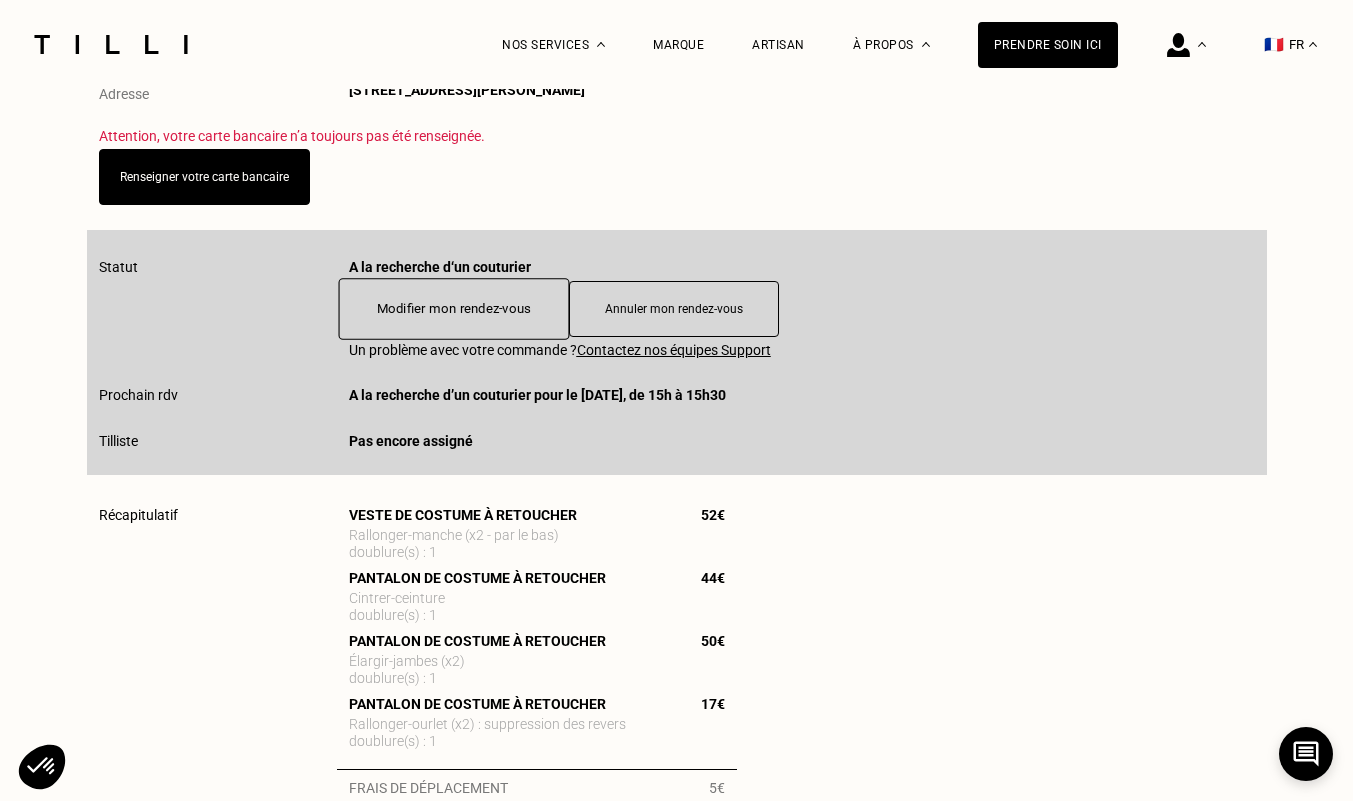 click on "Modifier mon rendez-vous" at bounding box center [453, 309] 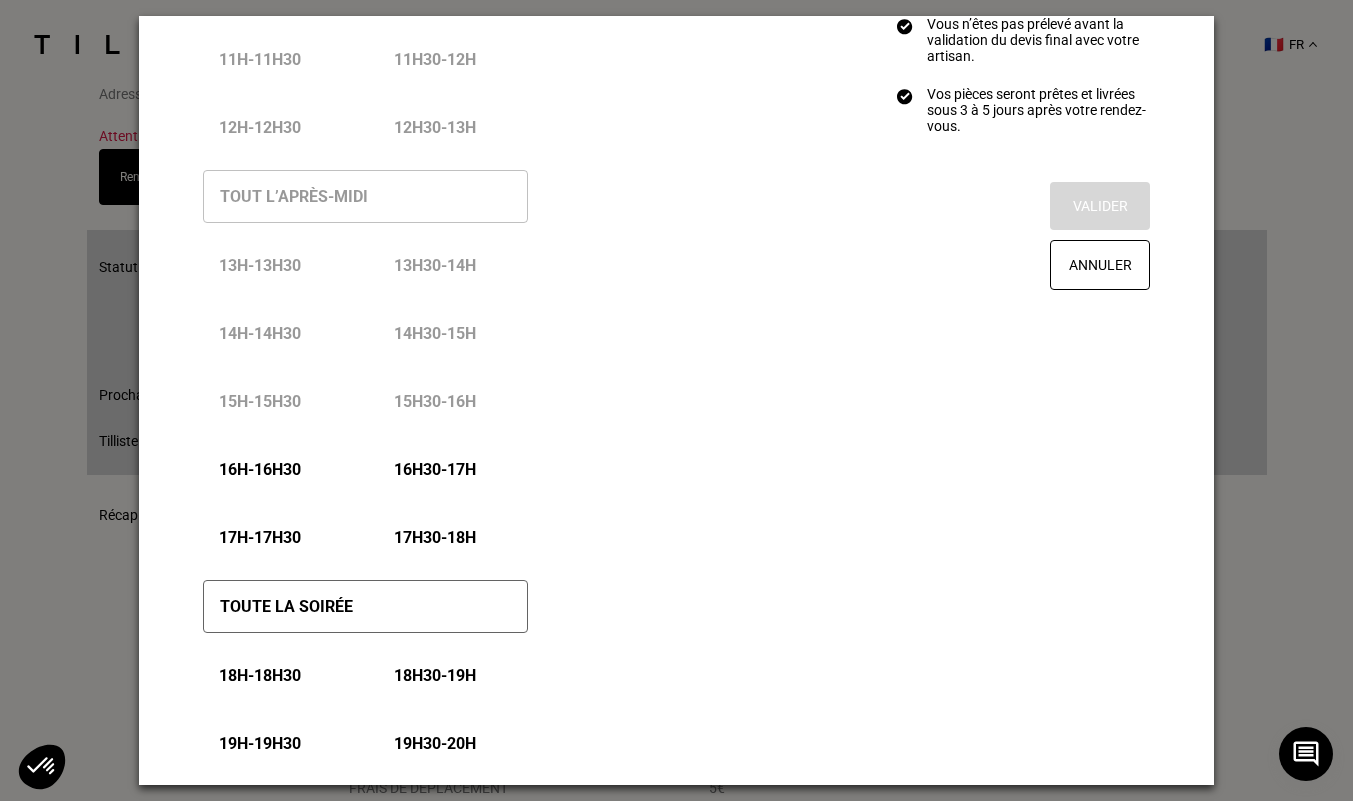 scroll, scrollTop: 746, scrollLeft: 0, axis: vertical 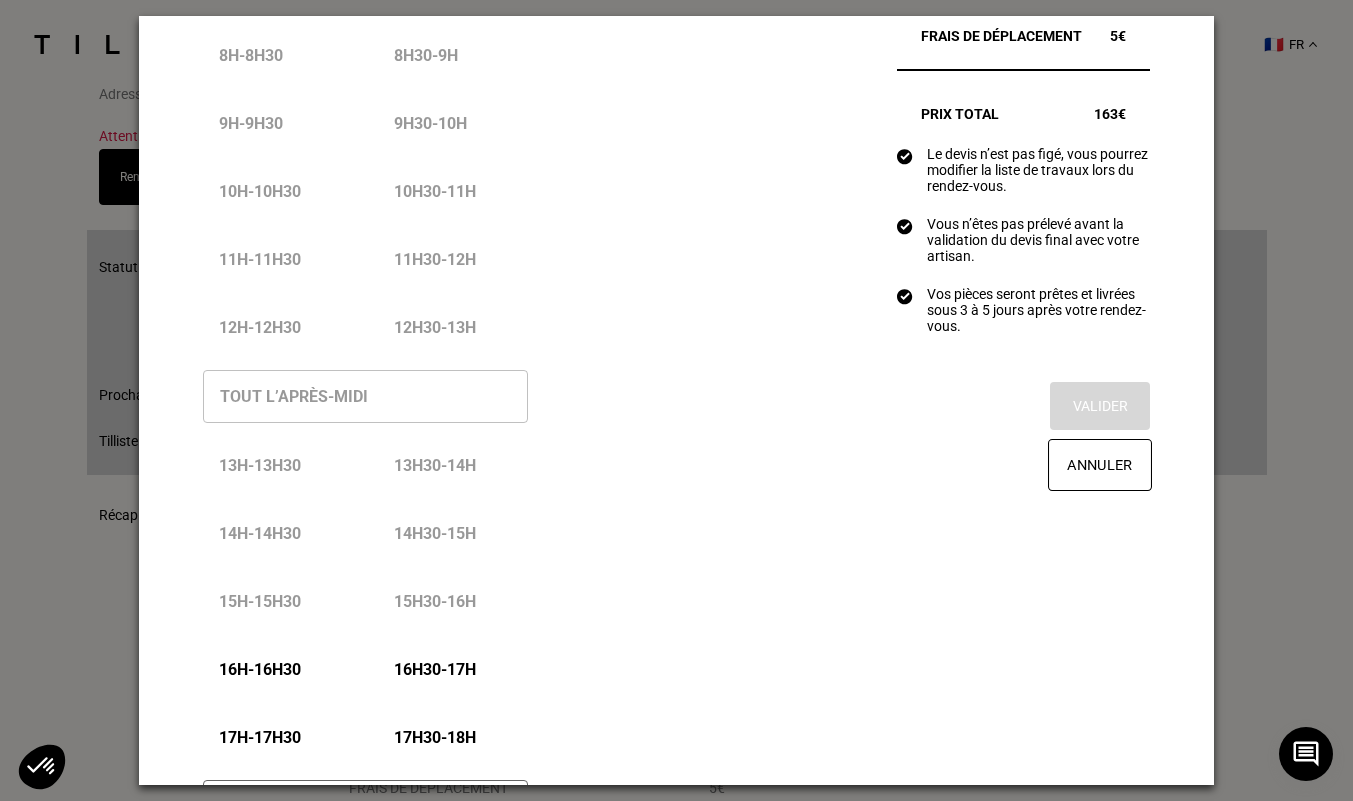 click on "Annuler" at bounding box center [1100, 465] 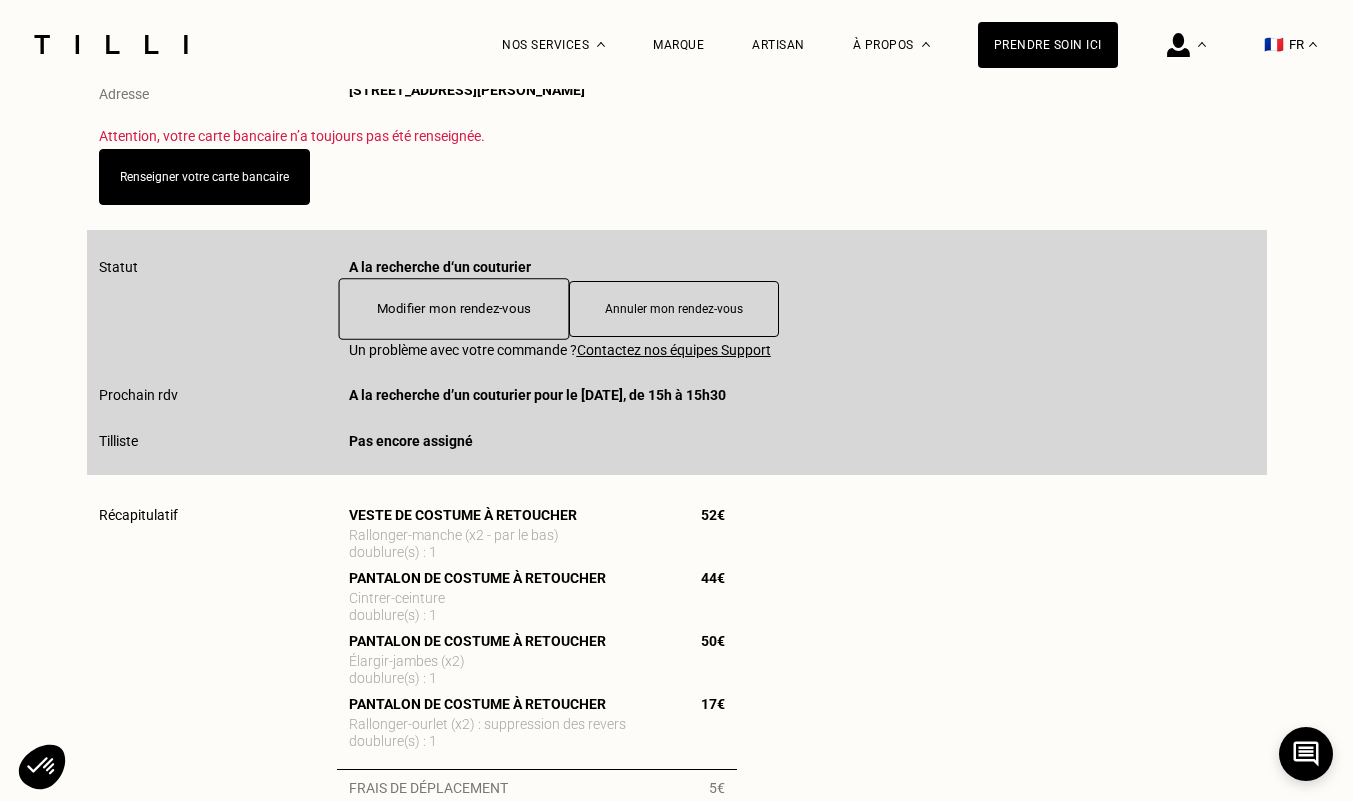 click on "Modifier mon rendez-vous" at bounding box center (453, 309) 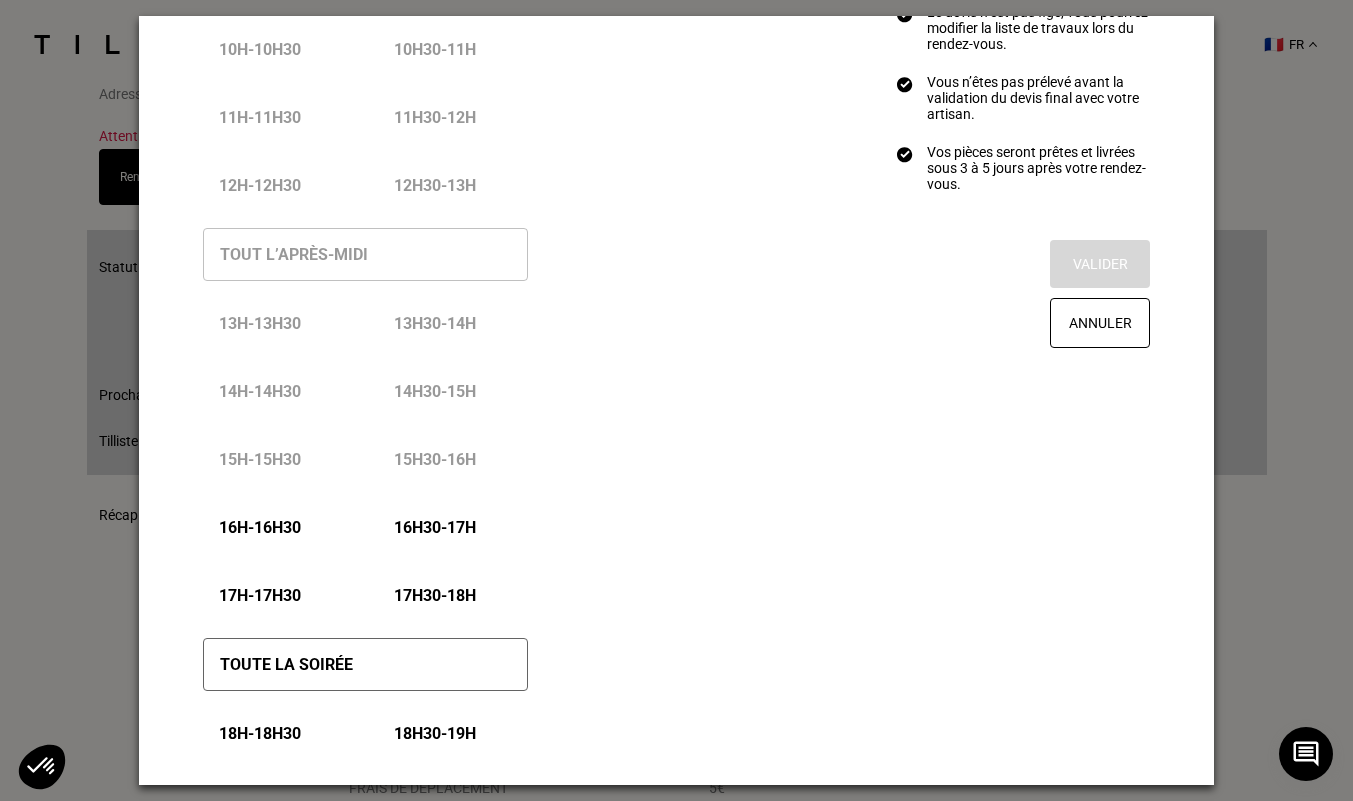 scroll, scrollTop: 1000, scrollLeft: 0, axis: vertical 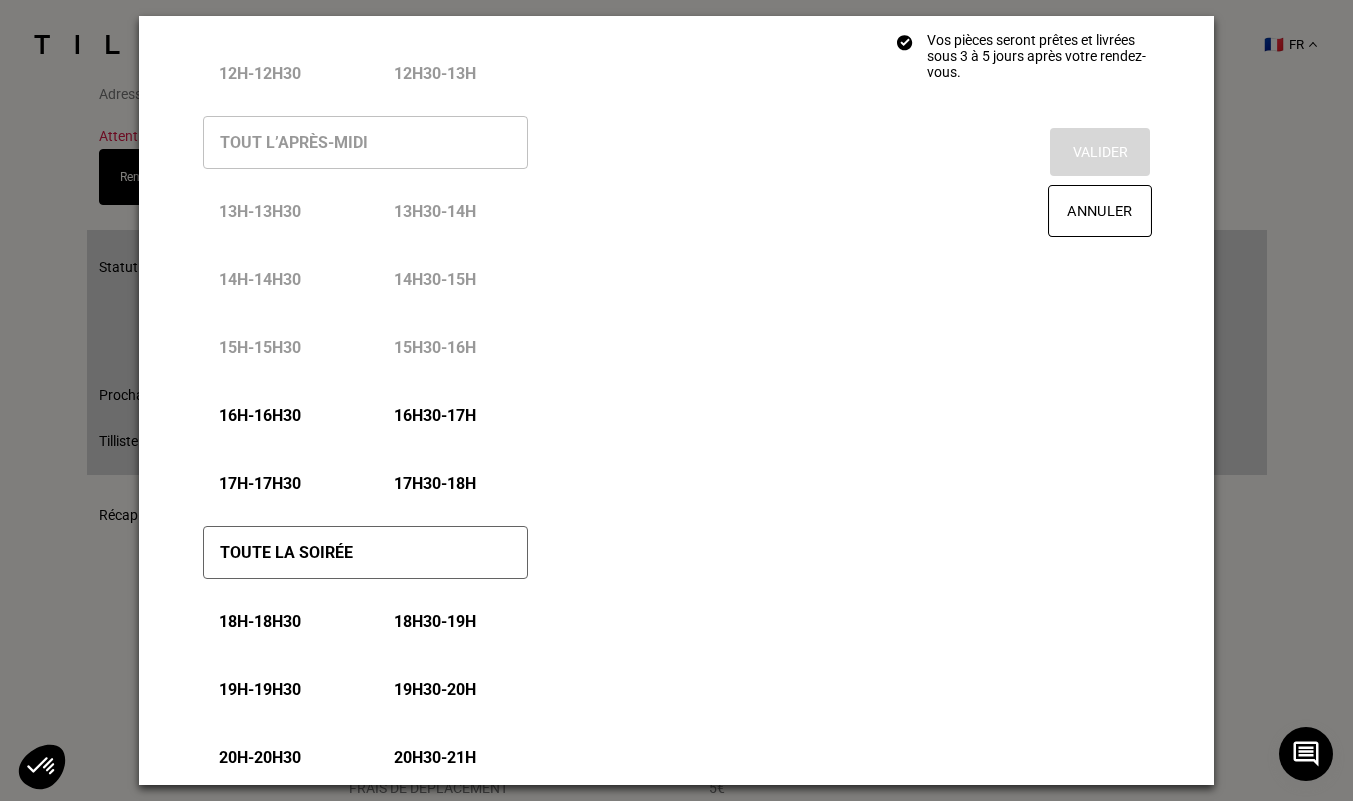 click on "Annuler" at bounding box center [1100, 211] 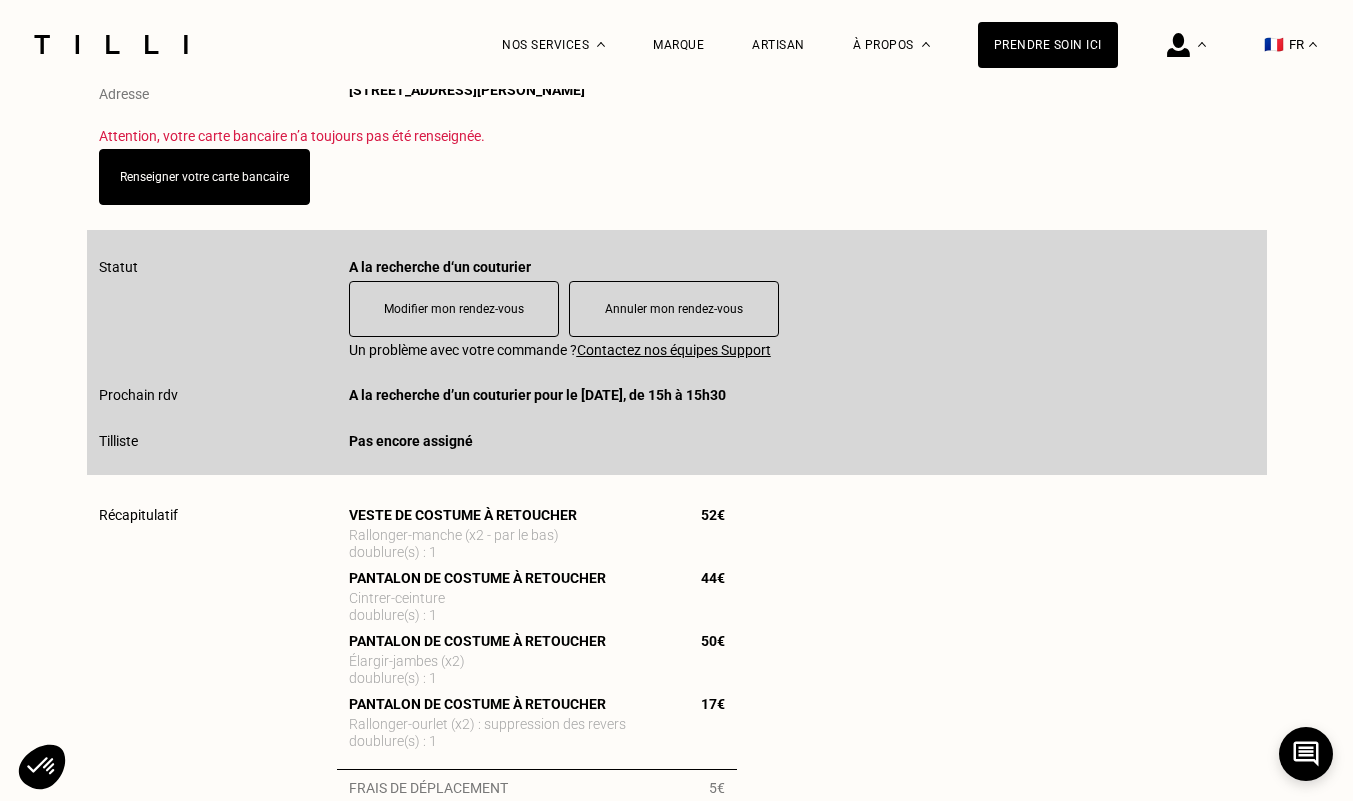 click on "Statut A la recherche d‘un couturier Modifier mon rendez-vous Annuler mon rendez-vous" at bounding box center (677, 296) 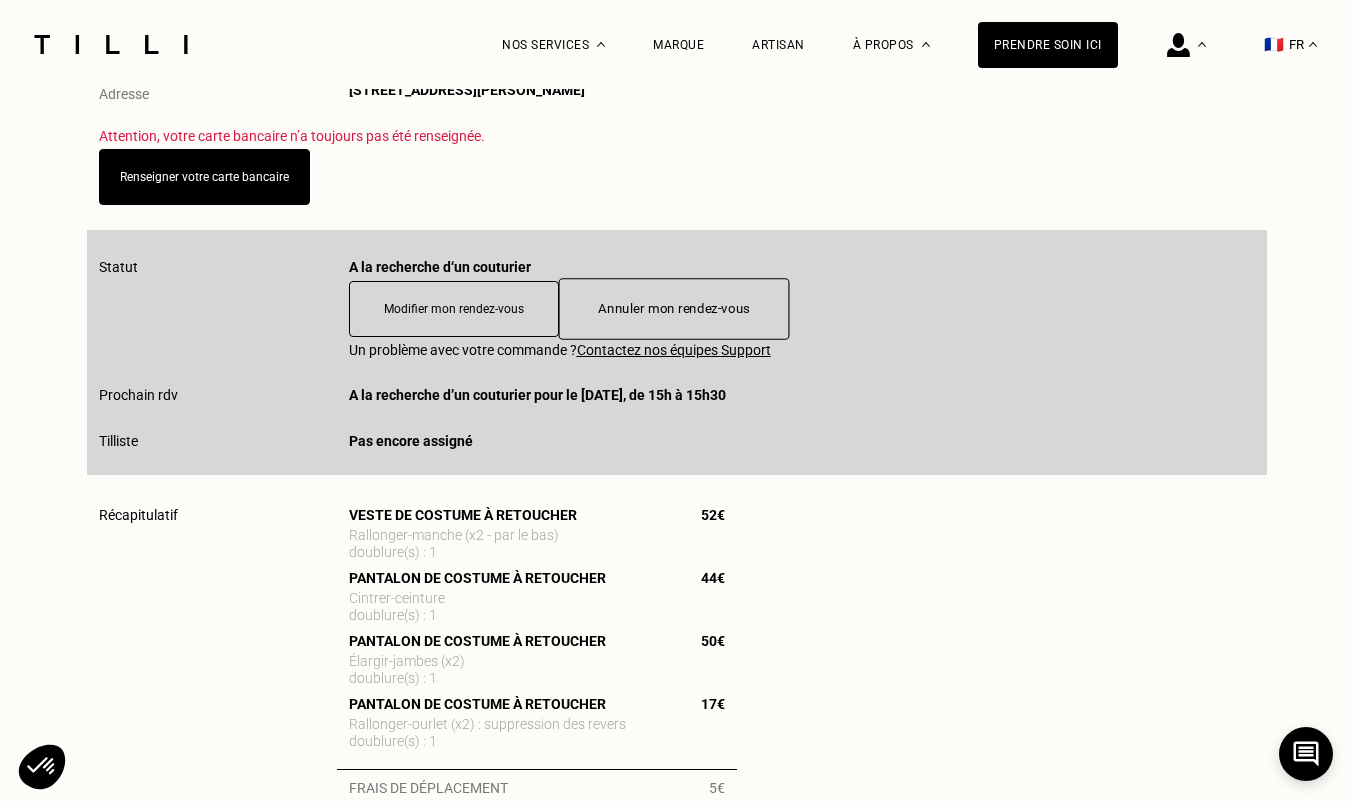 click on "Annuler mon rendez-vous" at bounding box center [673, 309] 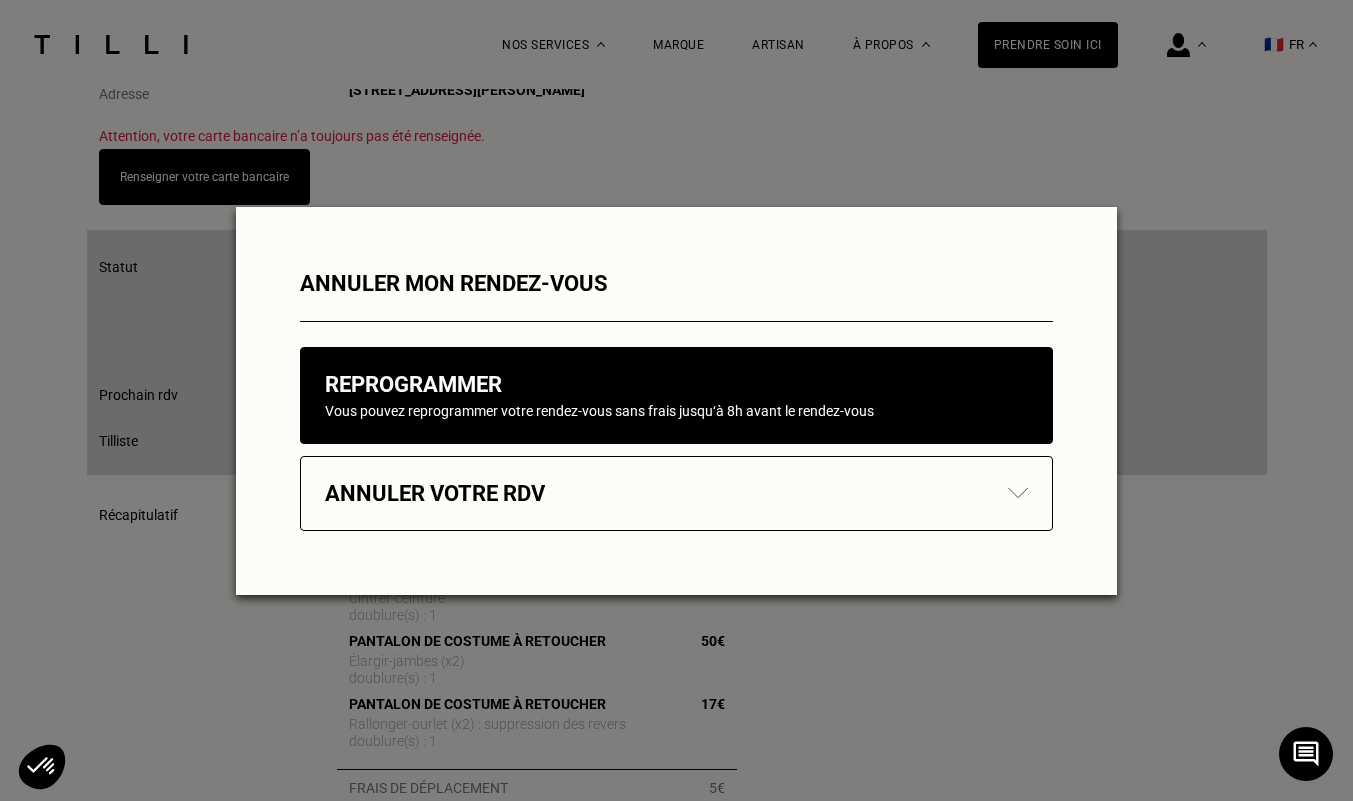 click on "Annuler votre rdv" at bounding box center (676, 493) 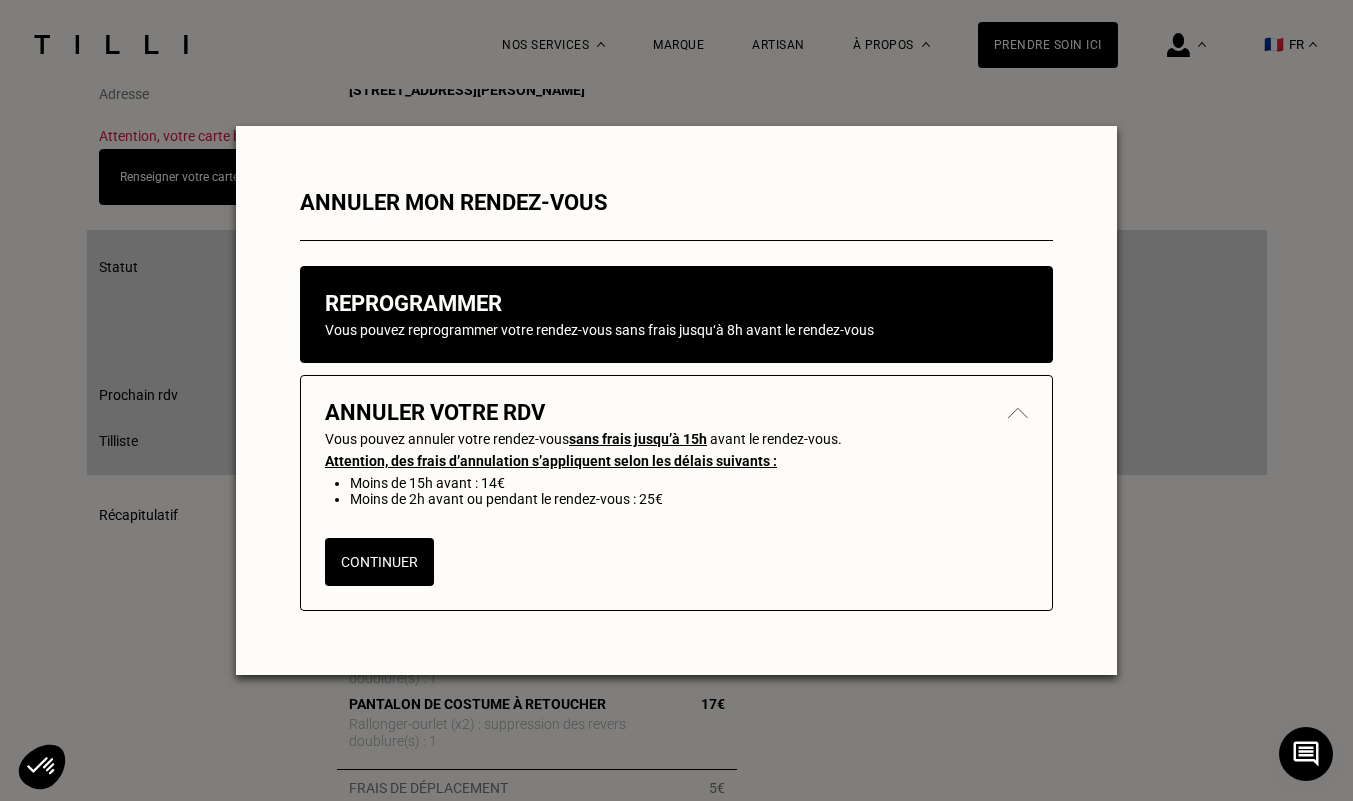 drag, startPoint x: 406, startPoint y: 556, endPoint x: 592, endPoint y: 550, distance: 186.09676 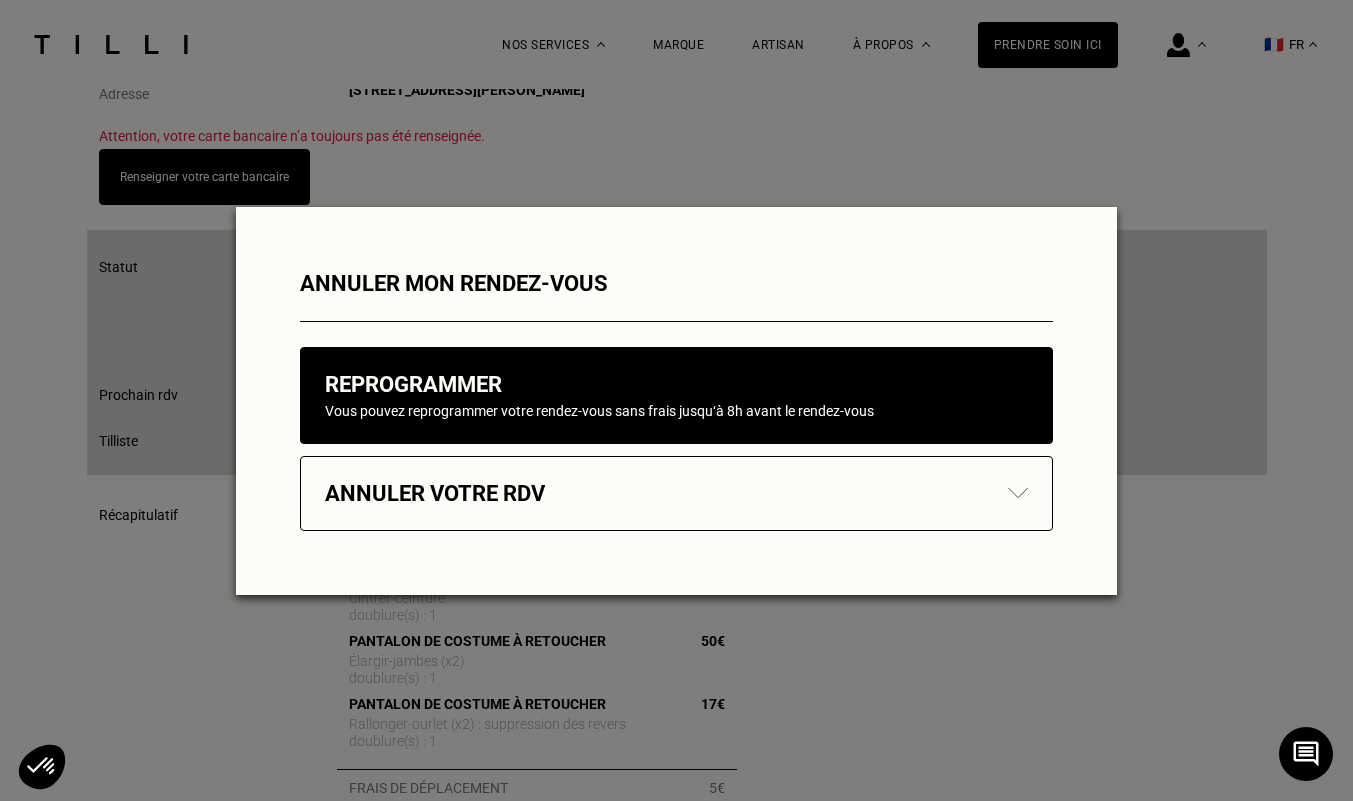 click on "Annuler mon rendez-vous Reprogrammer Vous pouvez reprogrammer votre rendez-vous sans frais jusqu‘à 8h avant le rendez-vous Annuler votre rdv" at bounding box center (676, 401) 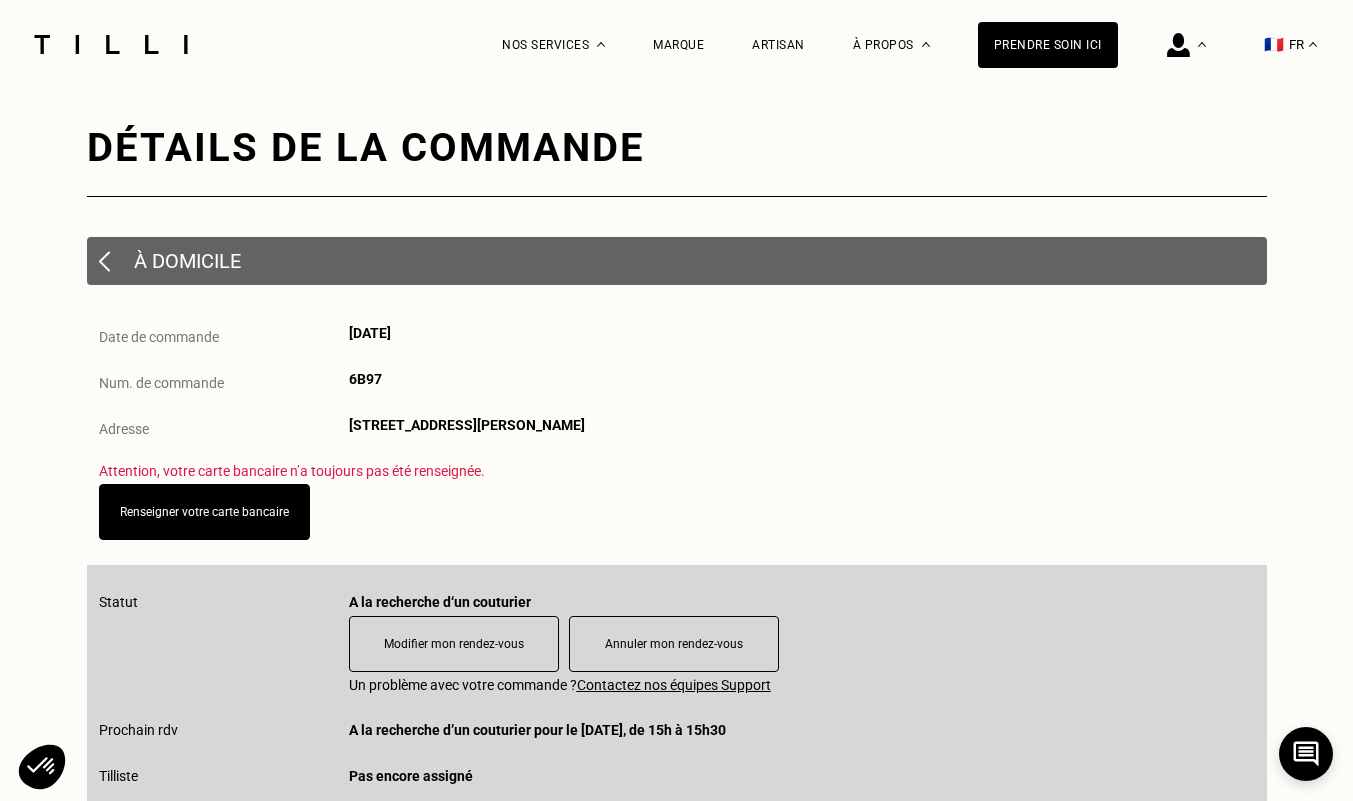 scroll, scrollTop: 0, scrollLeft: 0, axis: both 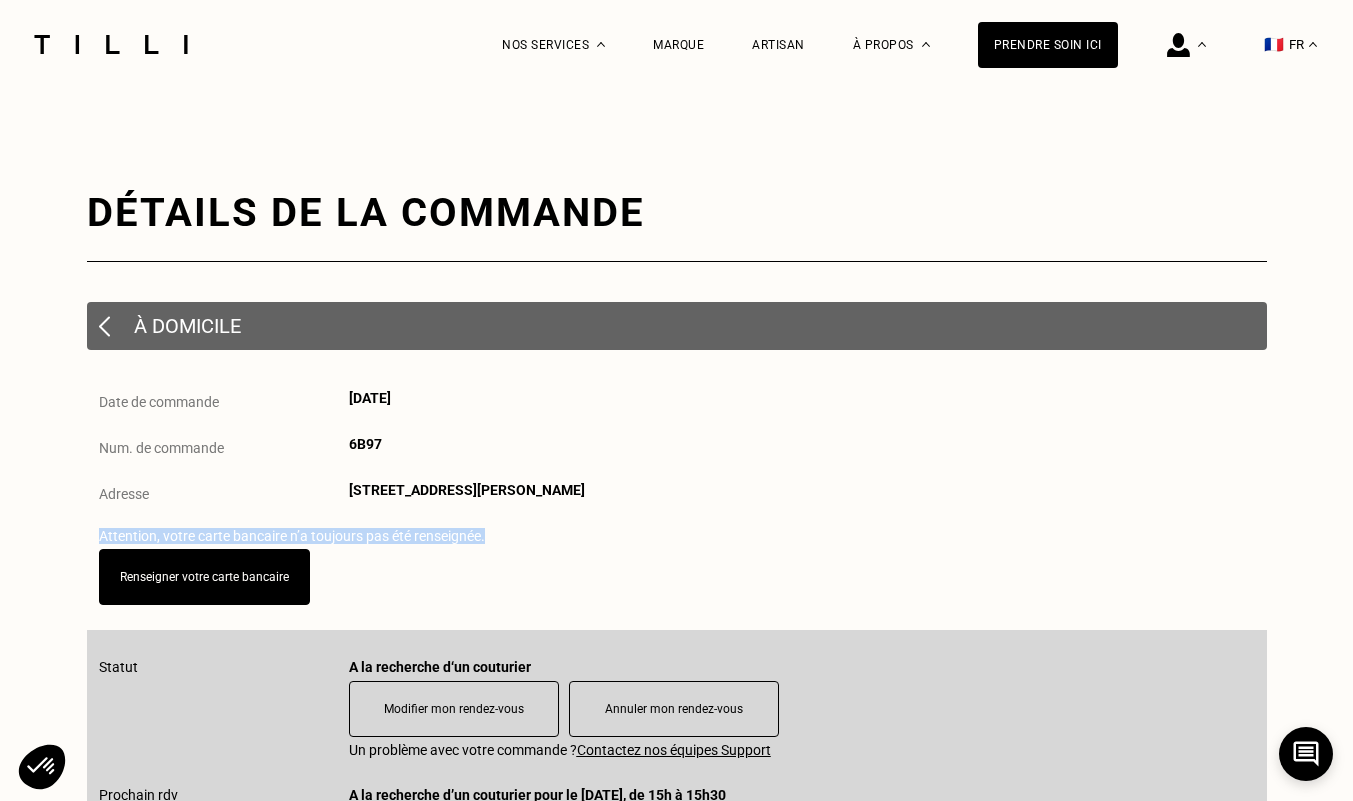 drag, startPoint x: 519, startPoint y: 545, endPoint x: 74, endPoint y: 546, distance: 445.00113 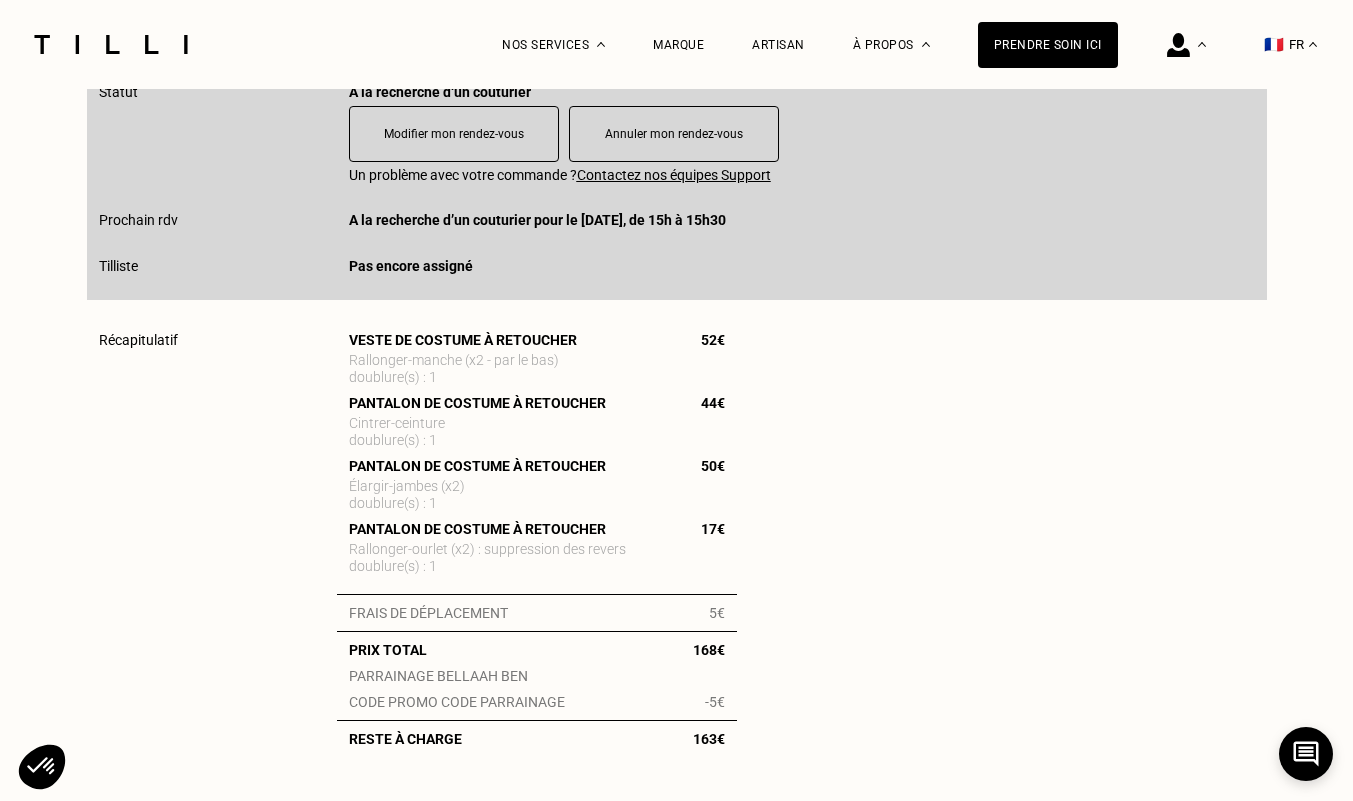 scroll, scrollTop: 700, scrollLeft: 0, axis: vertical 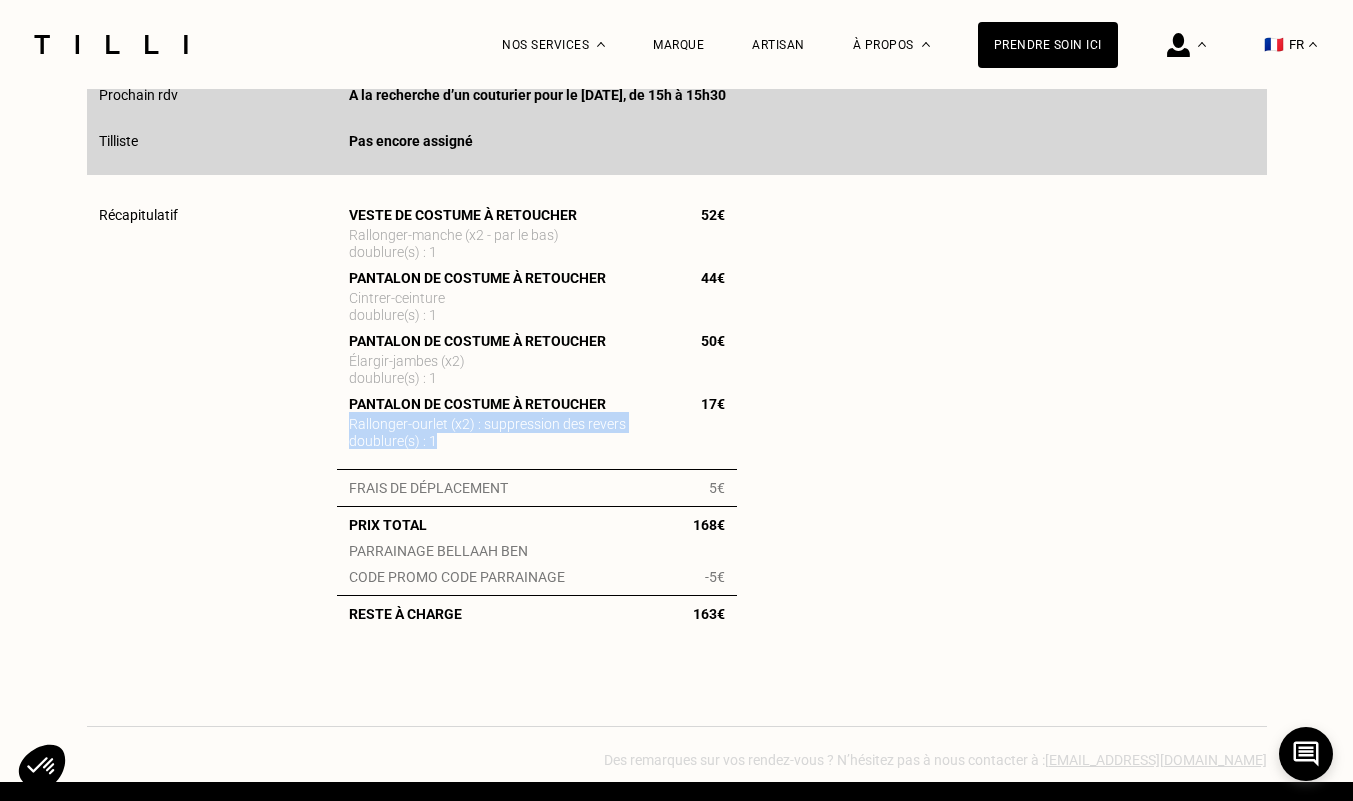 drag, startPoint x: 481, startPoint y: 467, endPoint x: 336, endPoint y: 432, distance: 149.16434 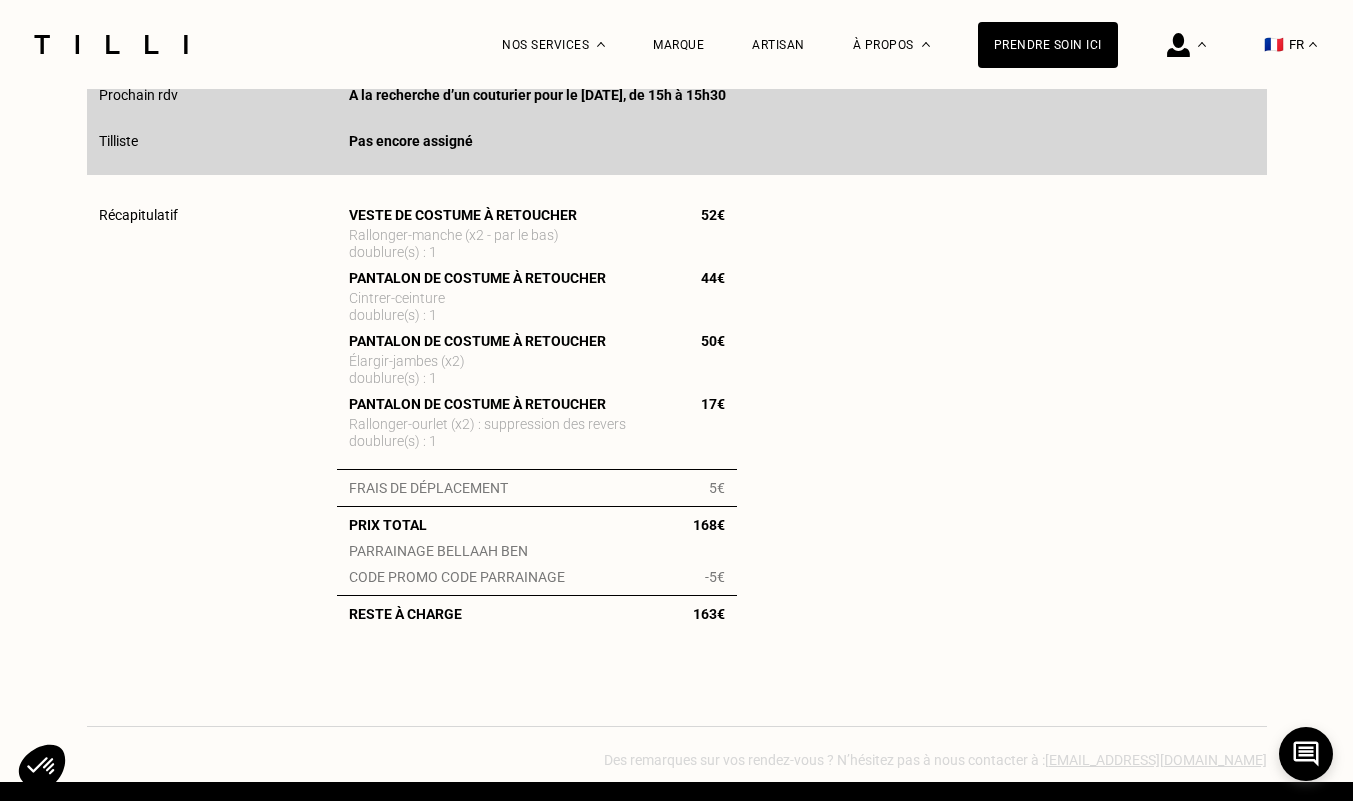 click on "Récapitulatif" at bounding box center (218, 414) 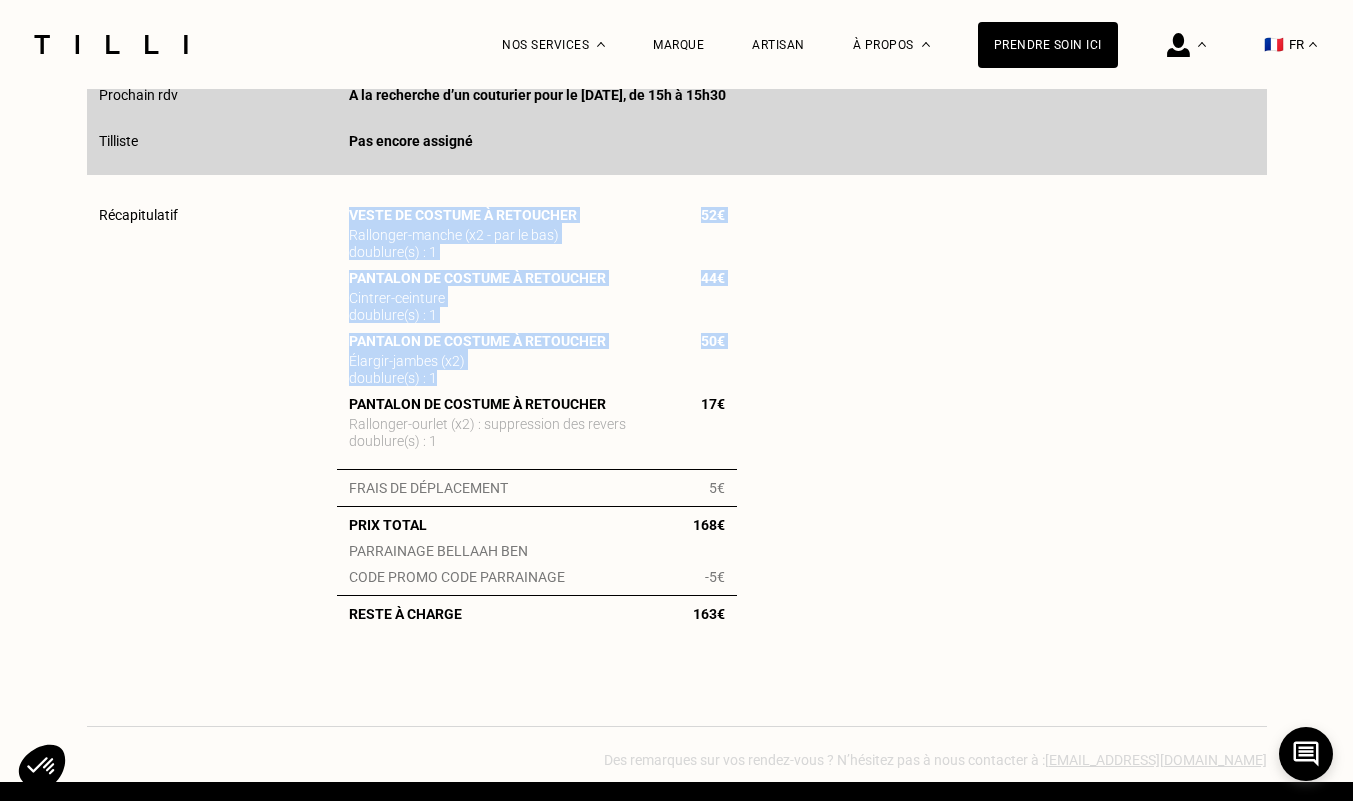 drag, startPoint x: 482, startPoint y: 393, endPoint x: 283, endPoint y: 340, distance: 205.93689 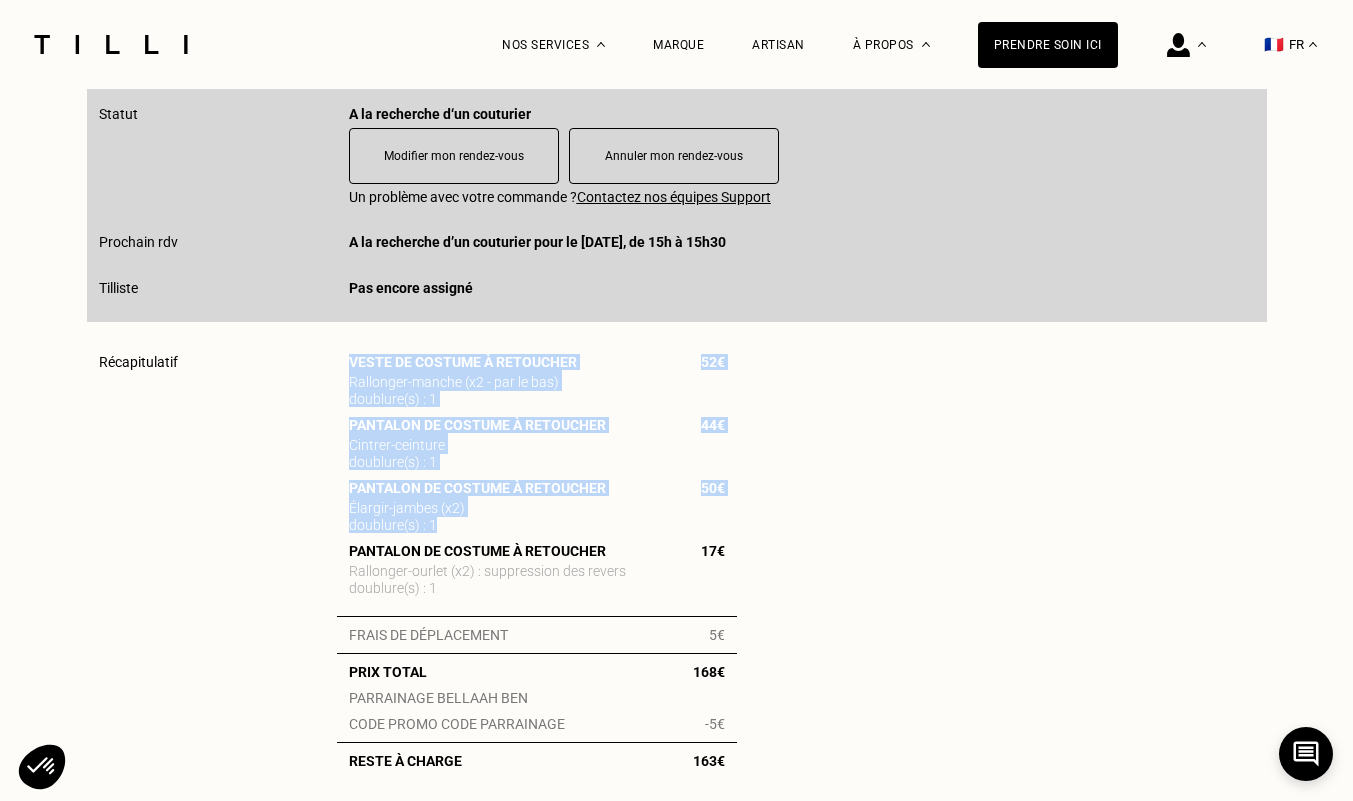 scroll, scrollTop: 200, scrollLeft: 0, axis: vertical 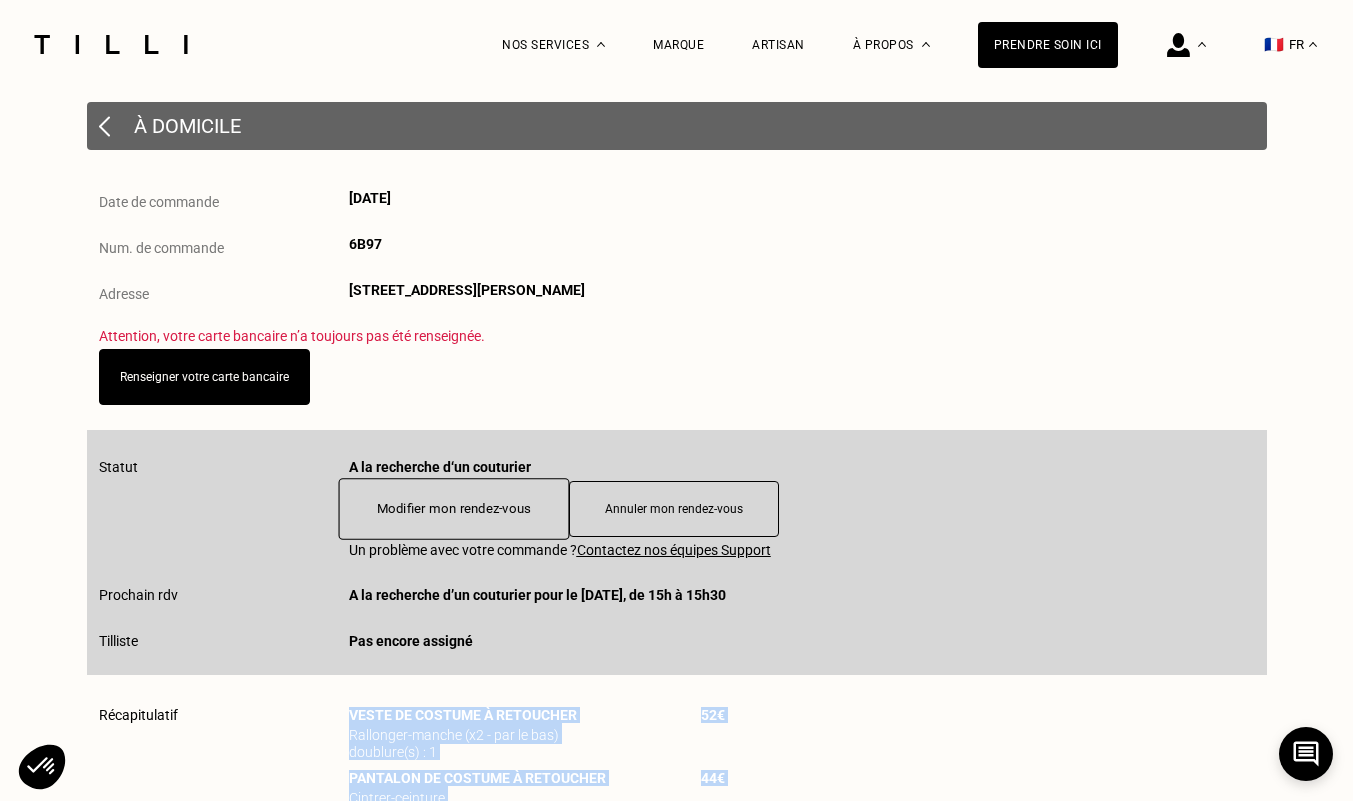 click on "Modifier mon rendez-vous" at bounding box center (453, 509) 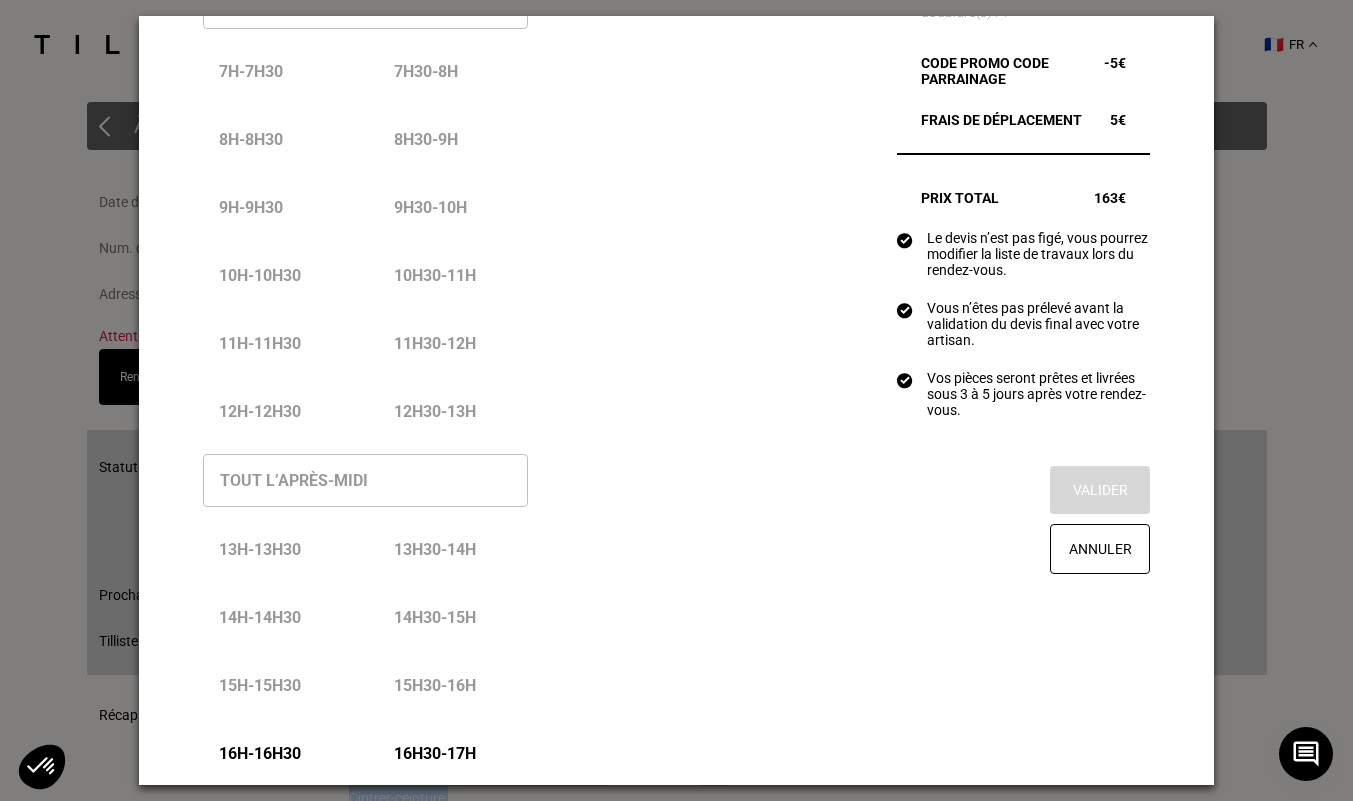 scroll, scrollTop: 700, scrollLeft: 0, axis: vertical 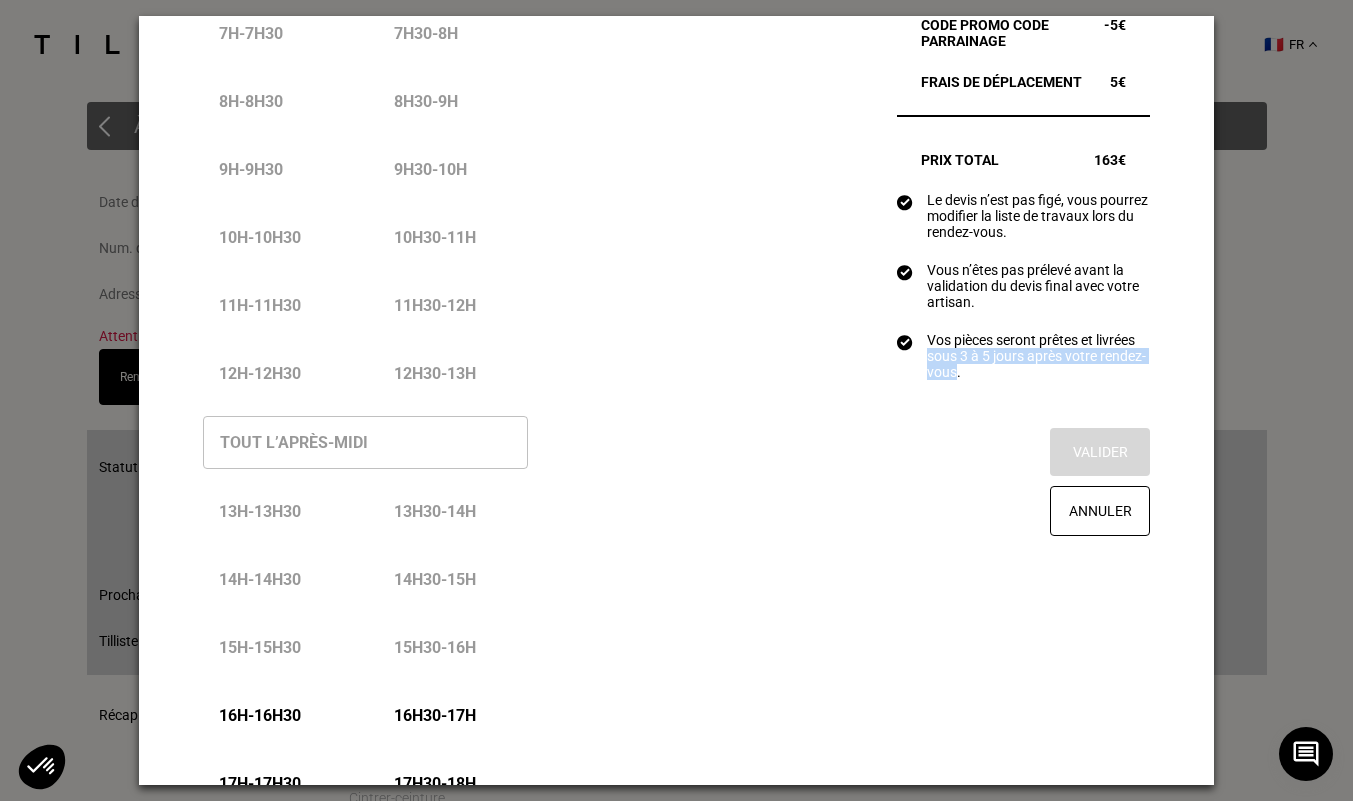 drag, startPoint x: 996, startPoint y: 405, endPoint x: 924, endPoint y: 397, distance: 72.443085 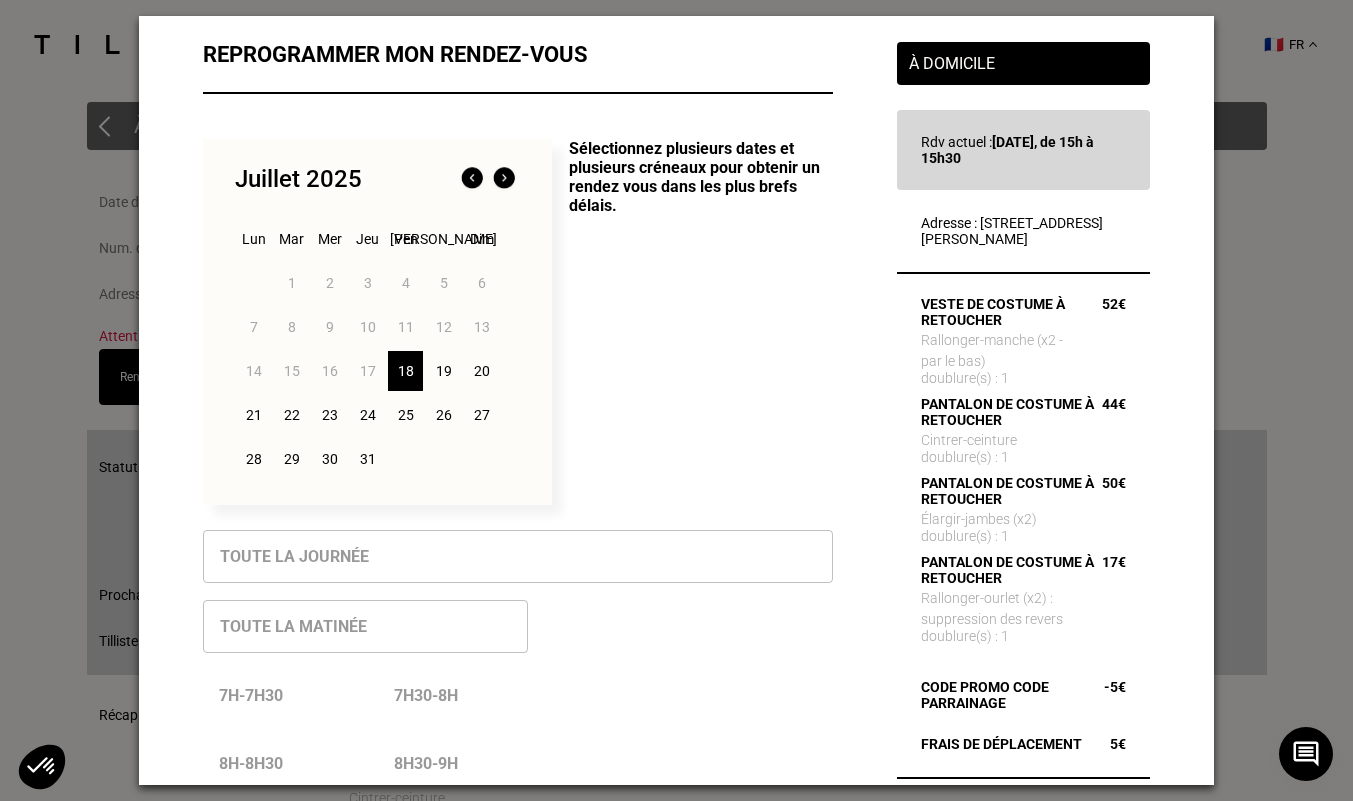 scroll, scrollTop: 0, scrollLeft: 0, axis: both 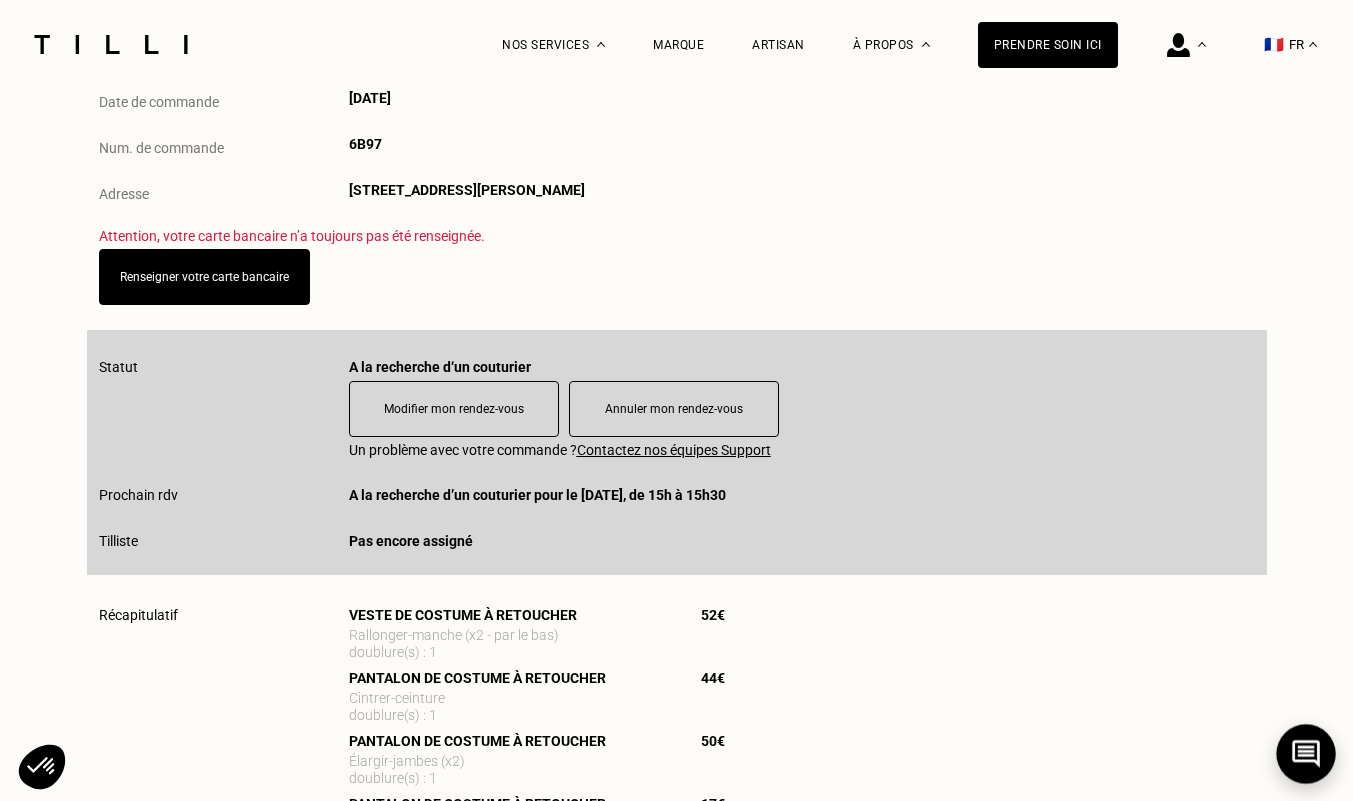click 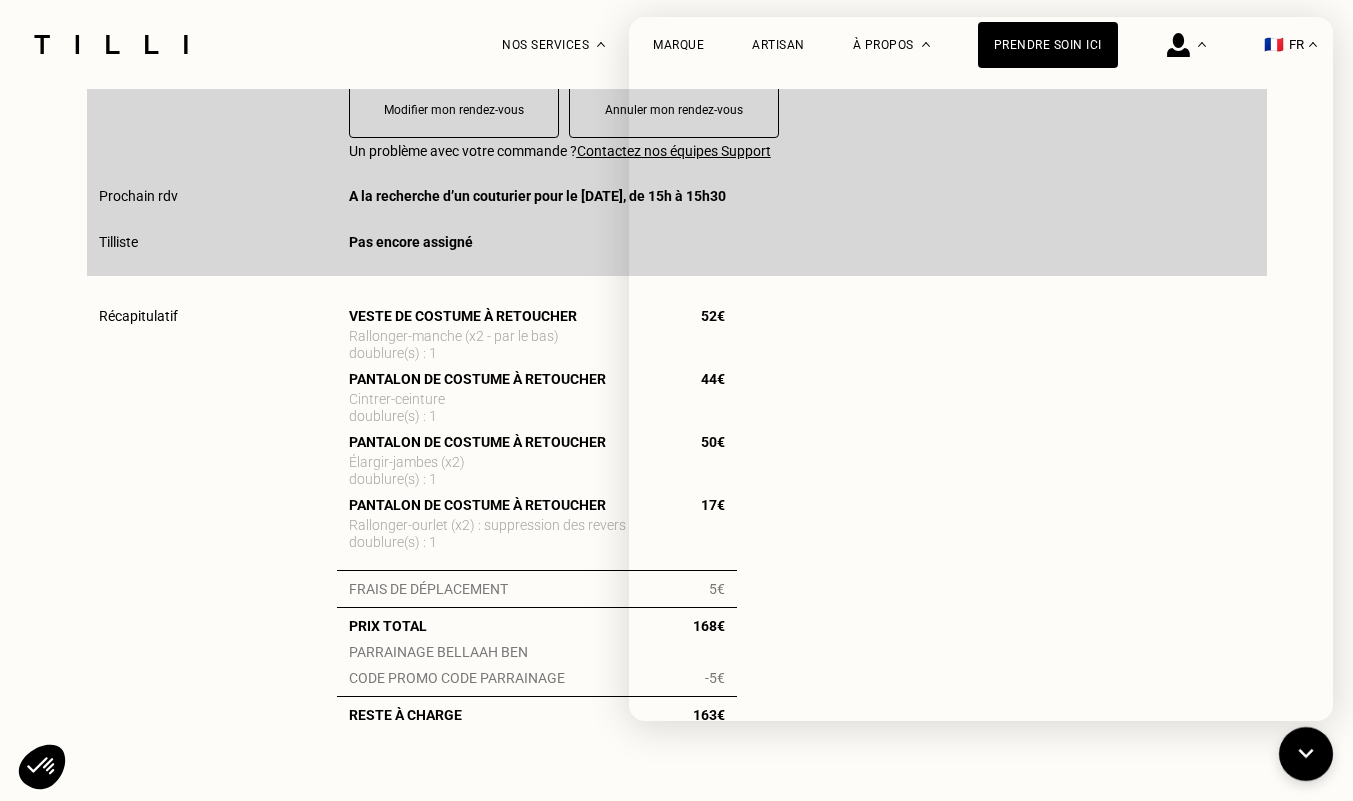 scroll, scrollTop: 600, scrollLeft: 0, axis: vertical 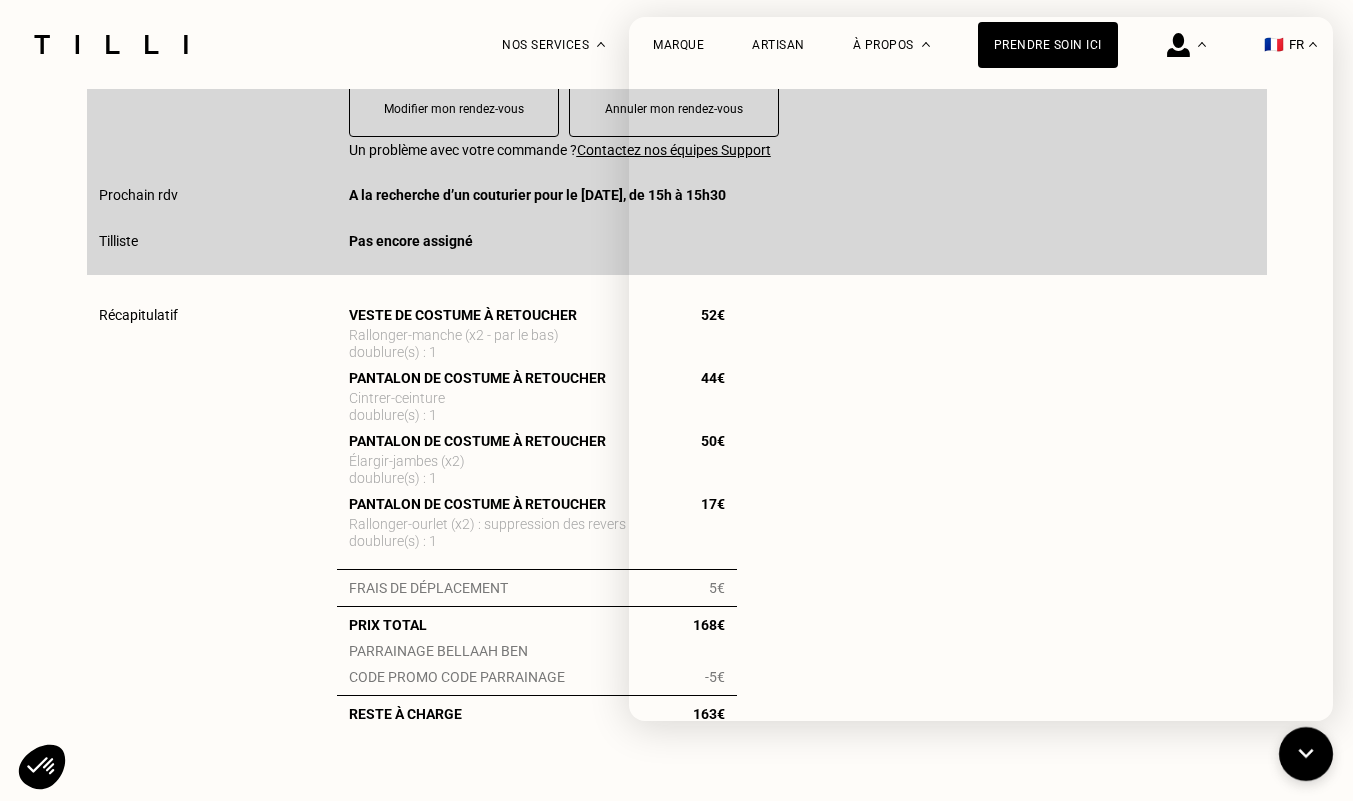 click on "Récapitulatif" at bounding box center [218, 514] 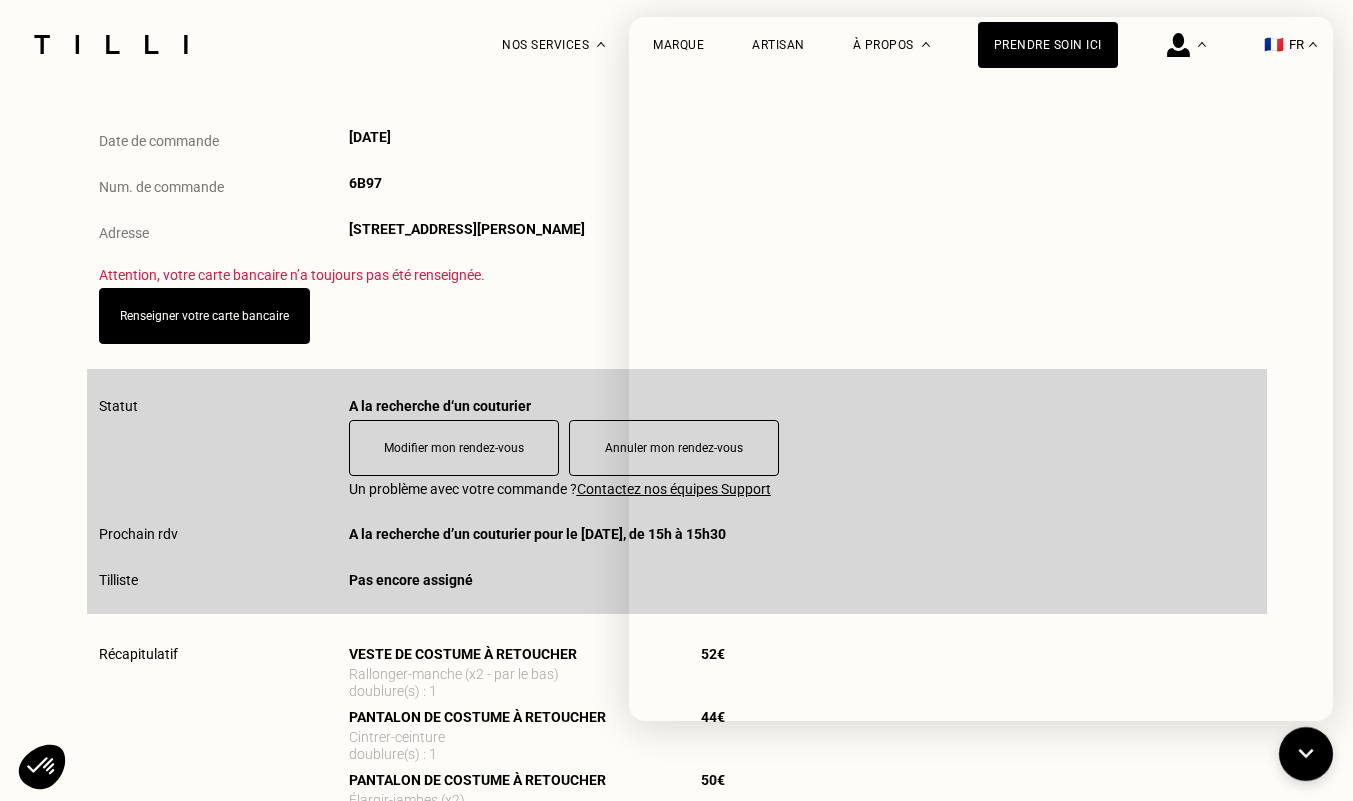 scroll, scrollTop: 100, scrollLeft: 0, axis: vertical 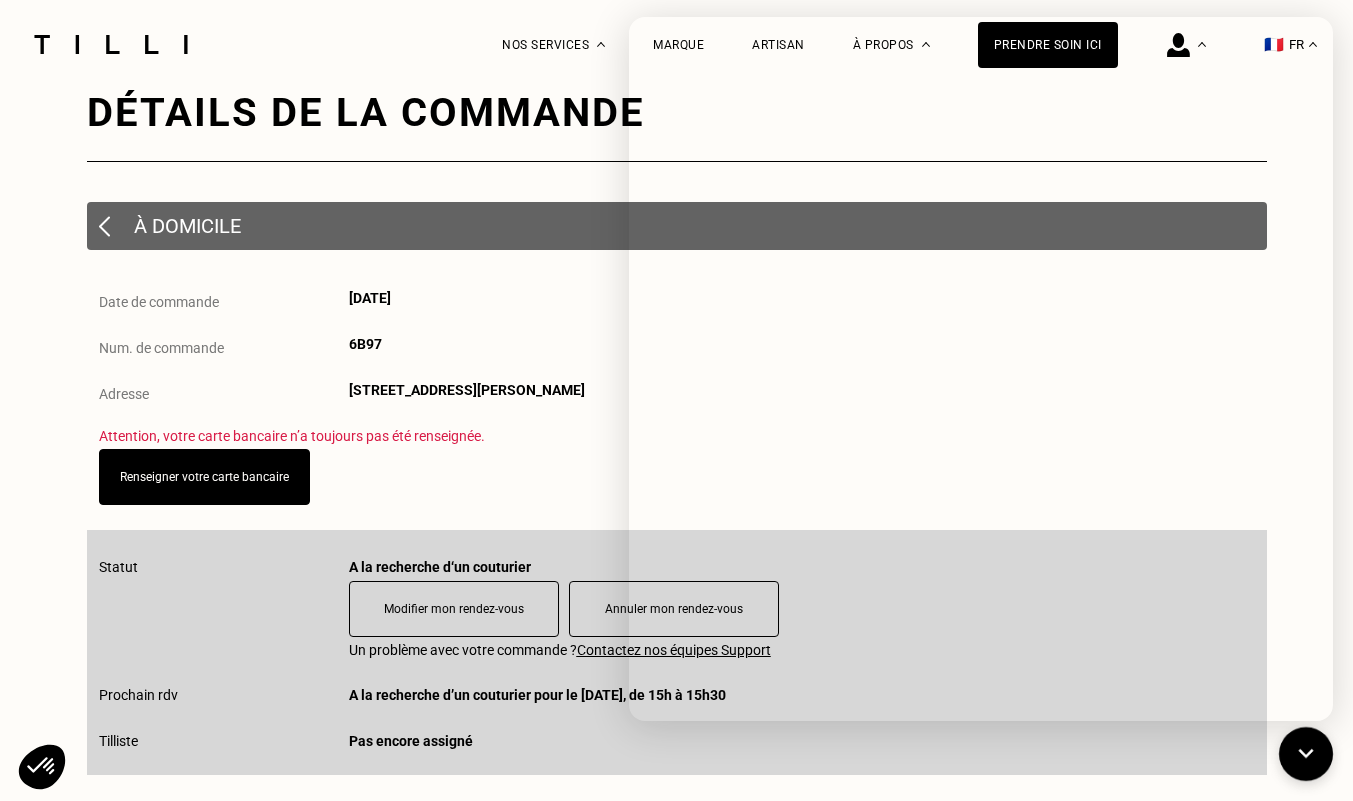 click on "La Méthode Retoucherie Maroquinerie Broderie Cordonnerie Nos prix Nos services Marque Artisan Notre histoire Nos boutiques Nos événements Notre blog À propos Prendre soin ici Récapitulatif Mes informations Mes adresses & paiements Mes commandes Mes messages Déconnexion 🇫🇷   FR Récapitulatif Mes informations Mes adresses & paiements Mes commandes Mes messages Déconnexion 🇫🇷   FR Détails de la commande À domicile Date de commande [DATE] Num. de commande 6B97 Adresse [STREET_ADDRESS][PERSON_NAME] Attention, votre carte bancaire n’a toujours pas été renseignée. Renseigner votre carte bancaire Statut A la recherche d‘un couturier Modifier mon rendez-vous Annuler mon rendez-vous Un problème avec votre commande ?  Contactez nos équipes Support Prochain rdv A la recherche d’un couturier pour le  [DATE], de 15h à 15h30 Tilliste Pas encore assigné Récapitulatif Veste de costume à retoucher 52€ Rallonger  -  manche (x2 - par le bas) doublure(s) : 1 44€ Cintrer  -" at bounding box center [676, 965] 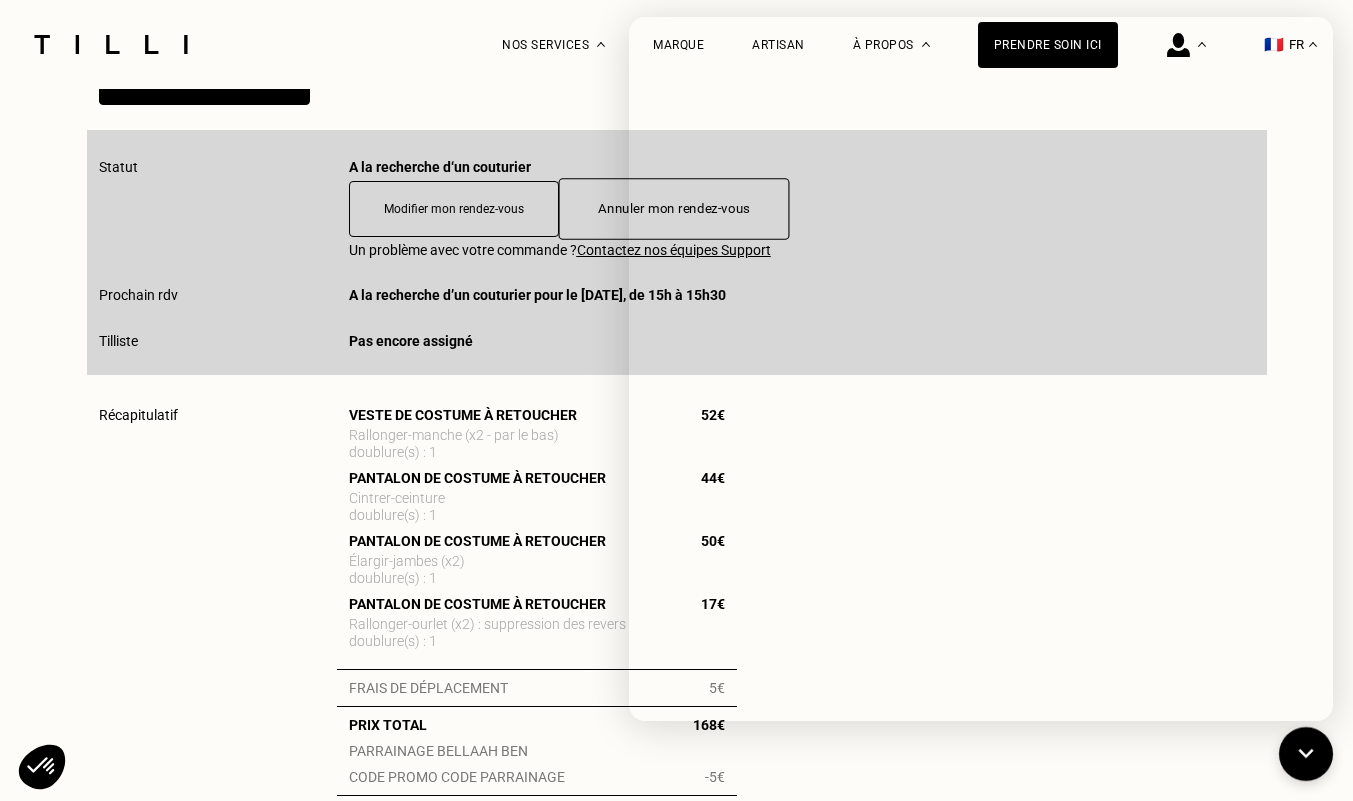 click on "Annuler mon rendez-vous" at bounding box center (673, 209) 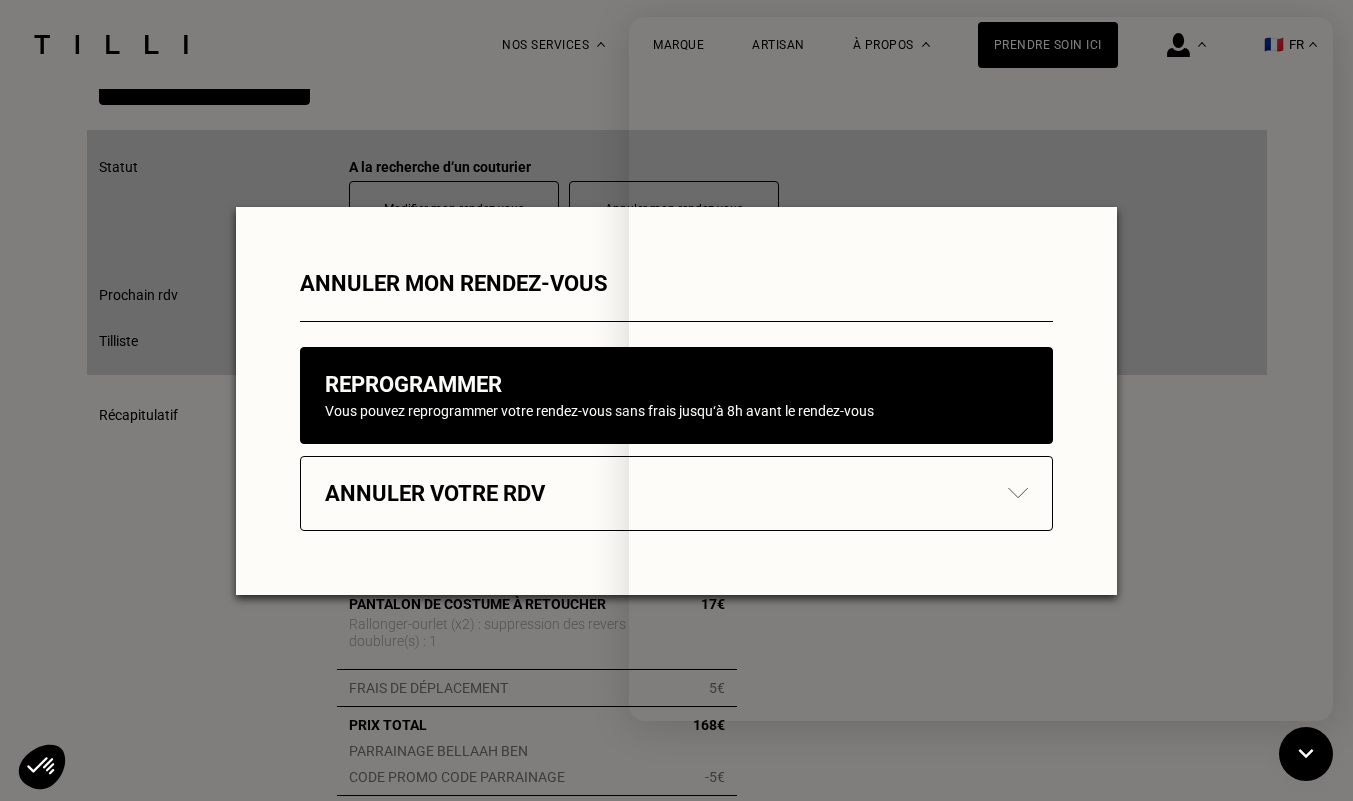 click on "Annuler votre rdv" at bounding box center [676, 493] 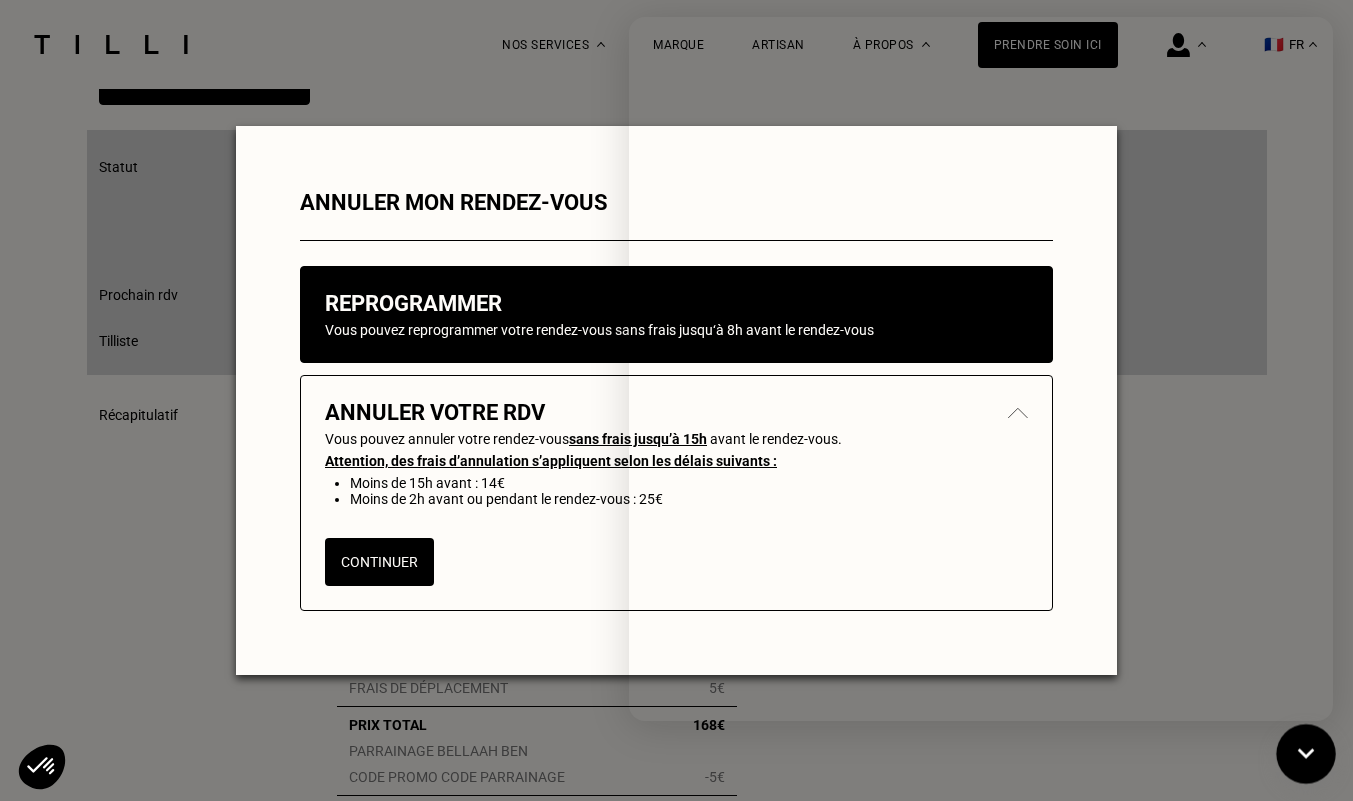 click 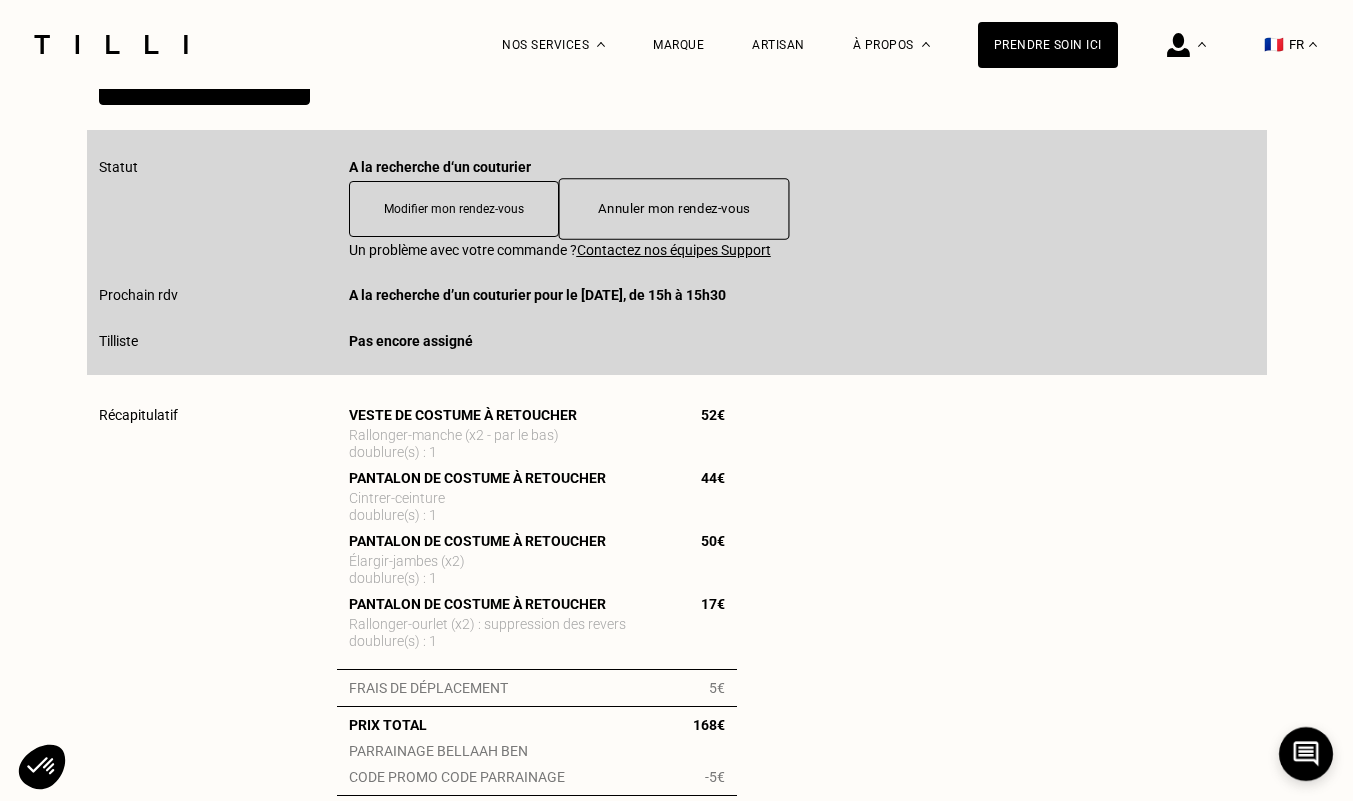 click on "Annuler mon rendez-vous" at bounding box center (673, 209) 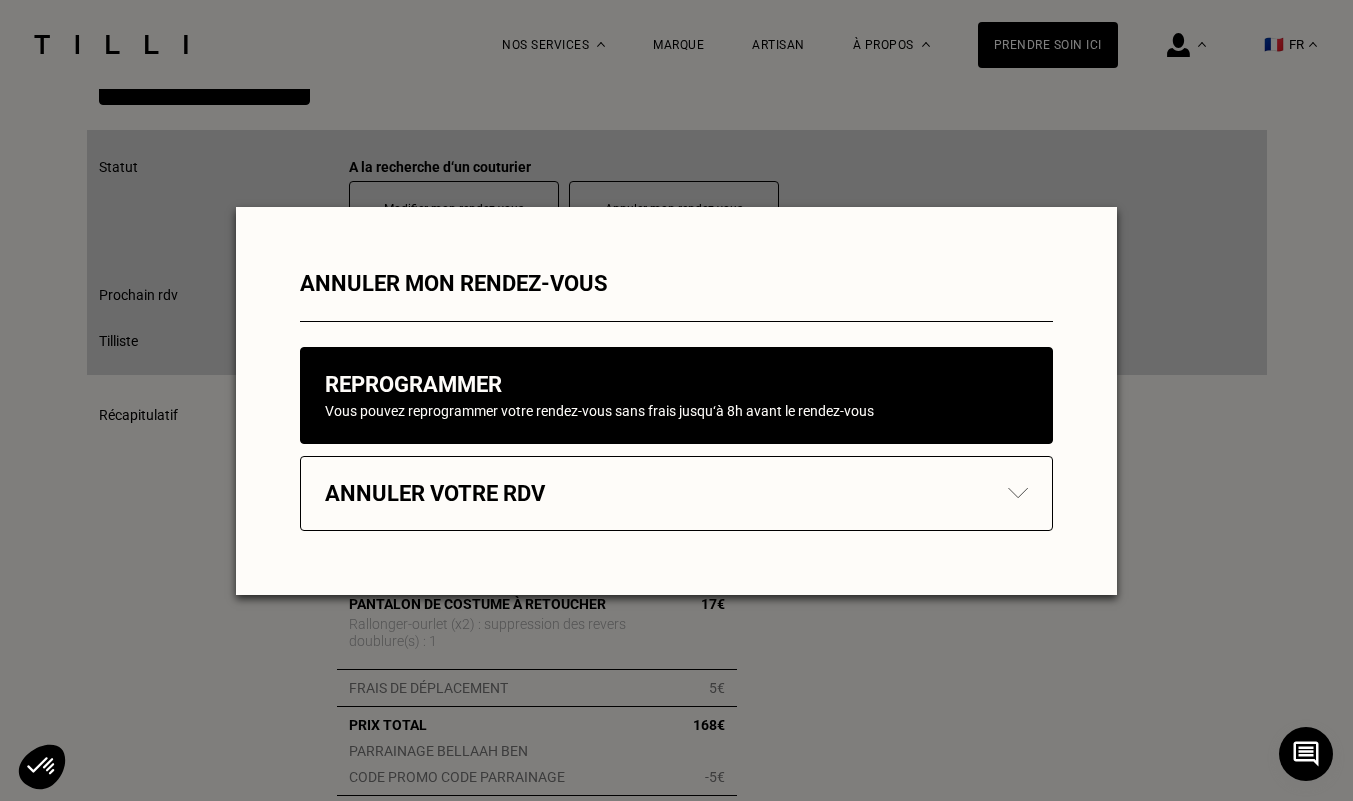 click on "Annuler votre rdv" at bounding box center [676, 493] 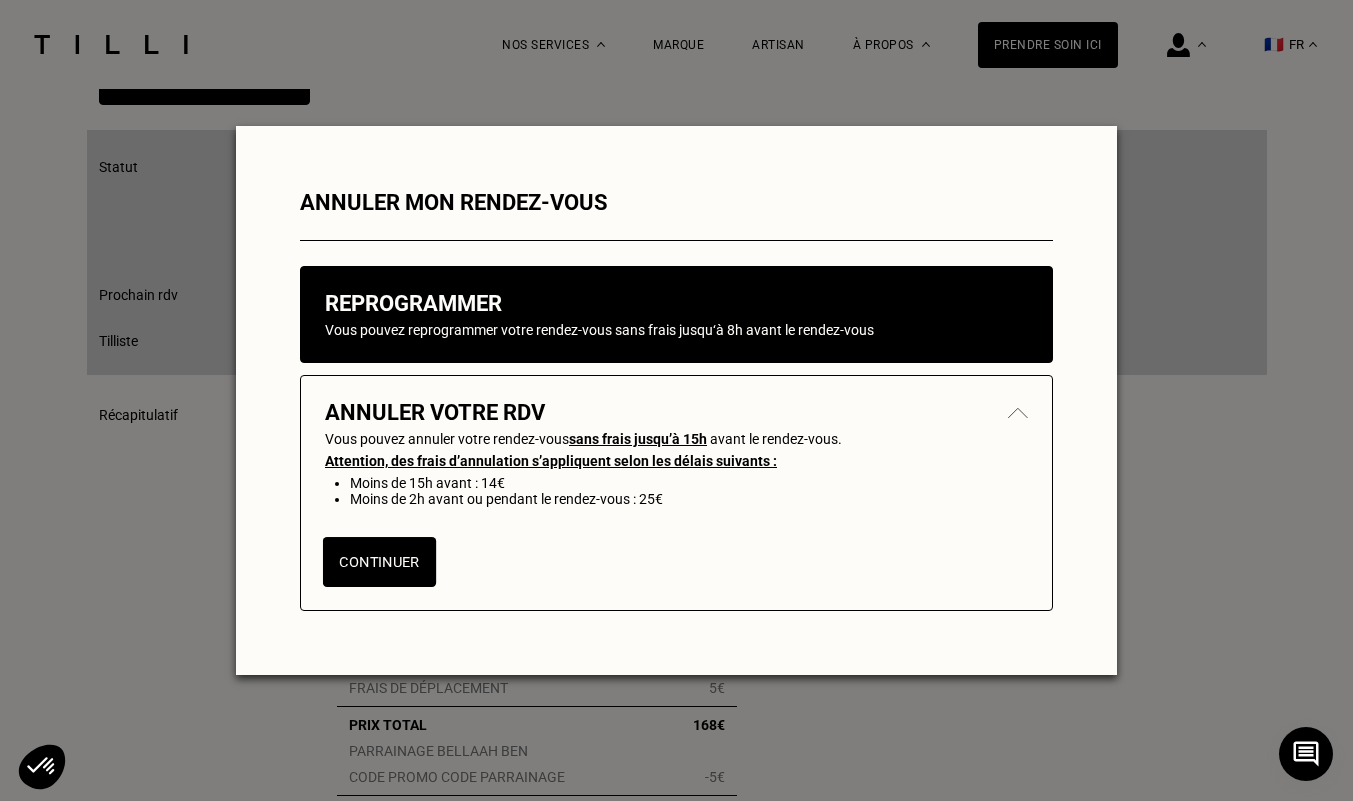 click on "Continuer" at bounding box center [379, 562] 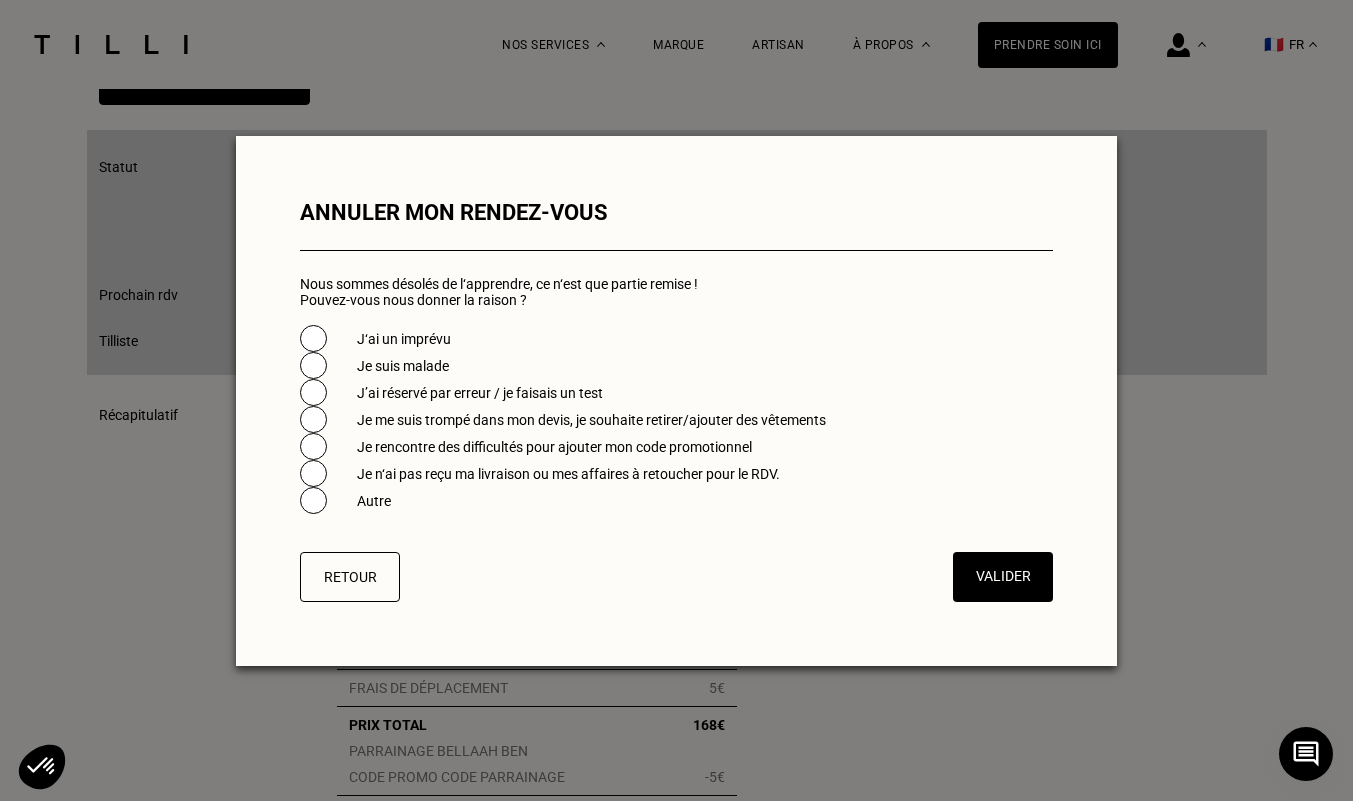 click on "J‘ai un imprévu" at bounding box center (404, 339) 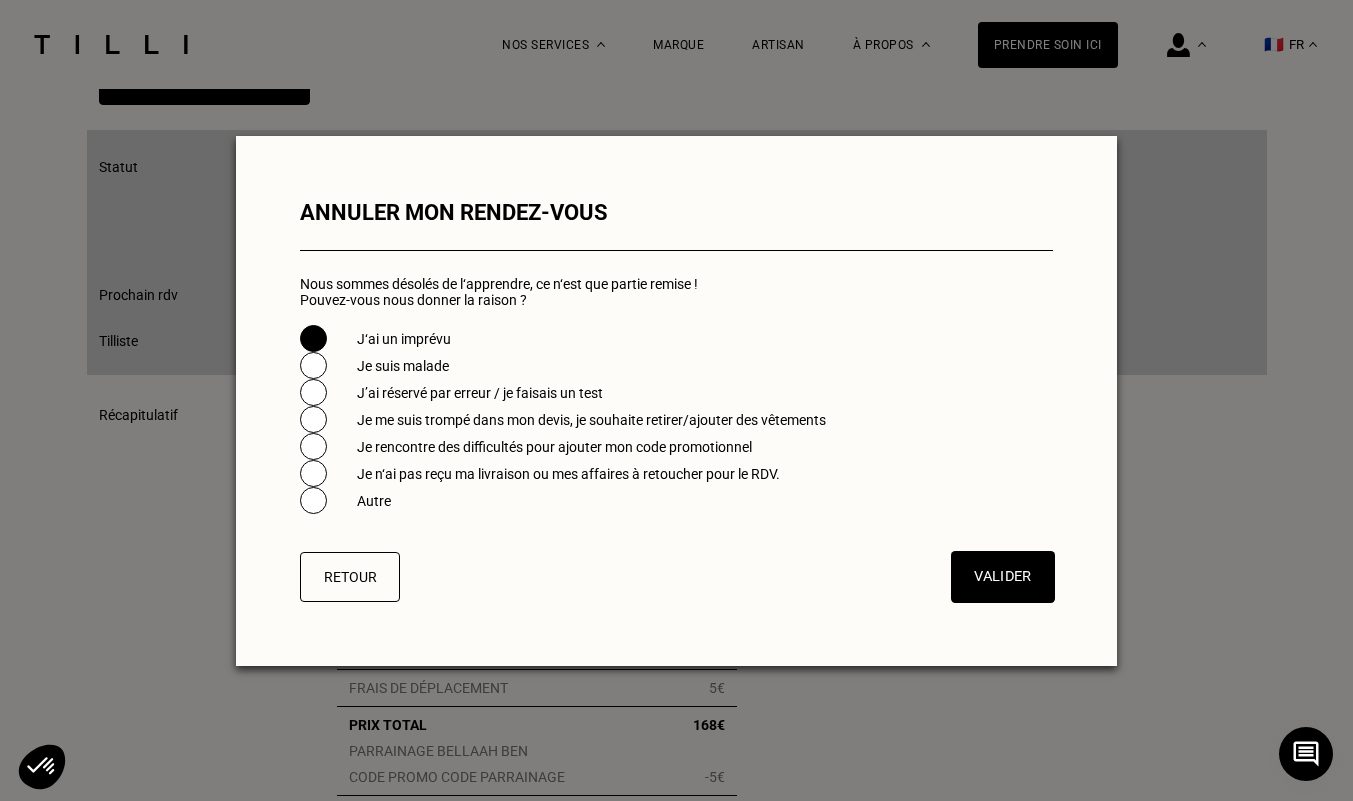 click on "Valider" at bounding box center (1003, 577) 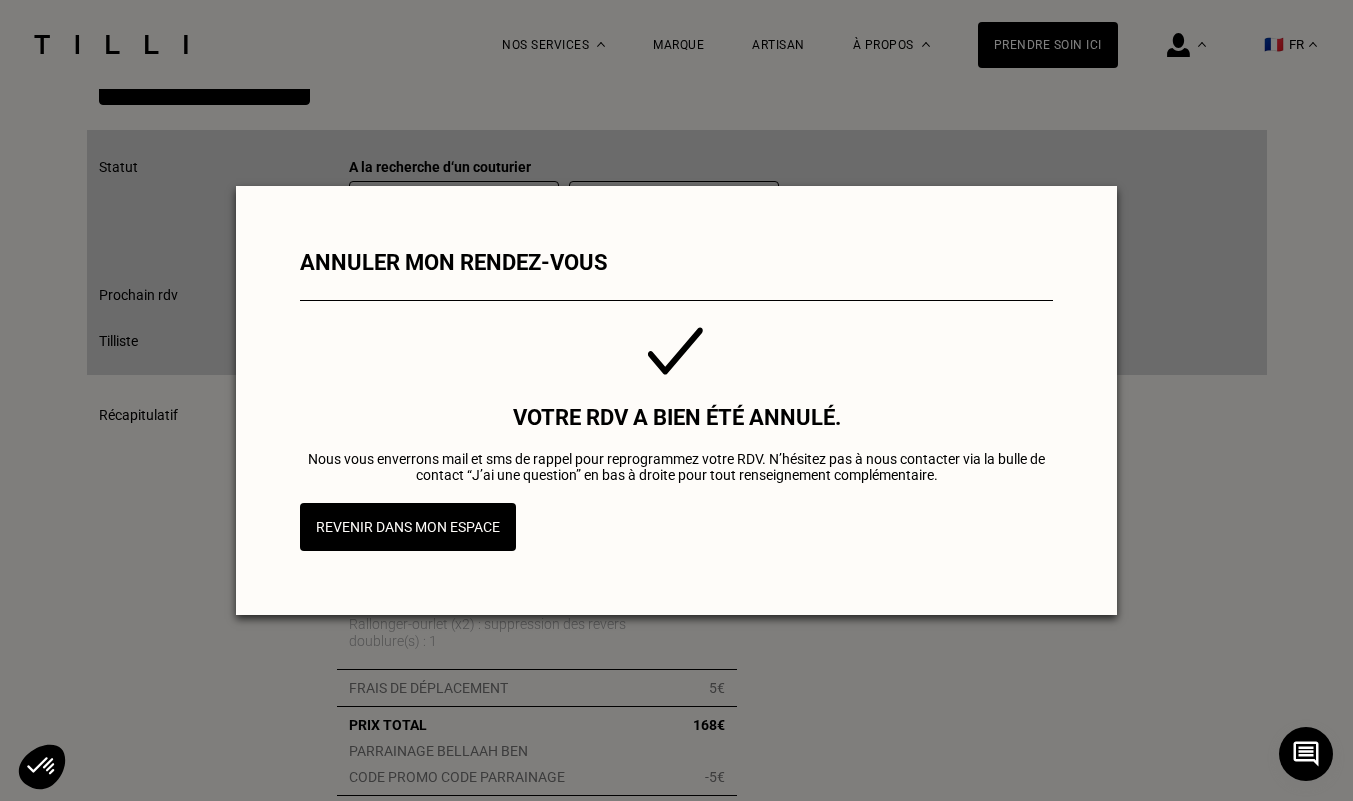 scroll, scrollTop: 0, scrollLeft: 0, axis: both 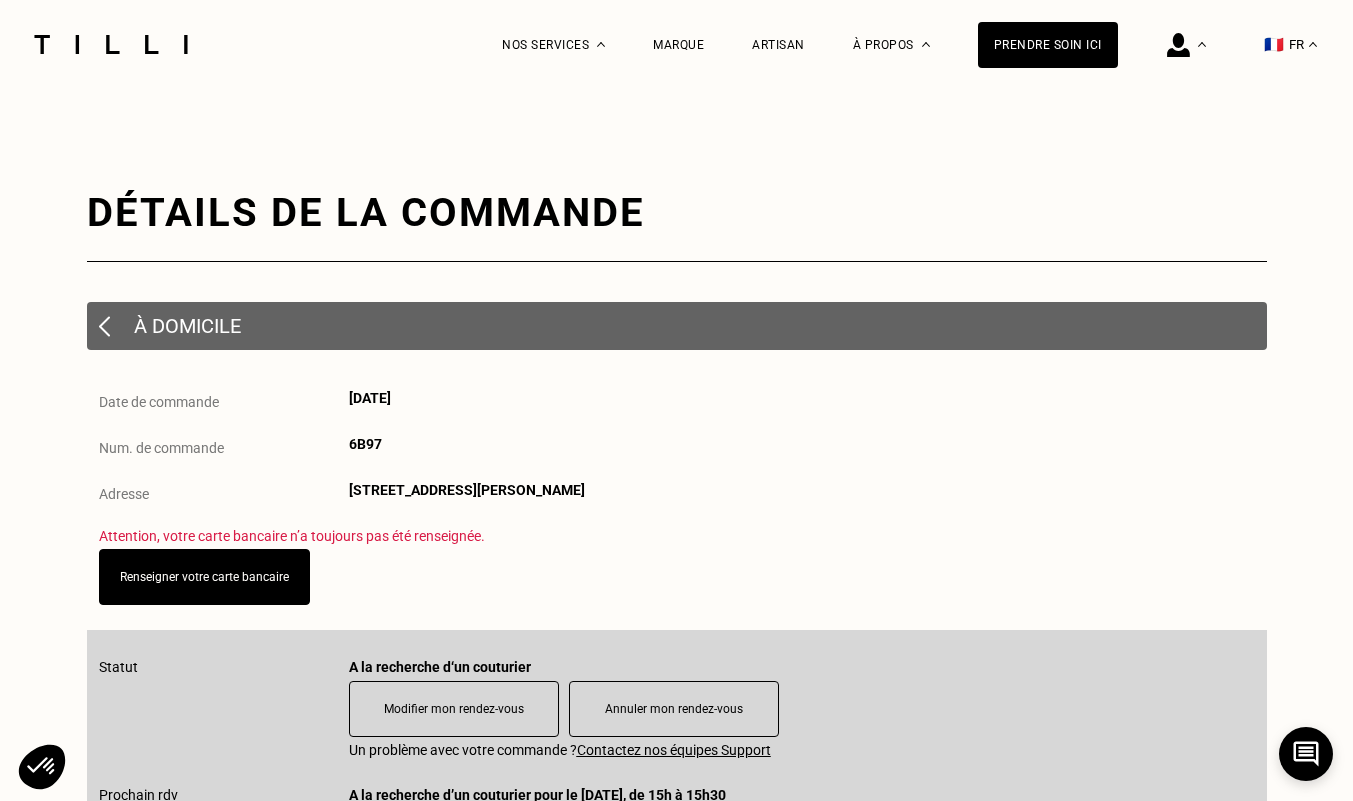 click at bounding box center [111, 44] 